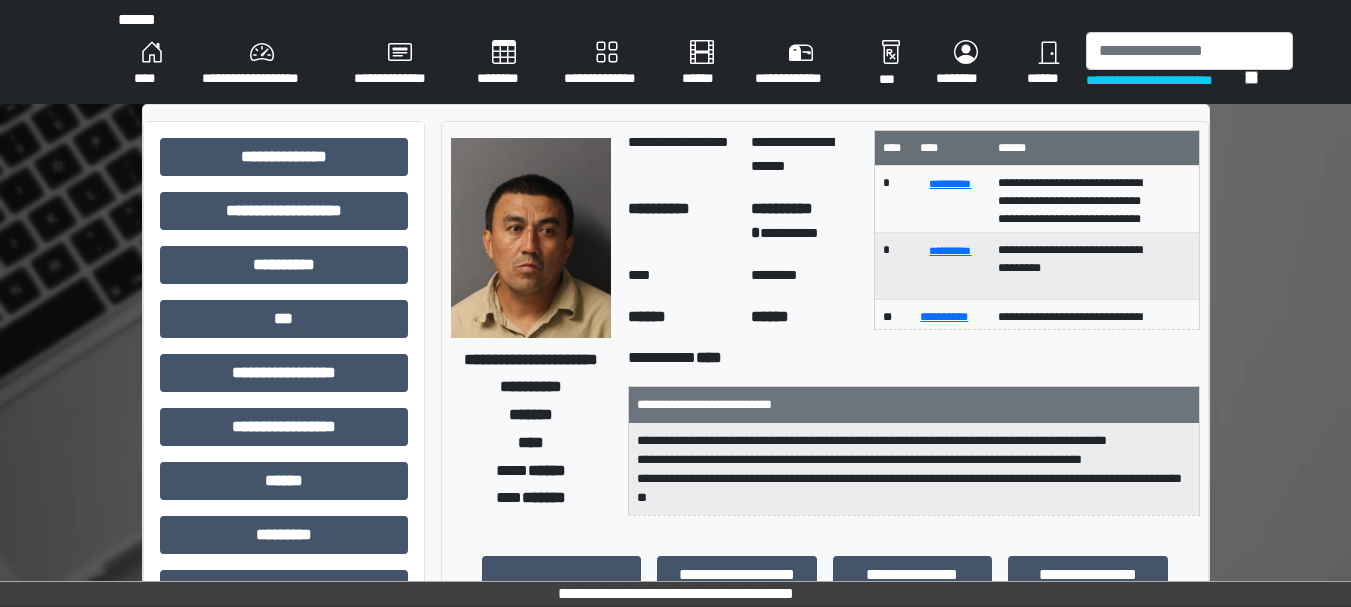scroll, scrollTop: 0, scrollLeft: 0, axis: both 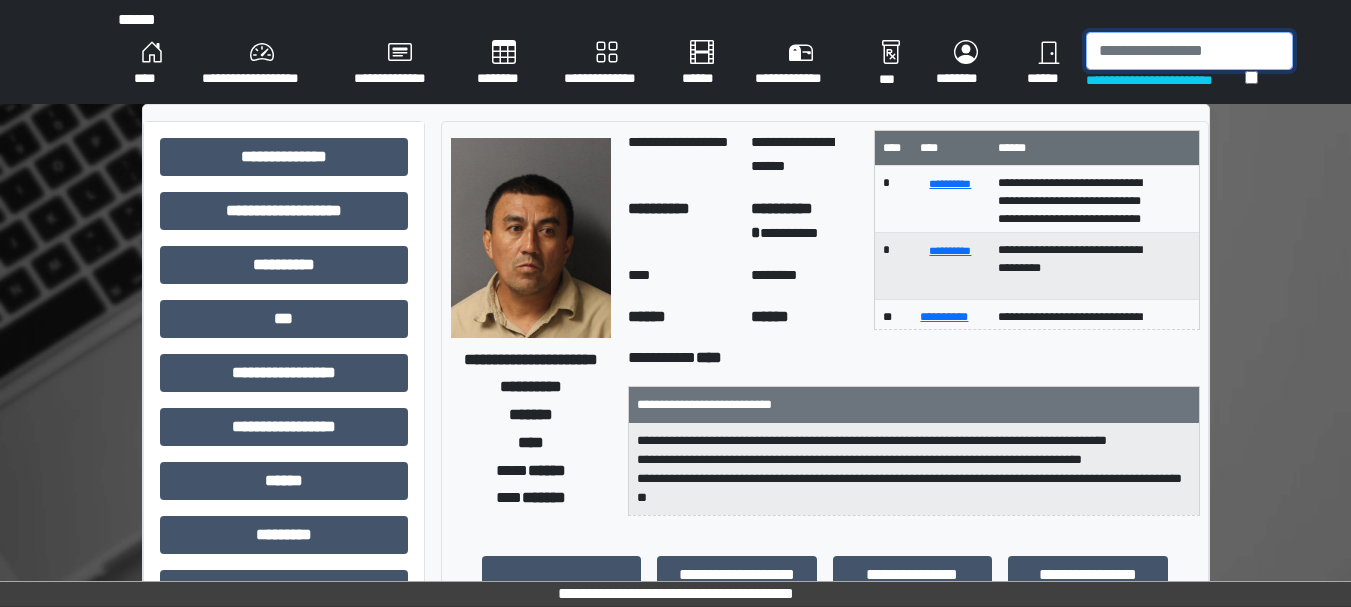 click at bounding box center (1189, 51) 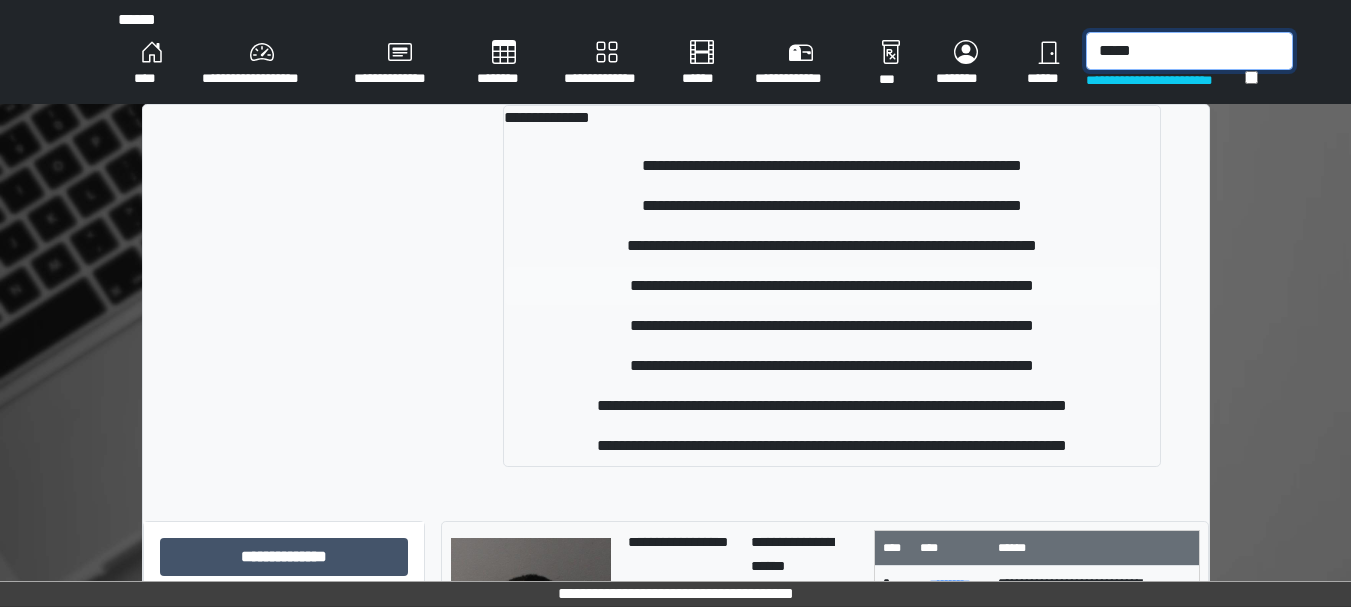 type on "*****" 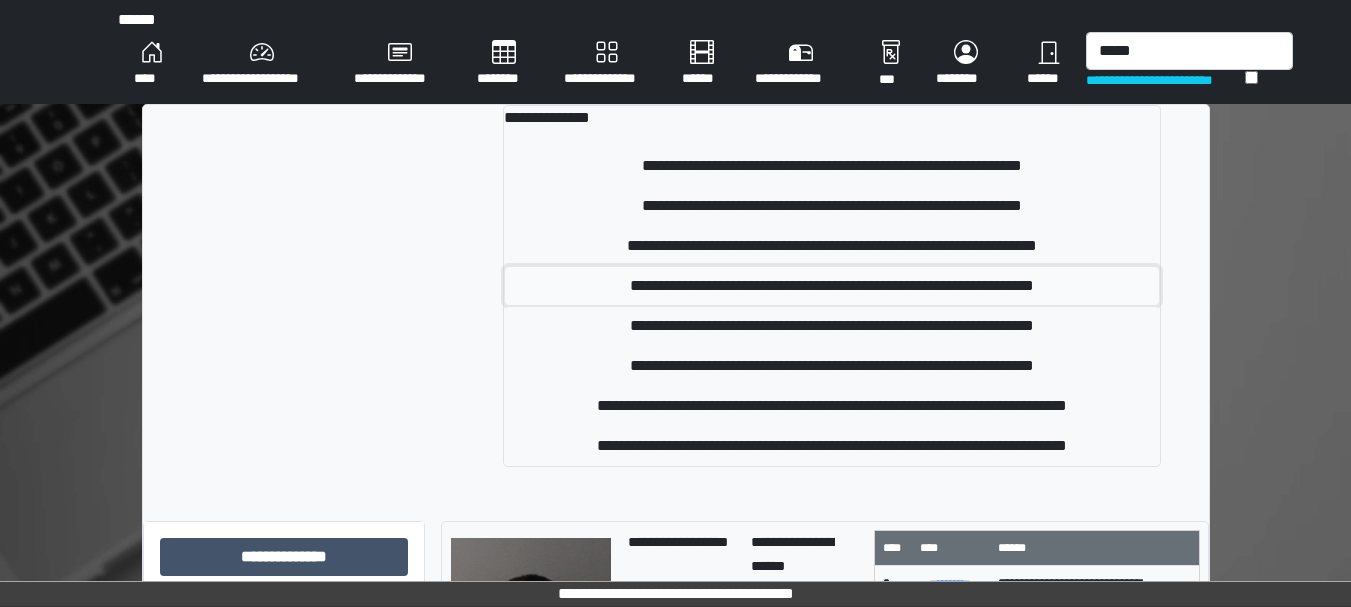 click on "**********" at bounding box center (831, 286) 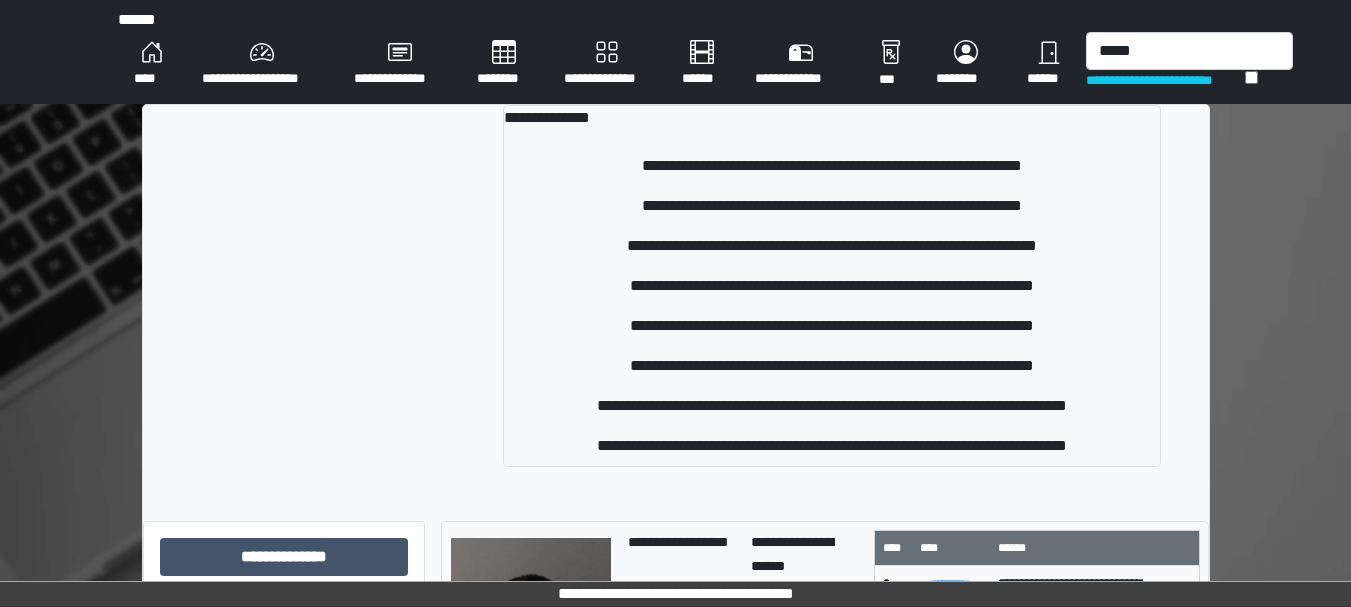 type 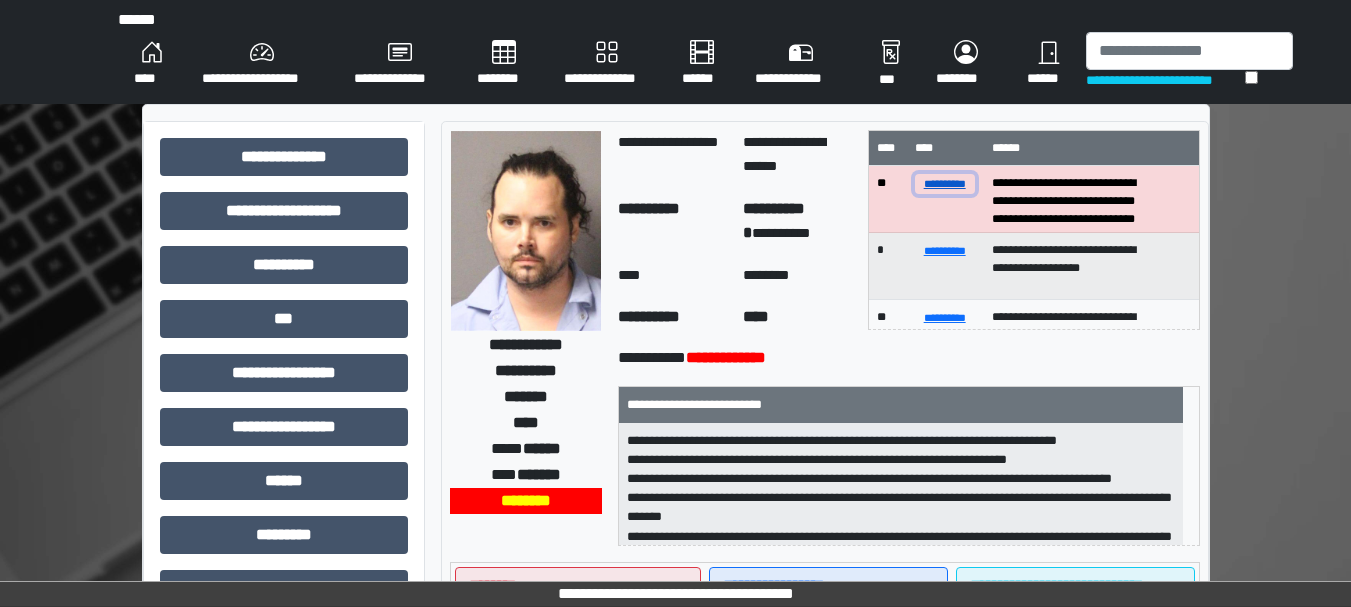 click on "**********" at bounding box center (945, 183) 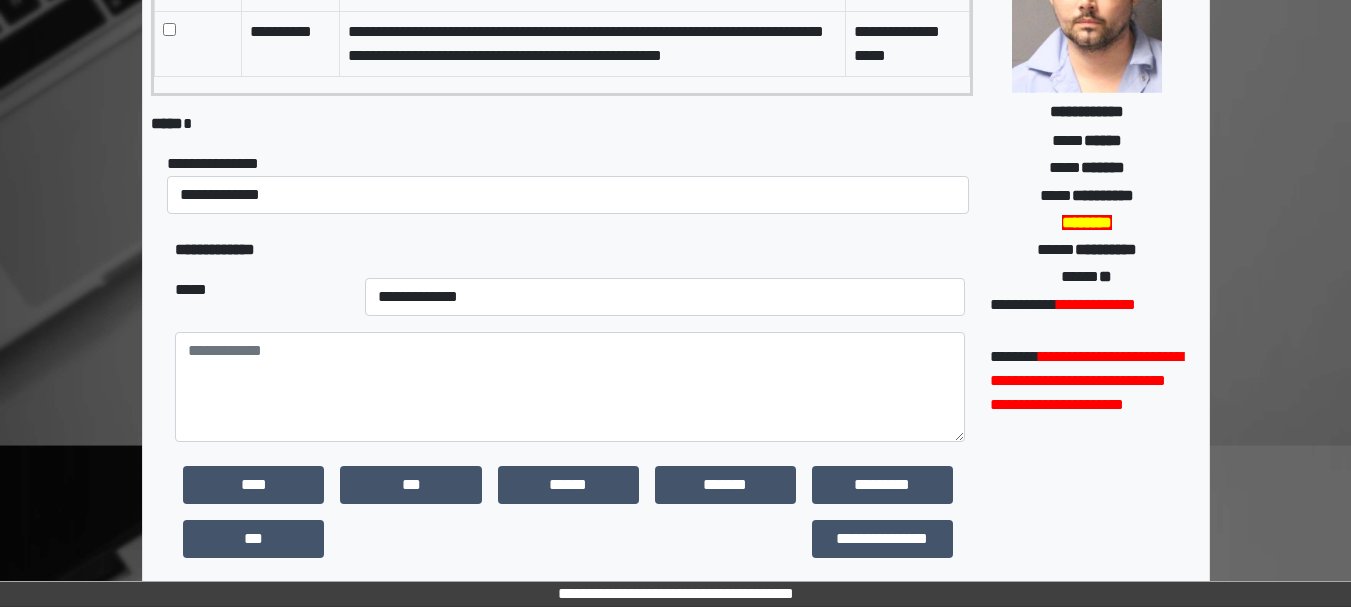 scroll, scrollTop: 291, scrollLeft: 0, axis: vertical 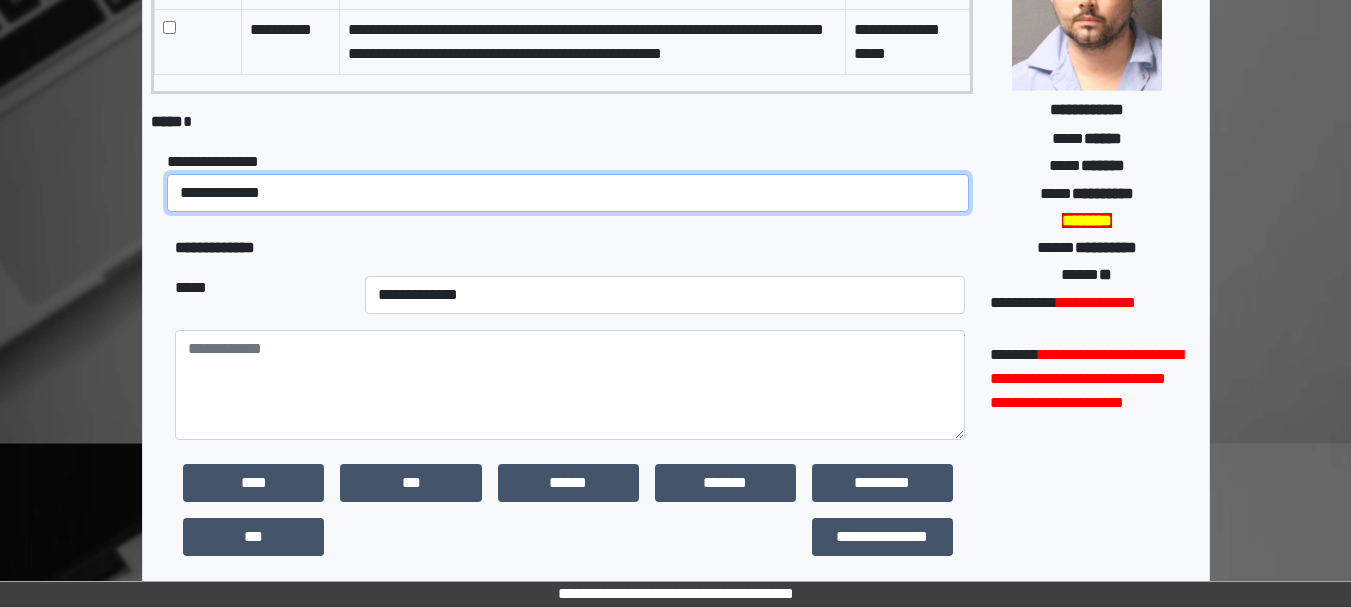 click on "**********" at bounding box center [568, 193] 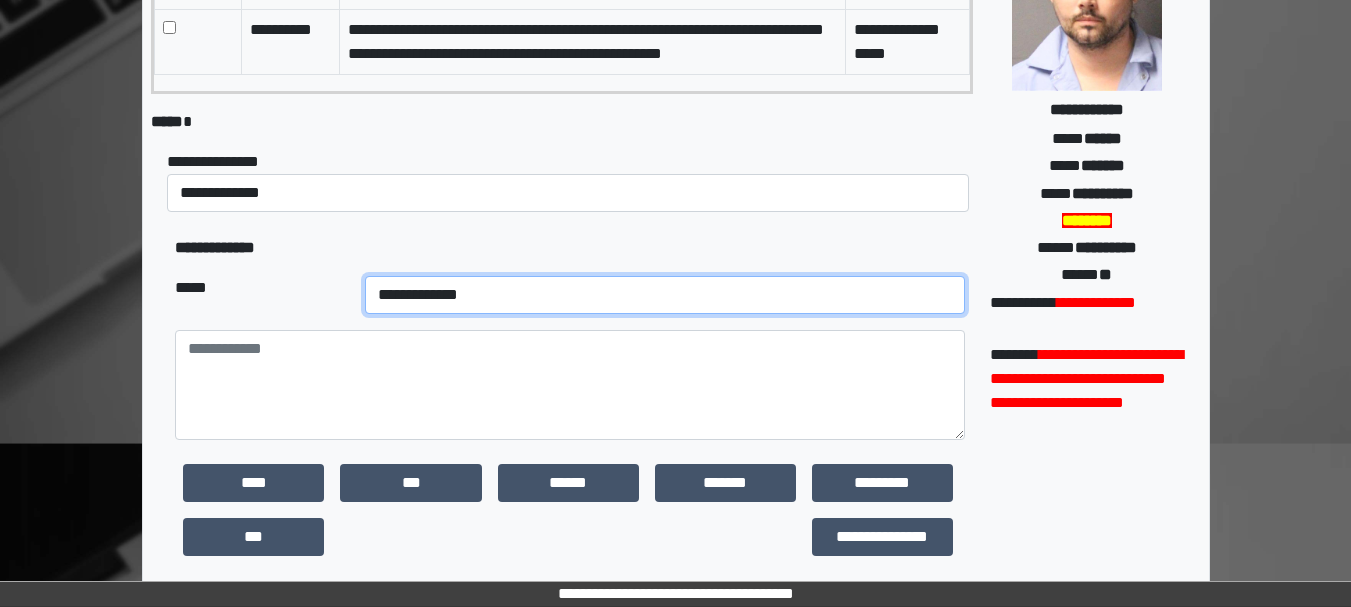 click on "**********" at bounding box center (665, 295) 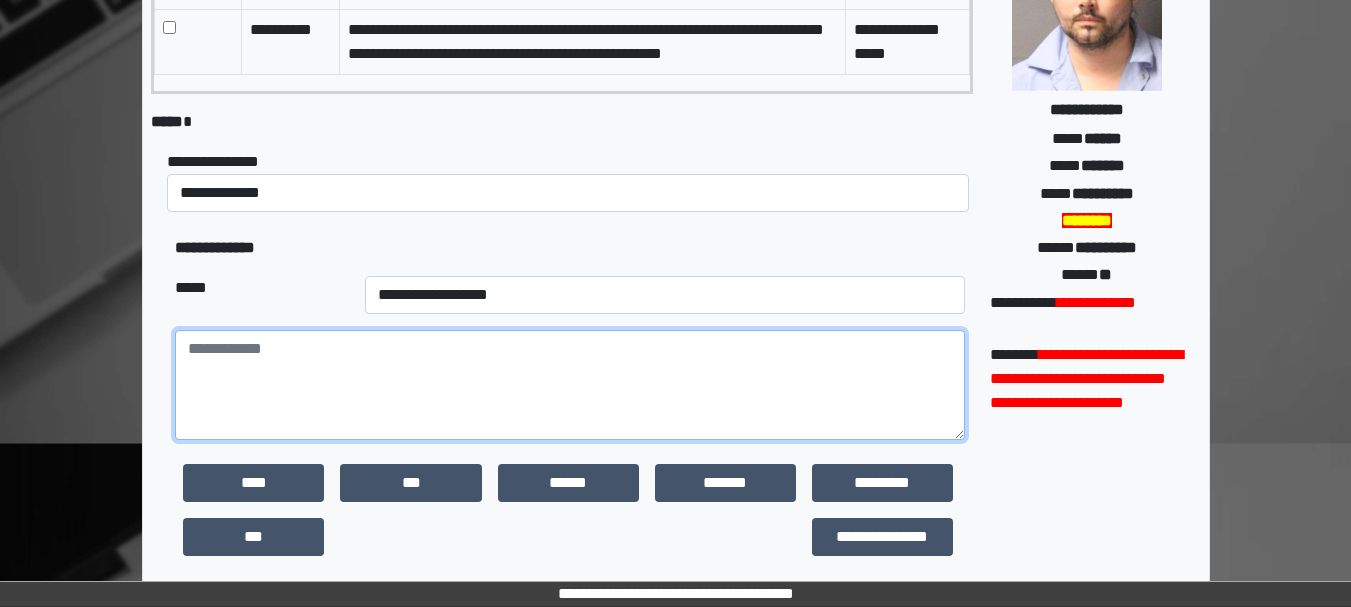 click at bounding box center (570, 385) 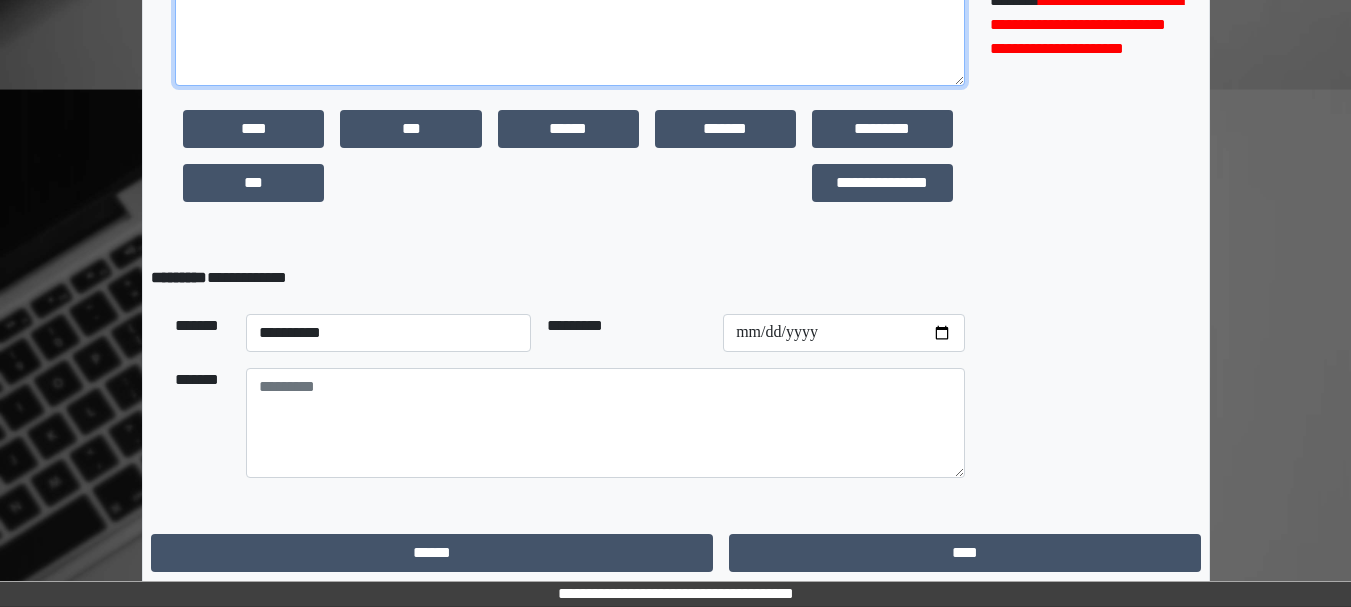 scroll, scrollTop: 675, scrollLeft: 0, axis: vertical 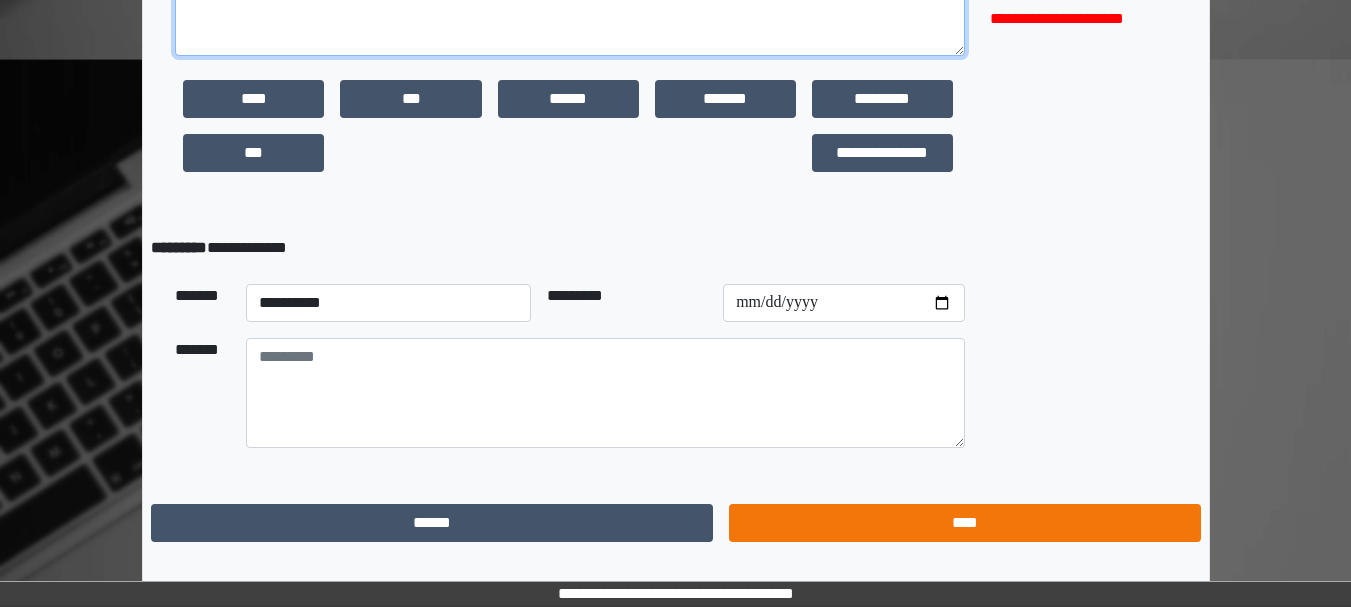 type on "**********" 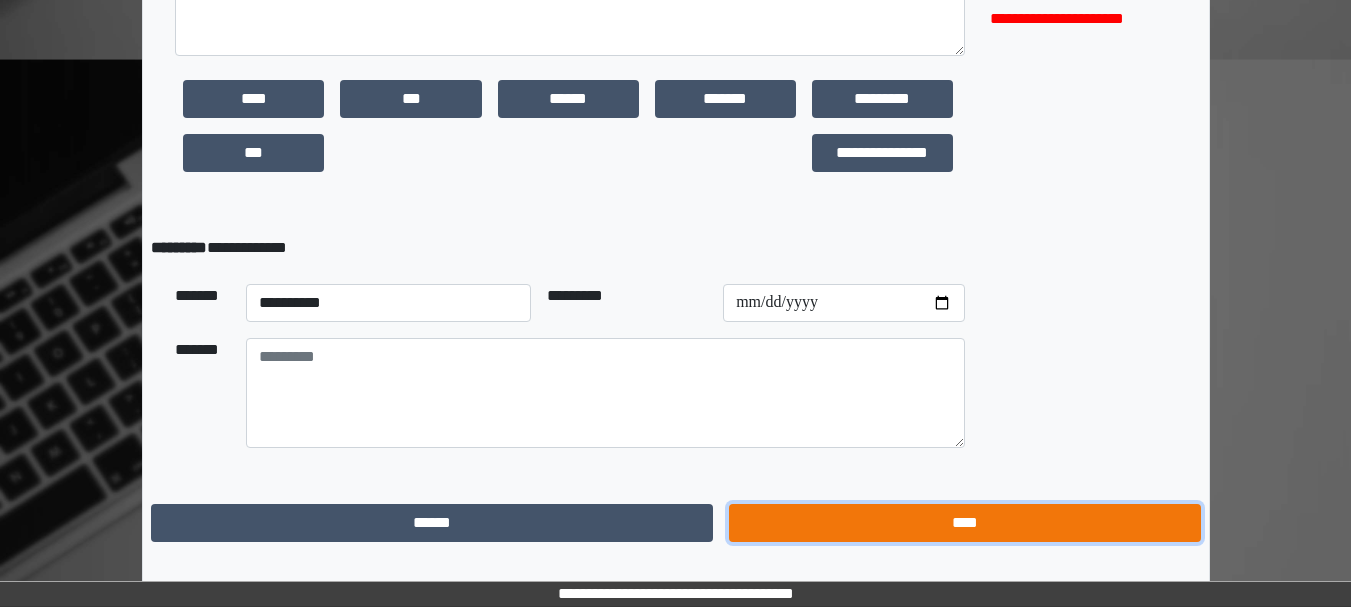 click on "****" at bounding box center (964, 523) 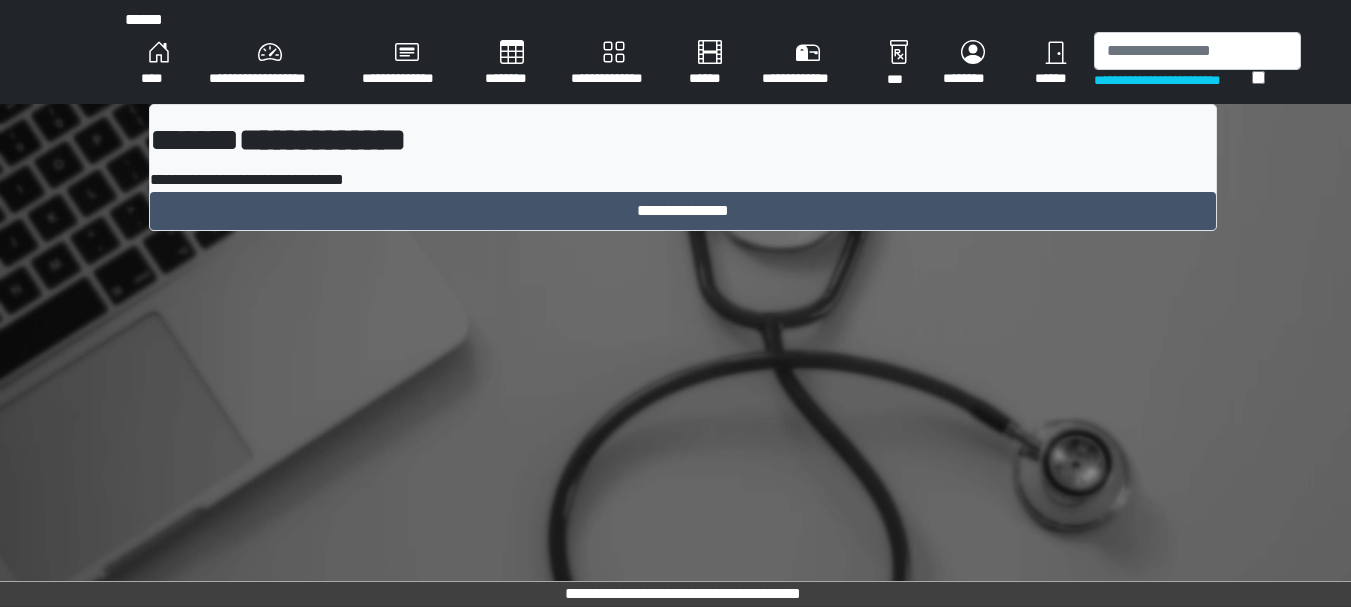 scroll, scrollTop: 0, scrollLeft: 0, axis: both 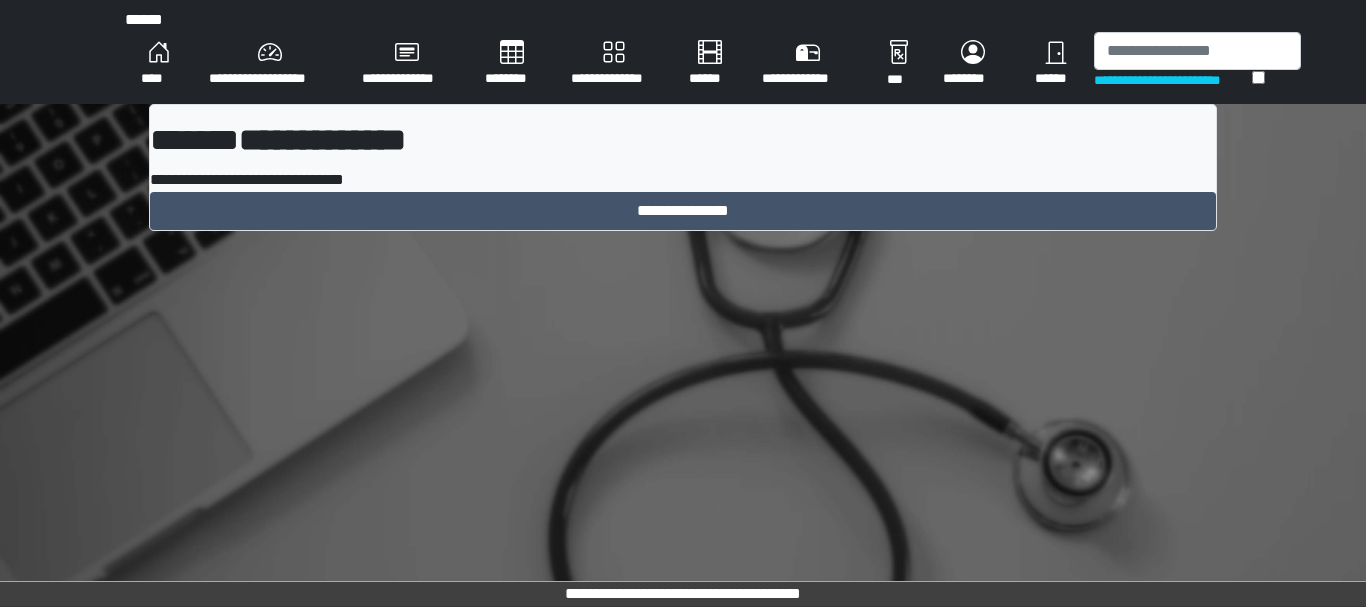 click on "****" at bounding box center [159, 64] 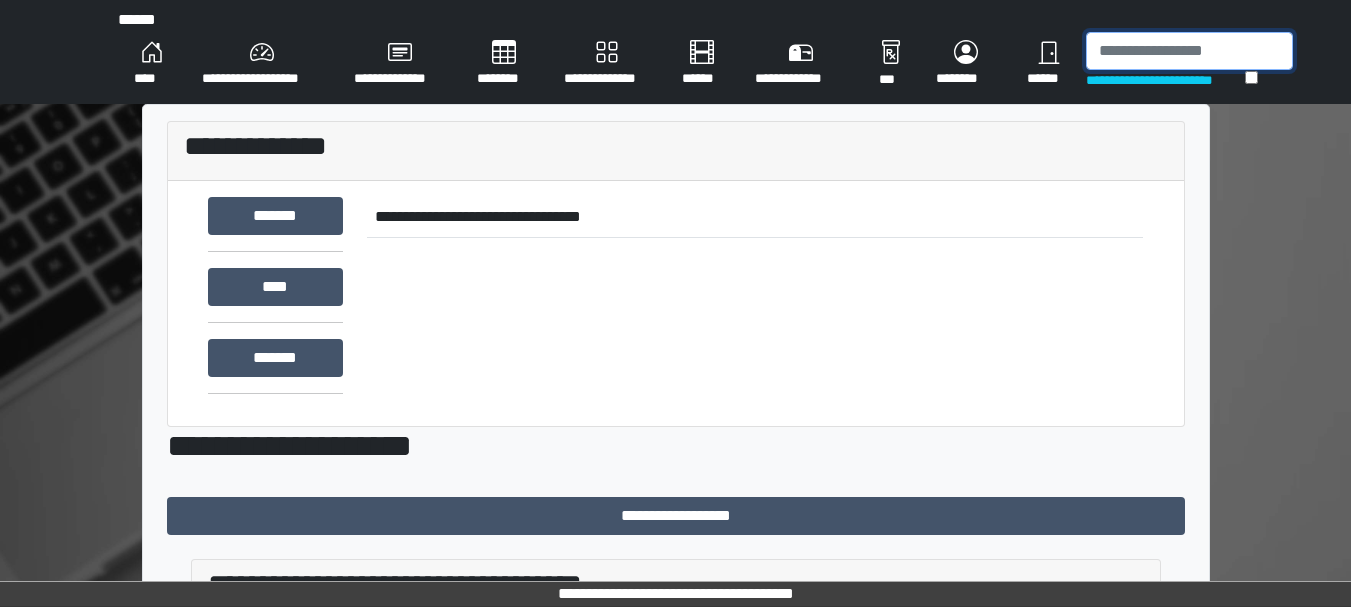 click at bounding box center (1189, 51) 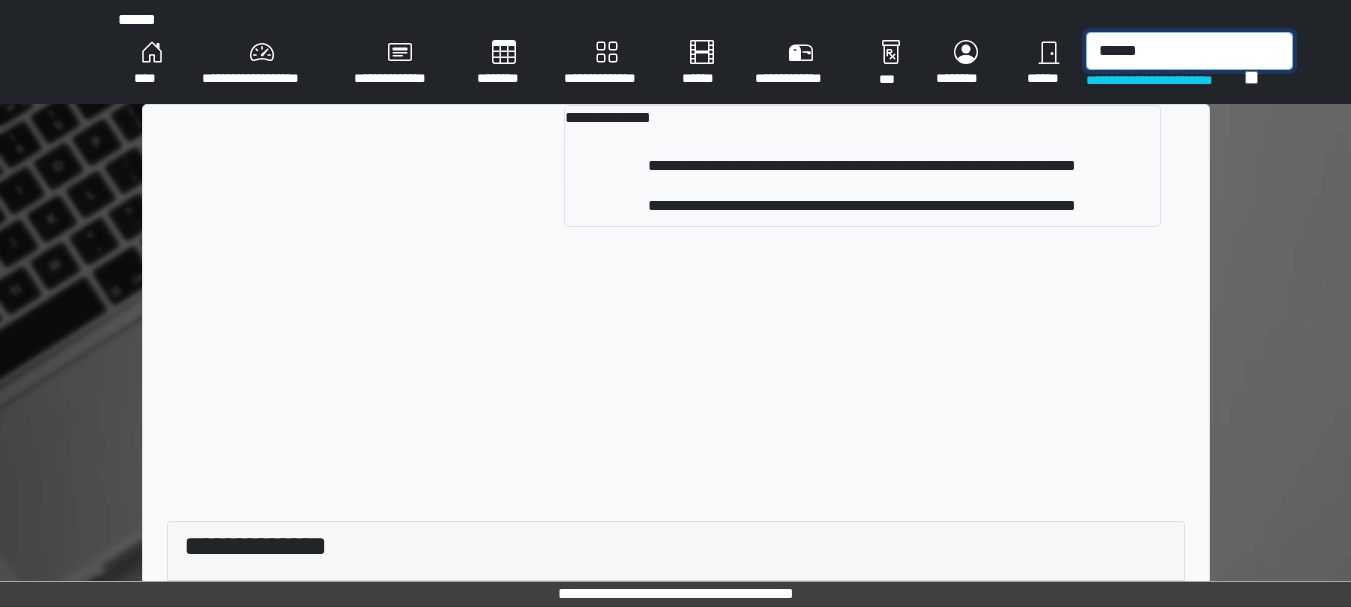 type on "******" 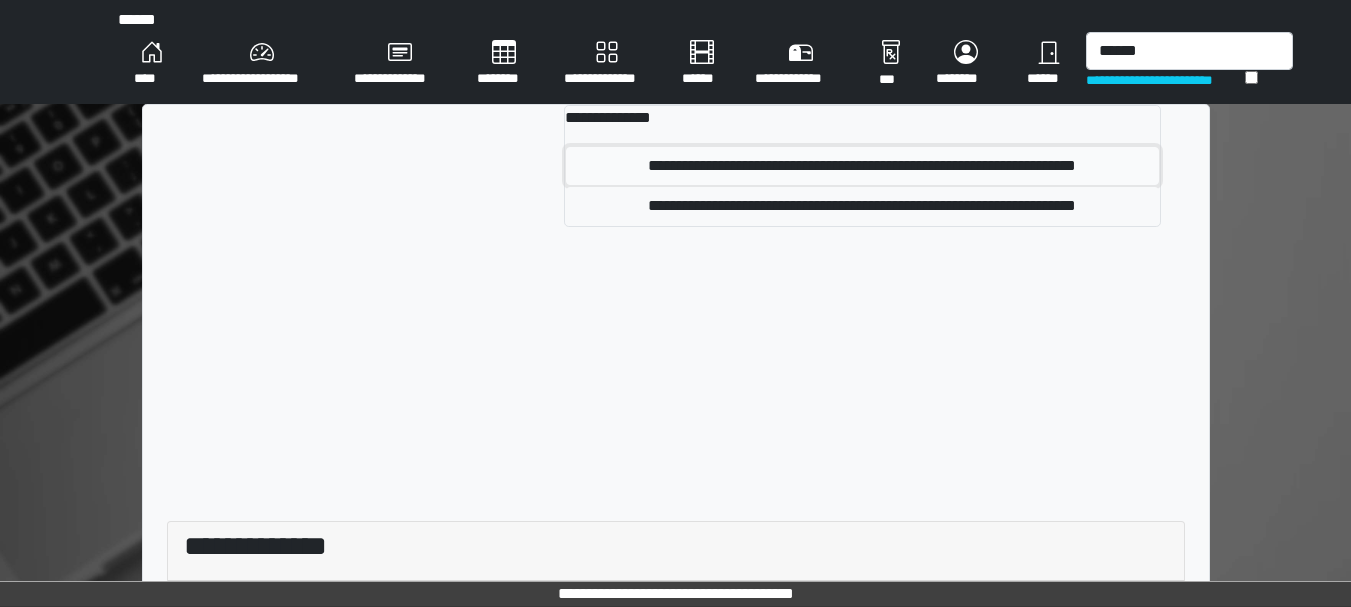 click on "**********" at bounding box center [862, 166] 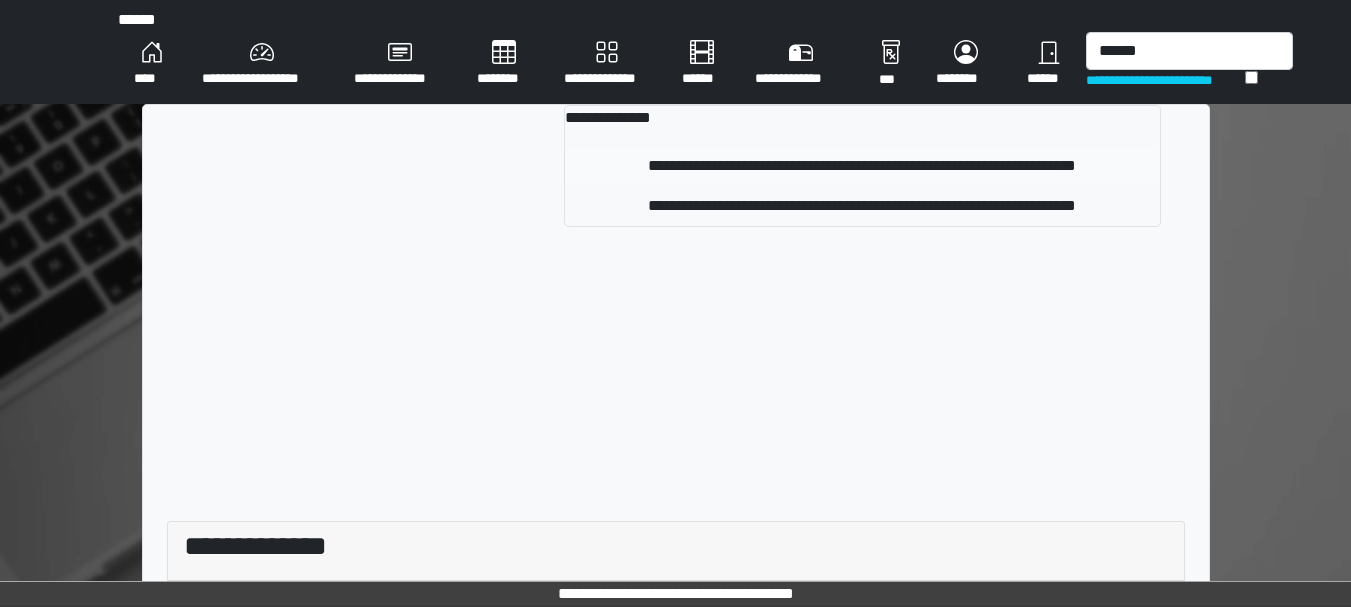 type 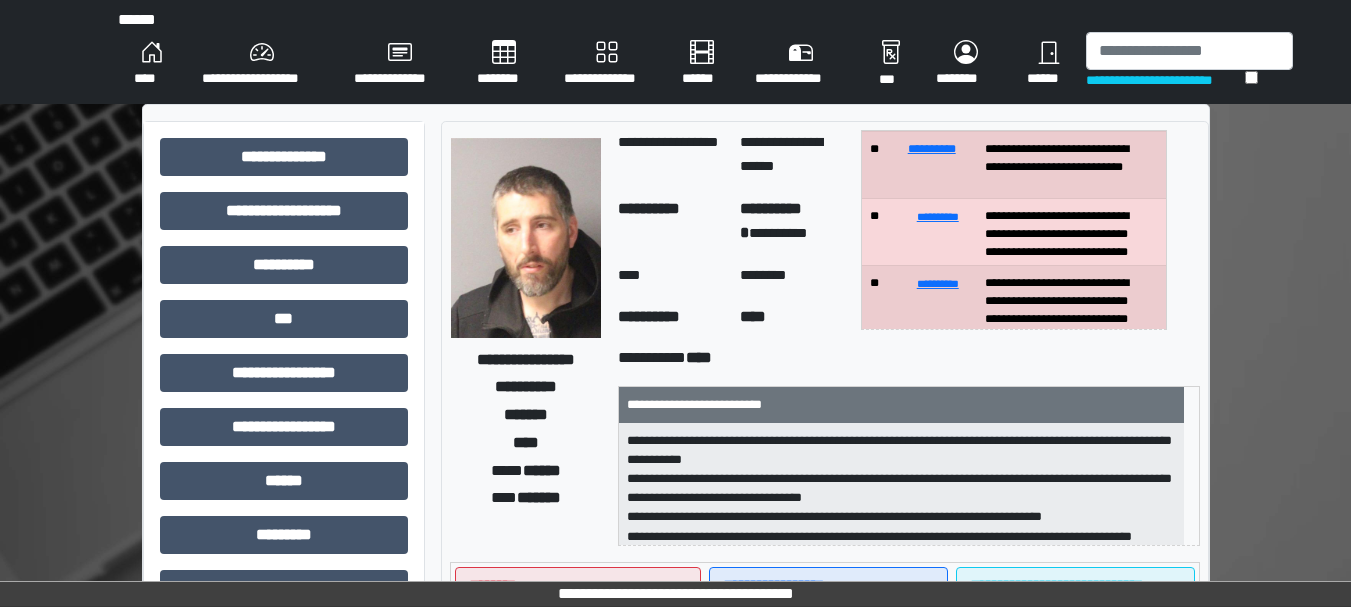scroll, scrollTop: 120, scrollLeft: 0, axis: vertical 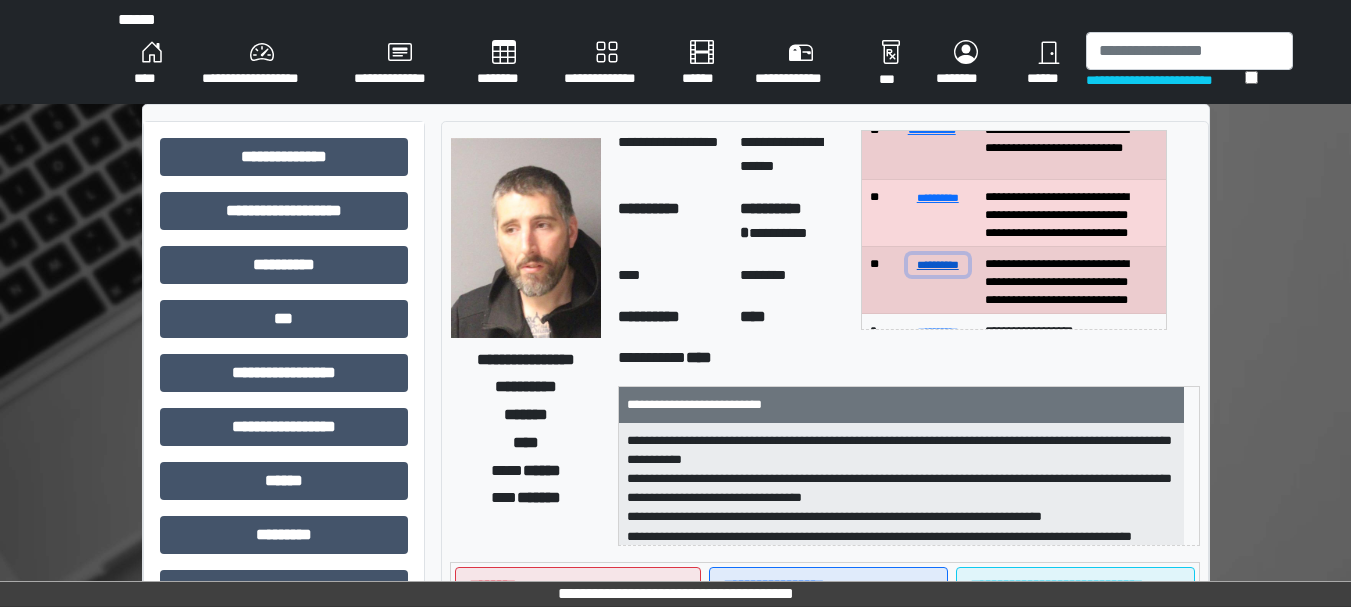 click on "**********" at bounding box center [938, 264] 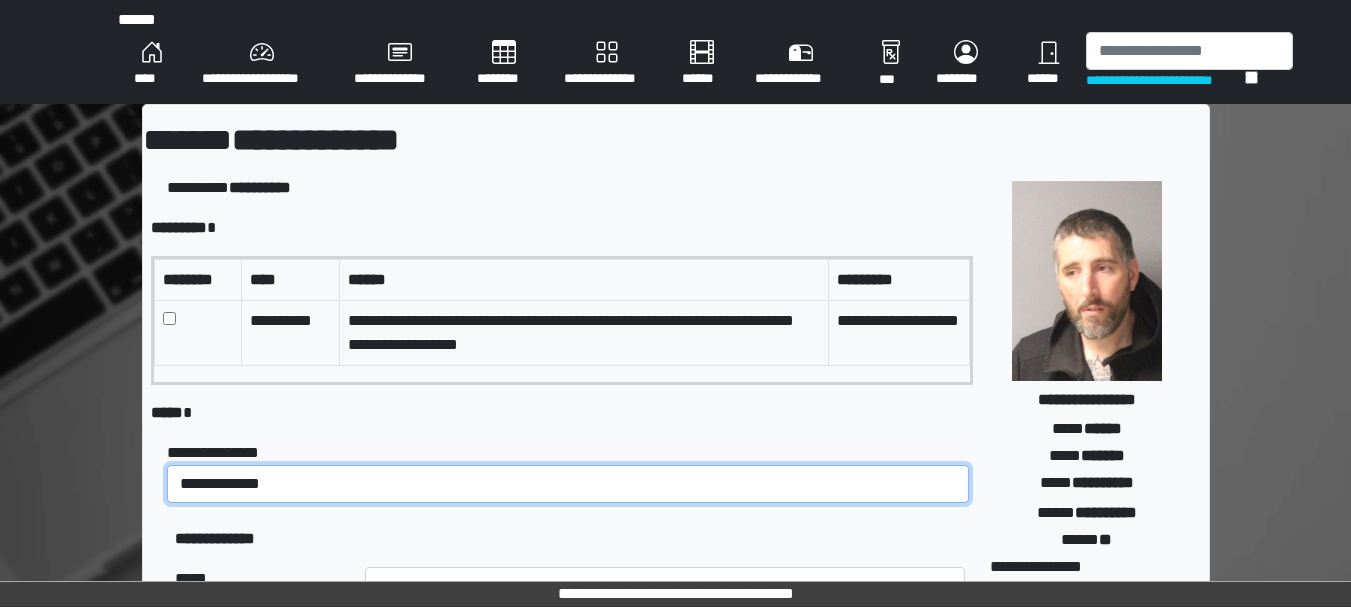 click on "**********" at bounding box center [568, 484] 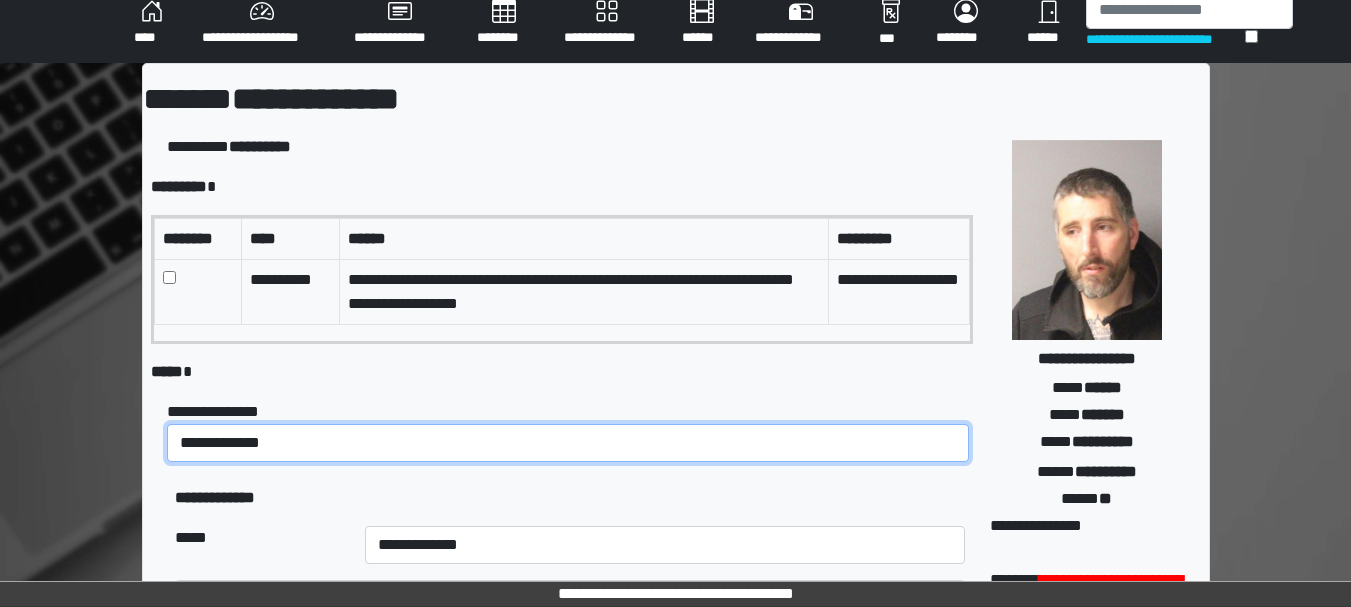 scroll, scrollTop: 42, scrollLeft: 0, axis: vertical 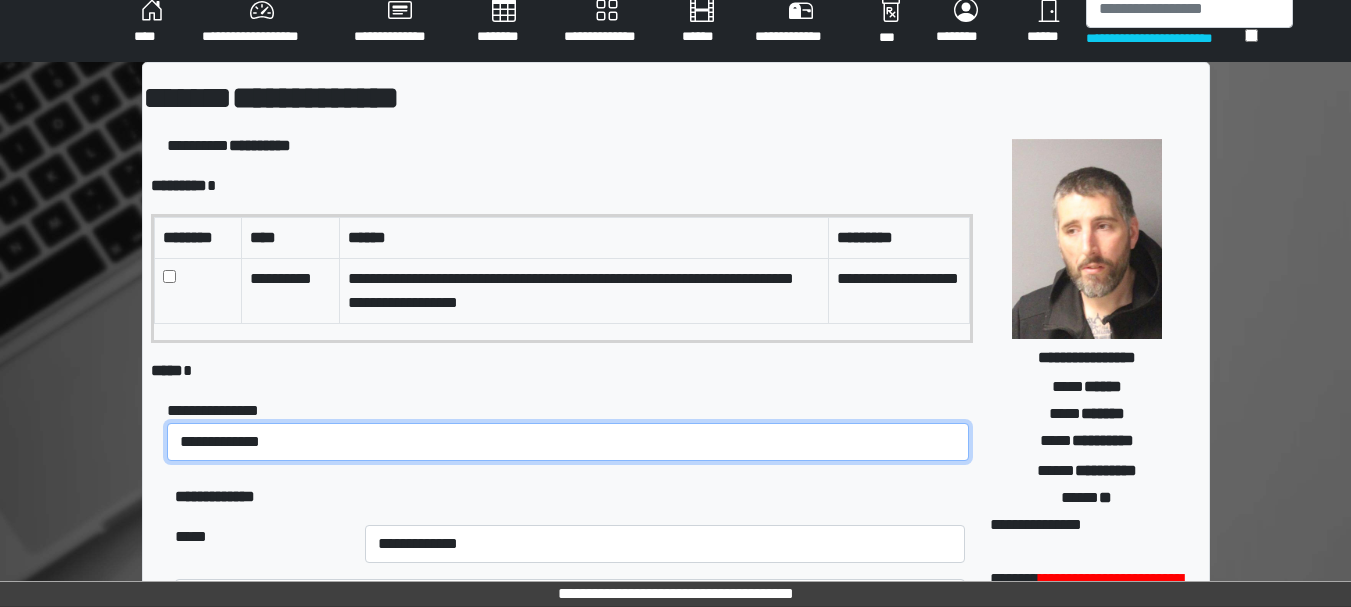 click on "**********" at bounding box center (568, 442) 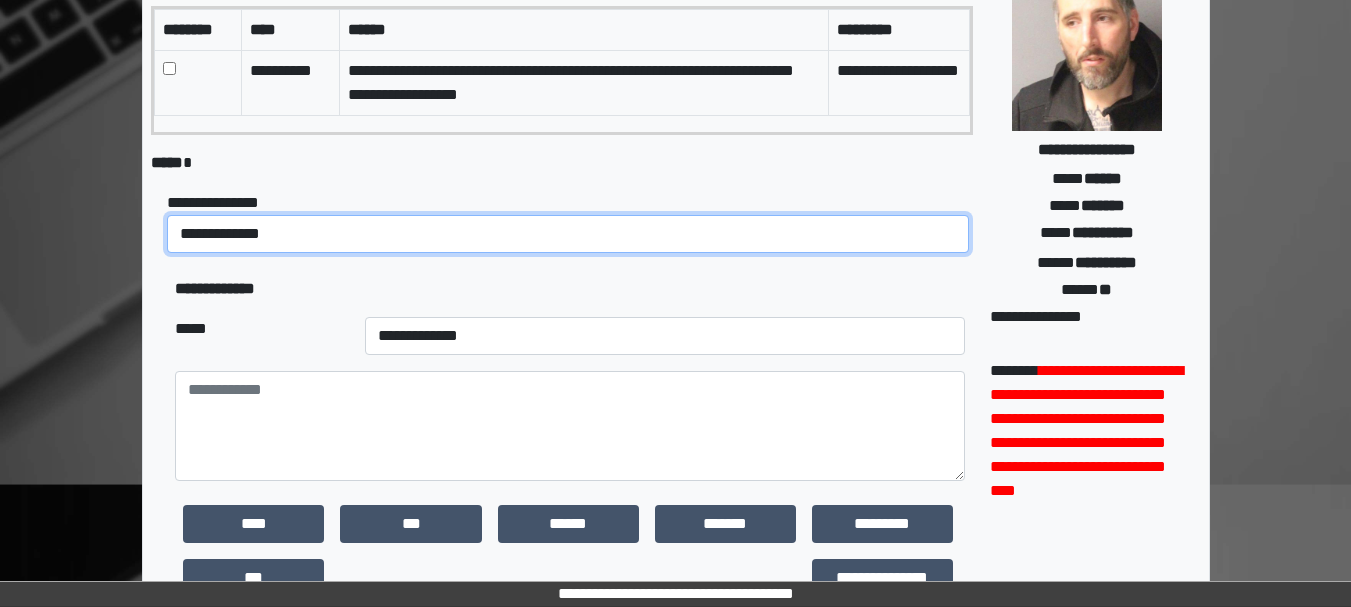 scroll, scrollTop: 251, scrollLeft: 0, axis: vertical 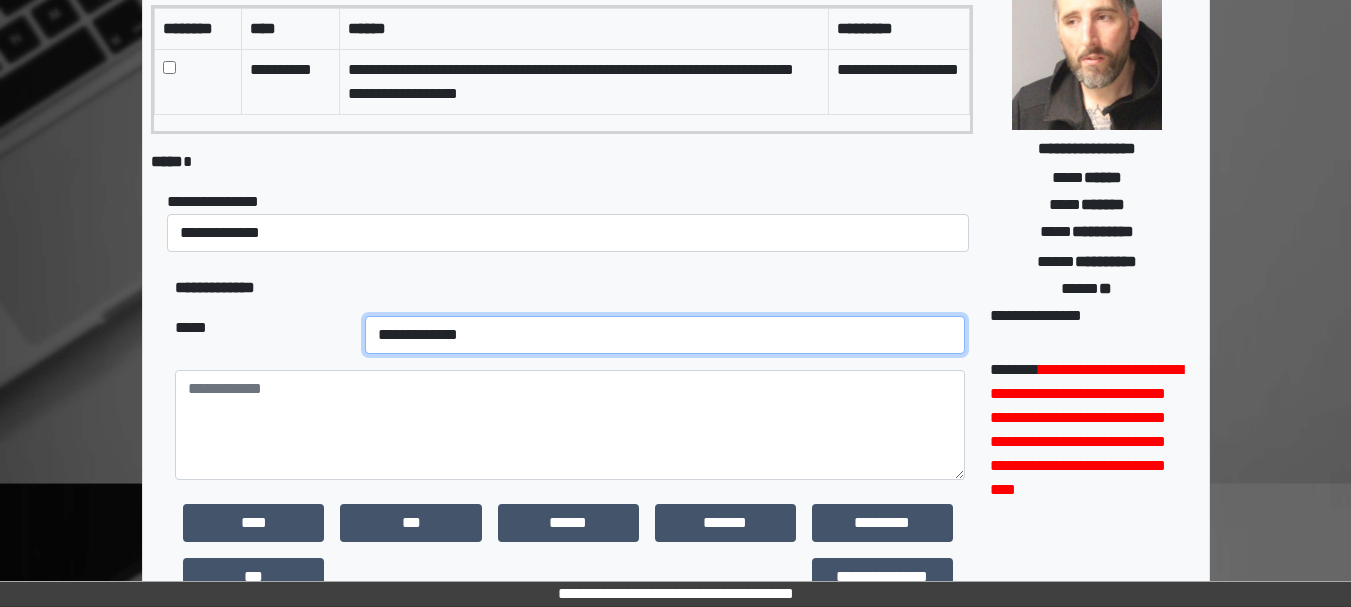 click on "**********" at bounding box center (665, 335) 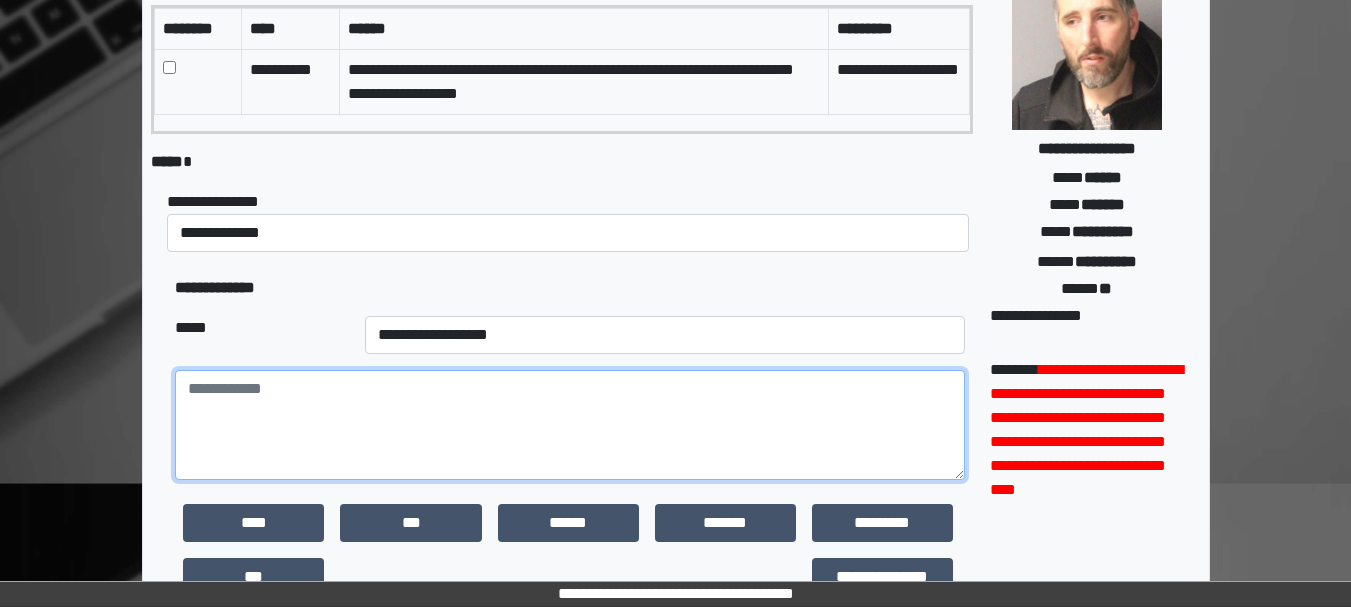 click at bounding box center [570, 425] 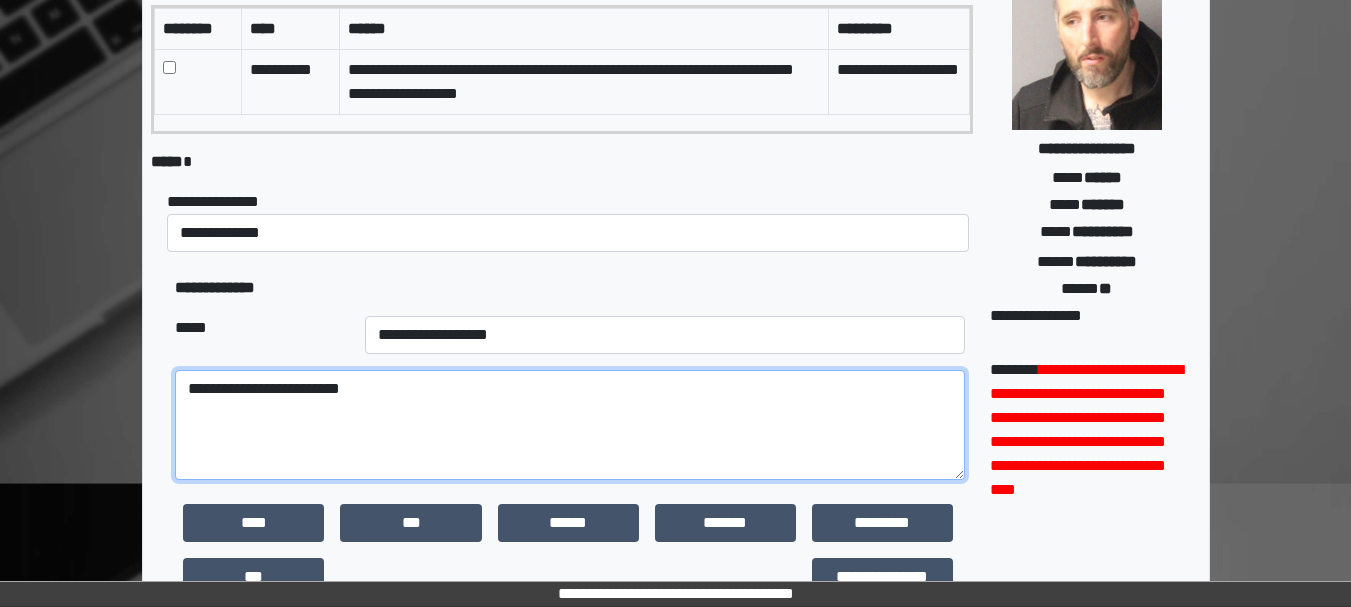 scroll, scrollTop: 651, scrollLeft: 0, axis: vertical 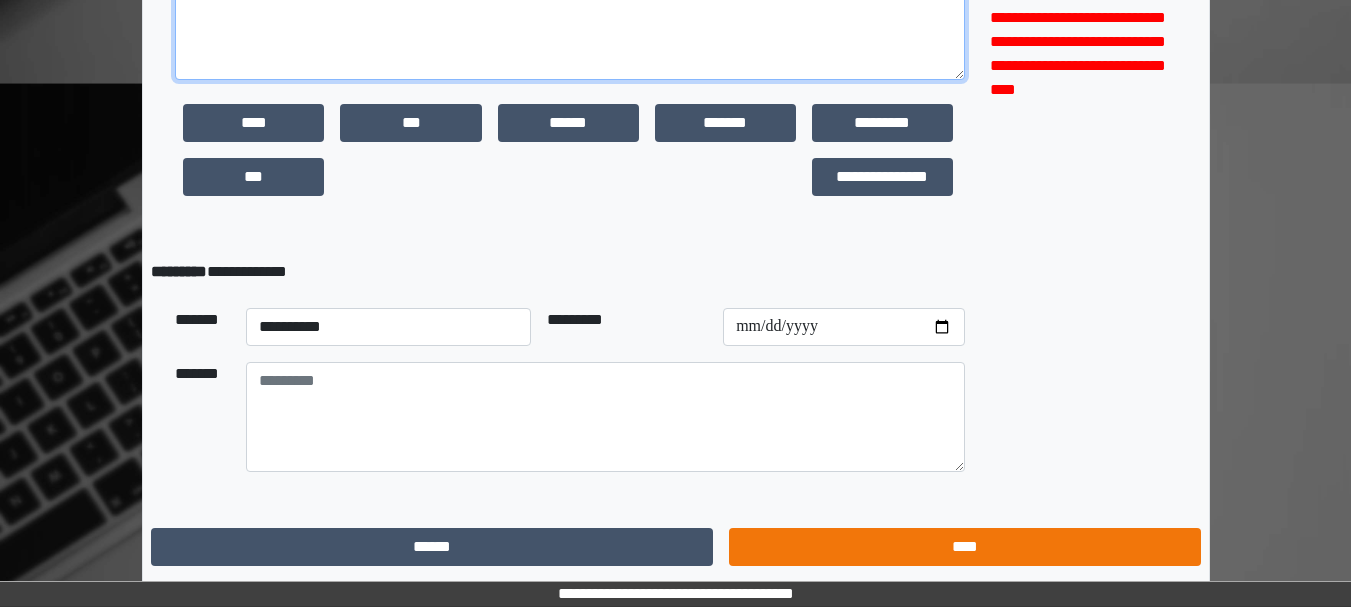type on "**********" 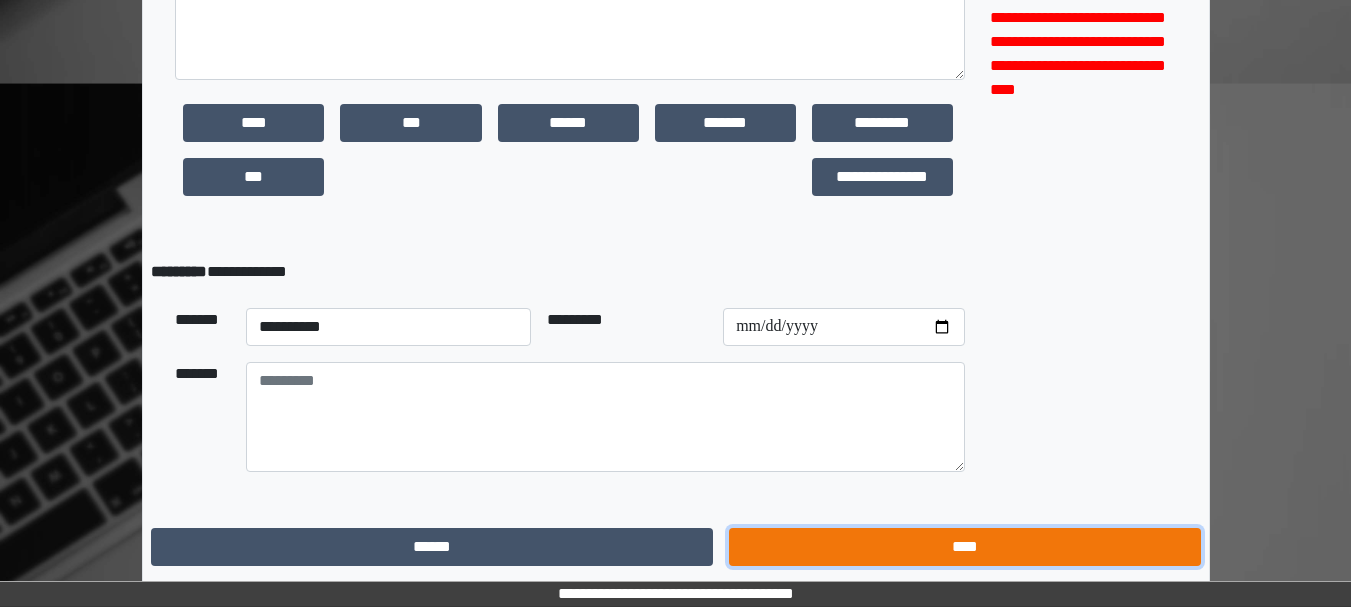 click on "****" at bounding box center [964, 547] 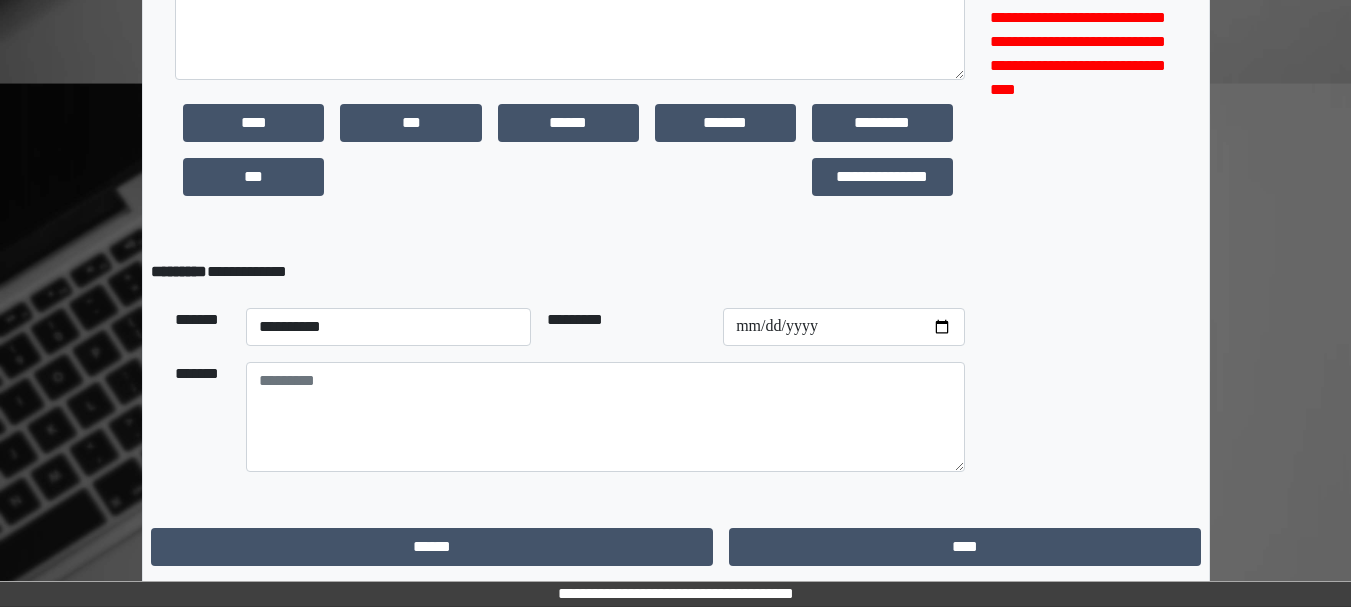 scroll, scrollTop: 0, scrollLeft: 0, axis: both 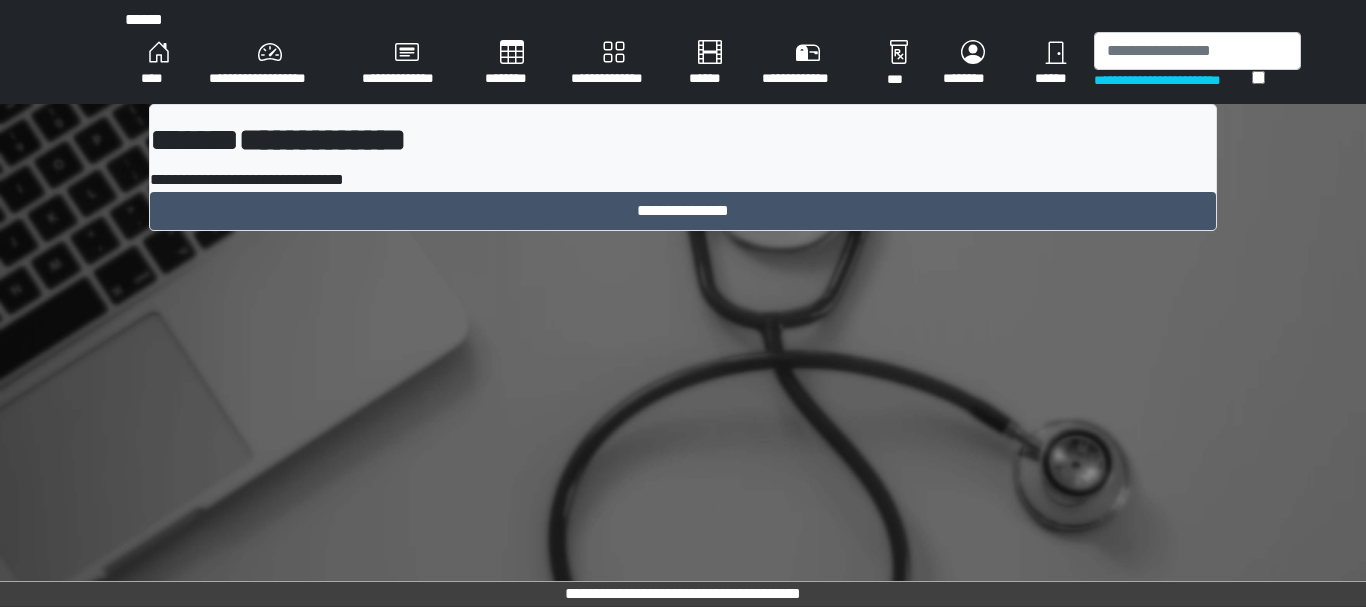 click on "****" at bounding box center [159, 64] 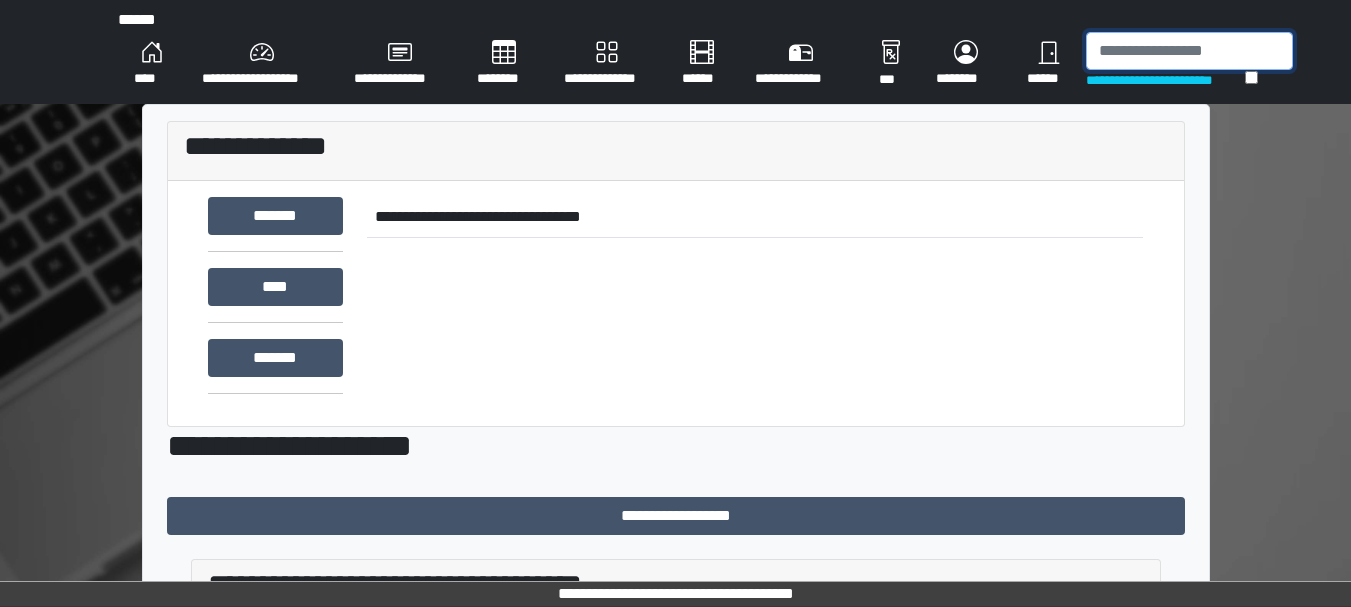 click at bounding box center (1189, 51) 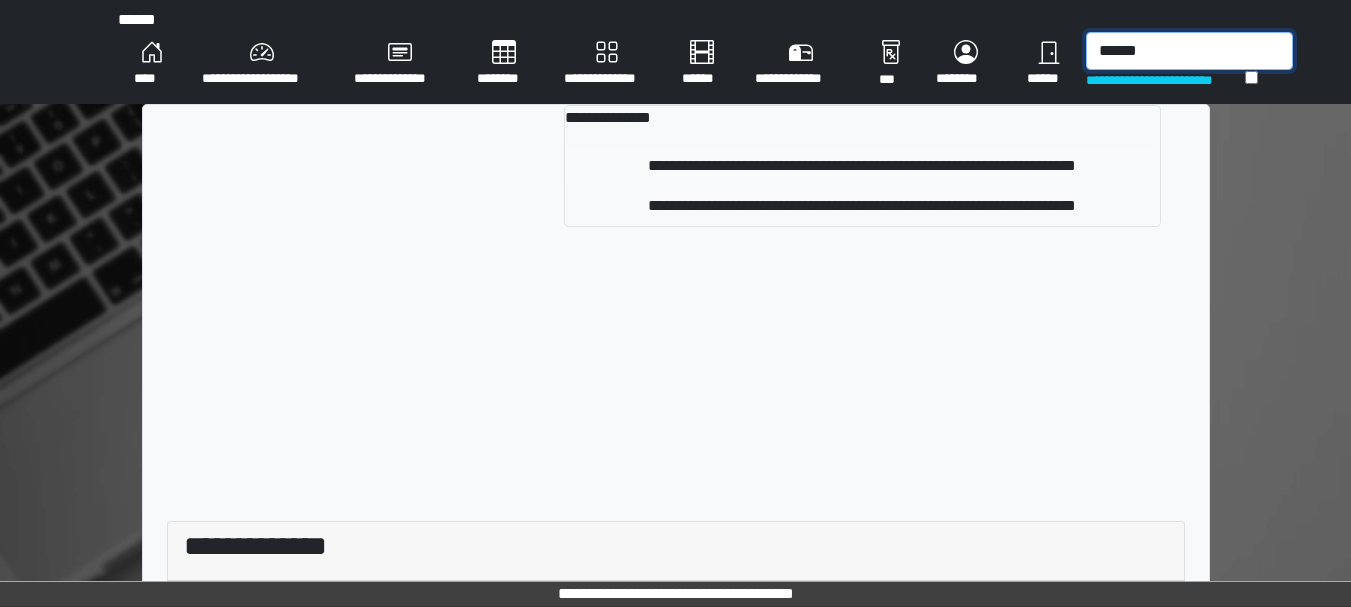 type on "******" 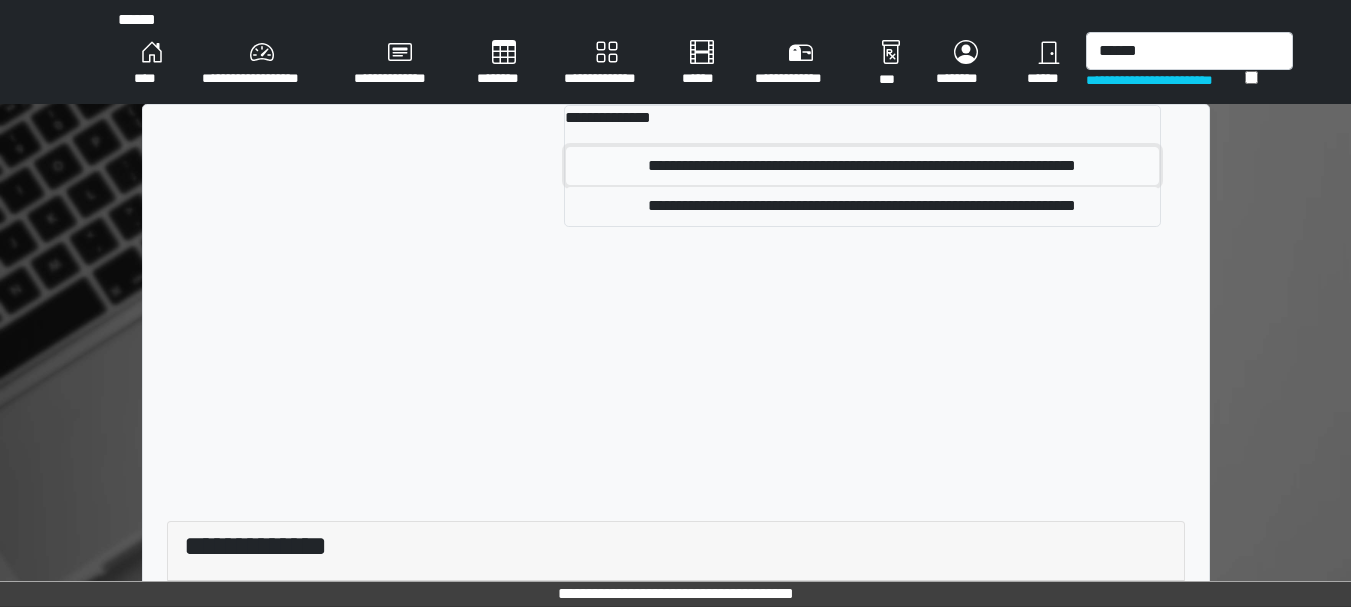 click on "**********" at bounding box center [862, 166] 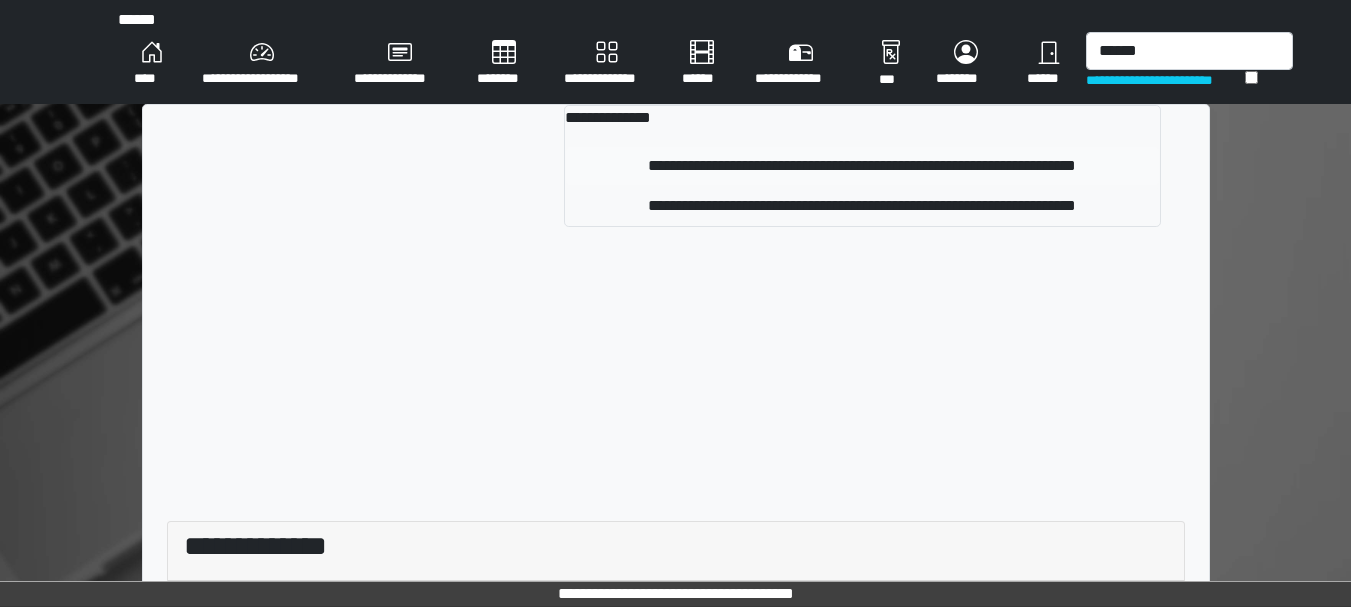 type 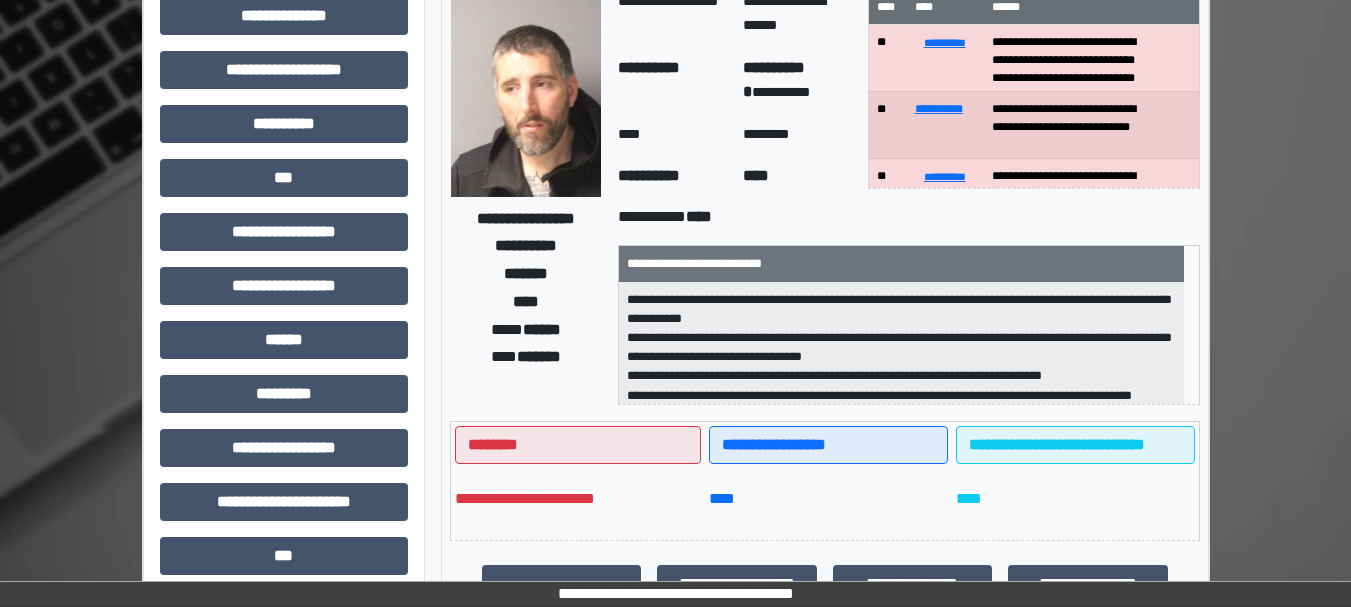 scroll, scrollTop: 142, scrollLeft: 0, axis: vertical 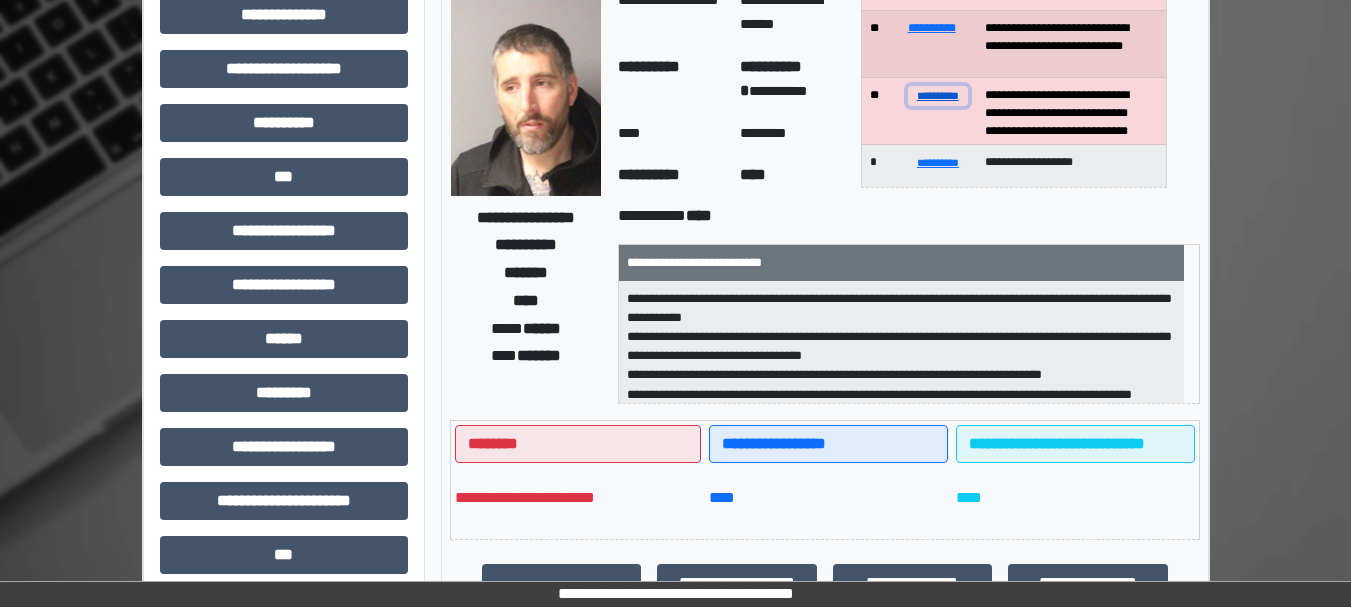 click on "**********" at bounding box center [938, 95] 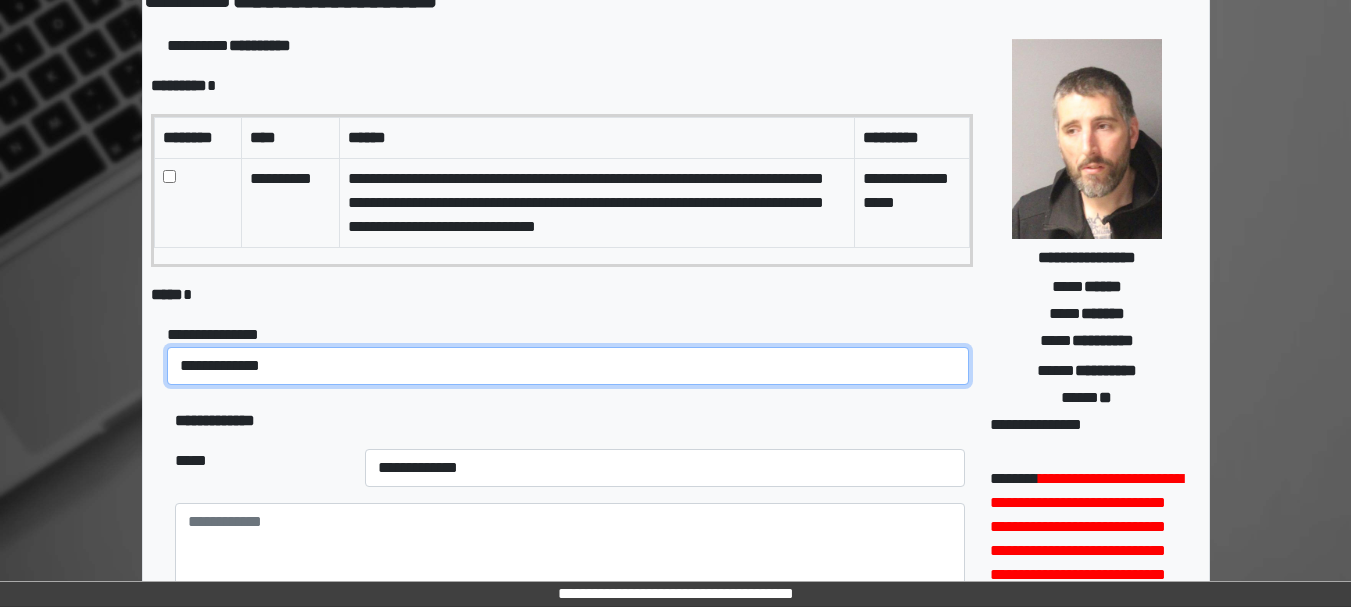 click on "**********" at bounding box center (568, 366) 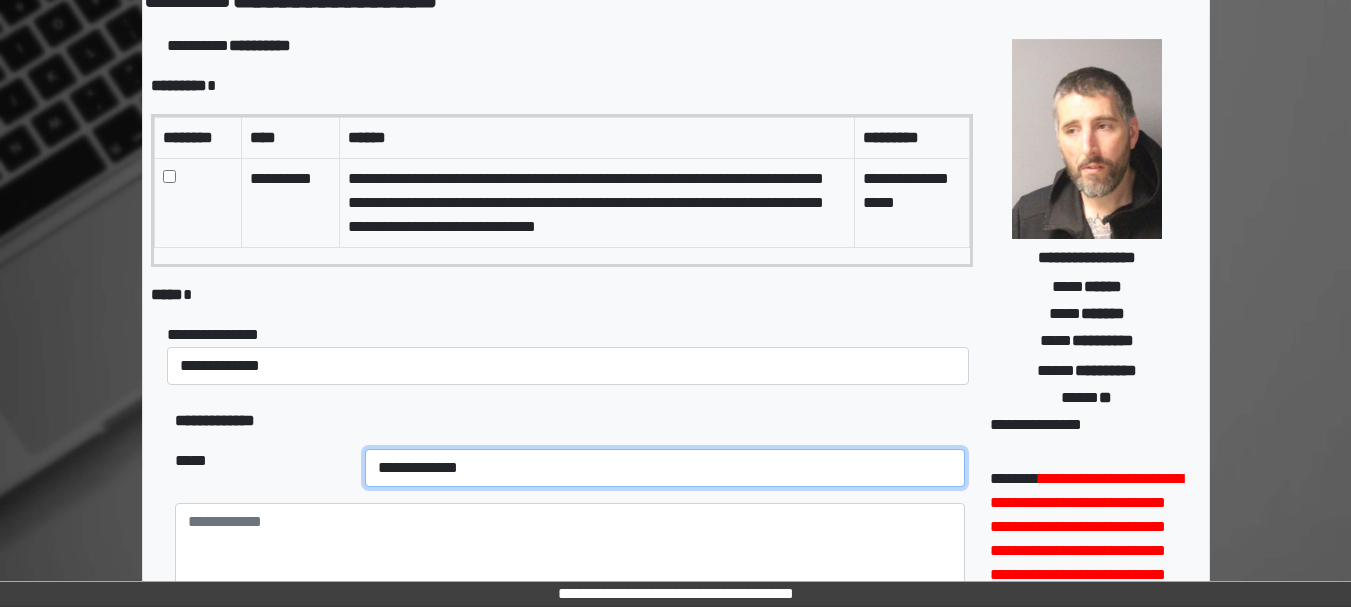 click on "**********" at bounding box center (665, 468) 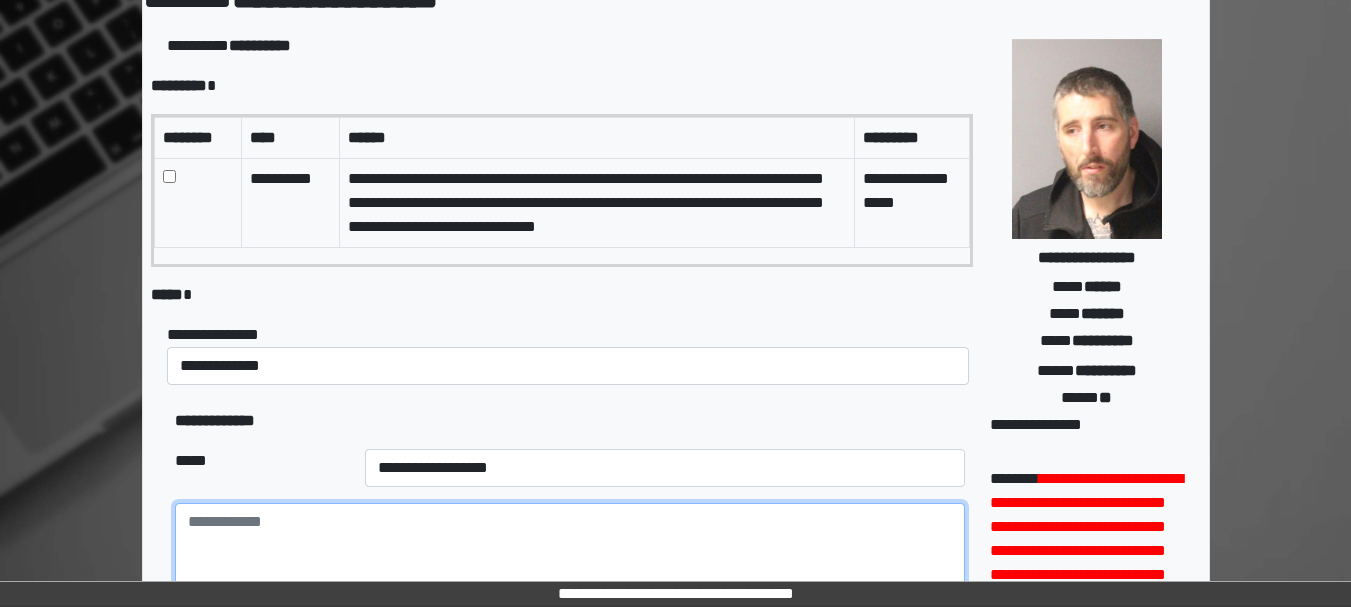 click at bounding box center [570, 558] 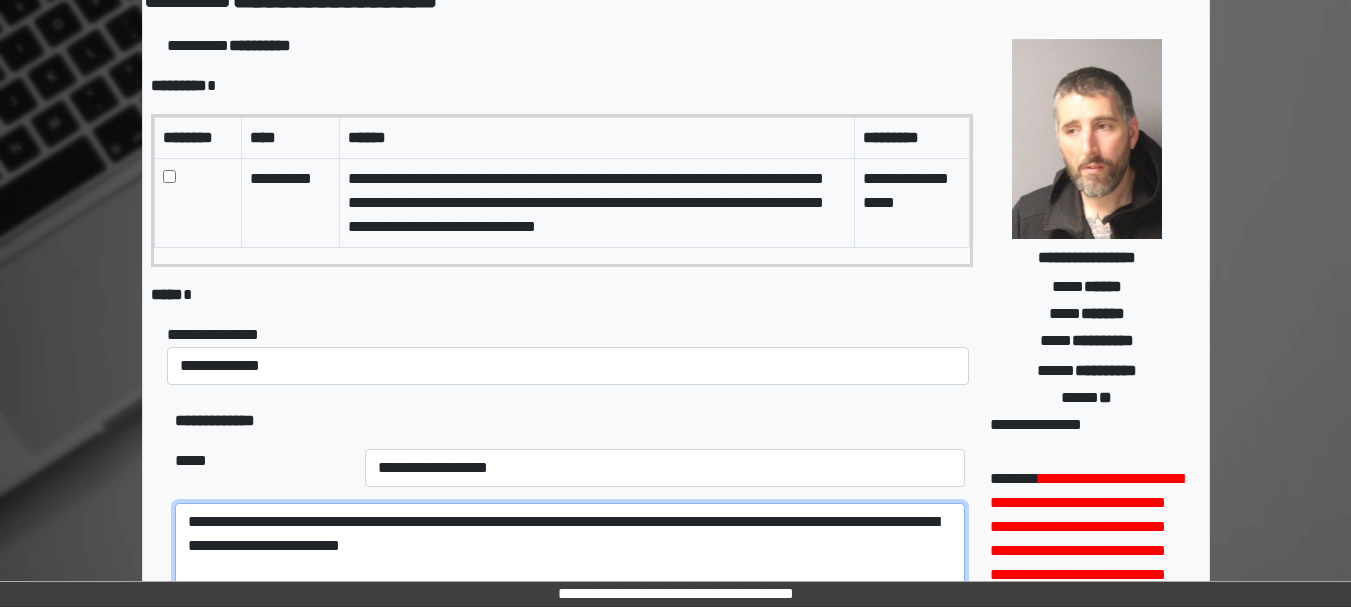 click on "**********" at bounding box center (570, 558) 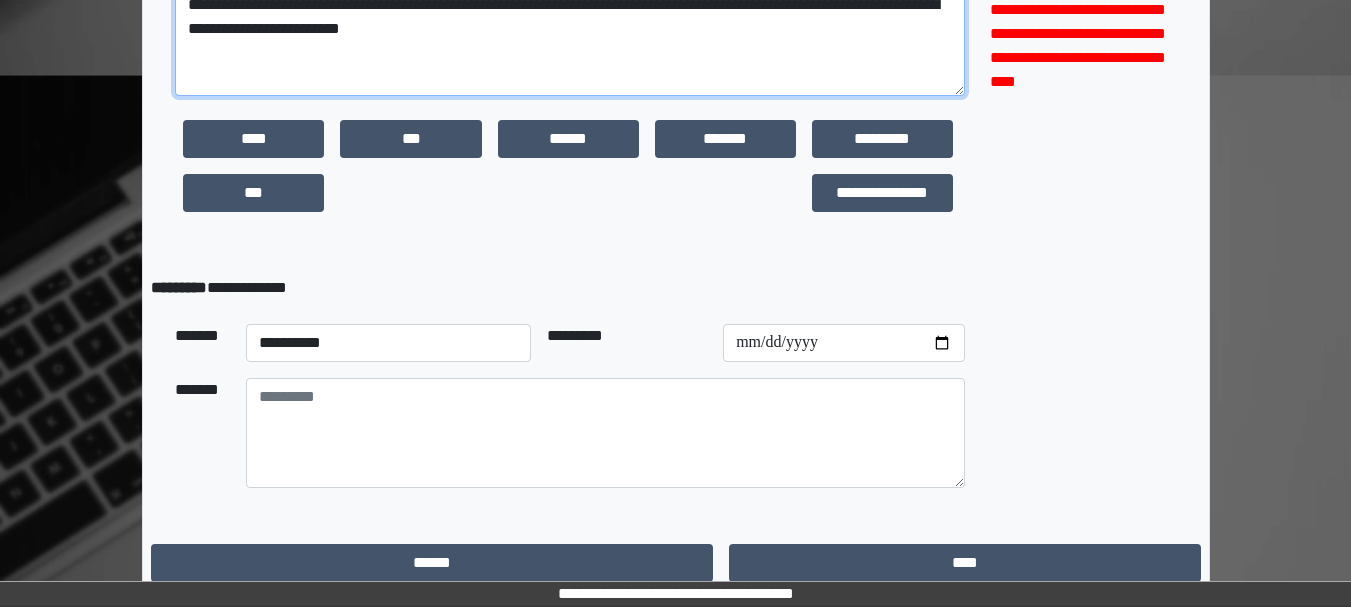 scroll, scrollTop: 660, scrollLeft: 0, axis: vertical 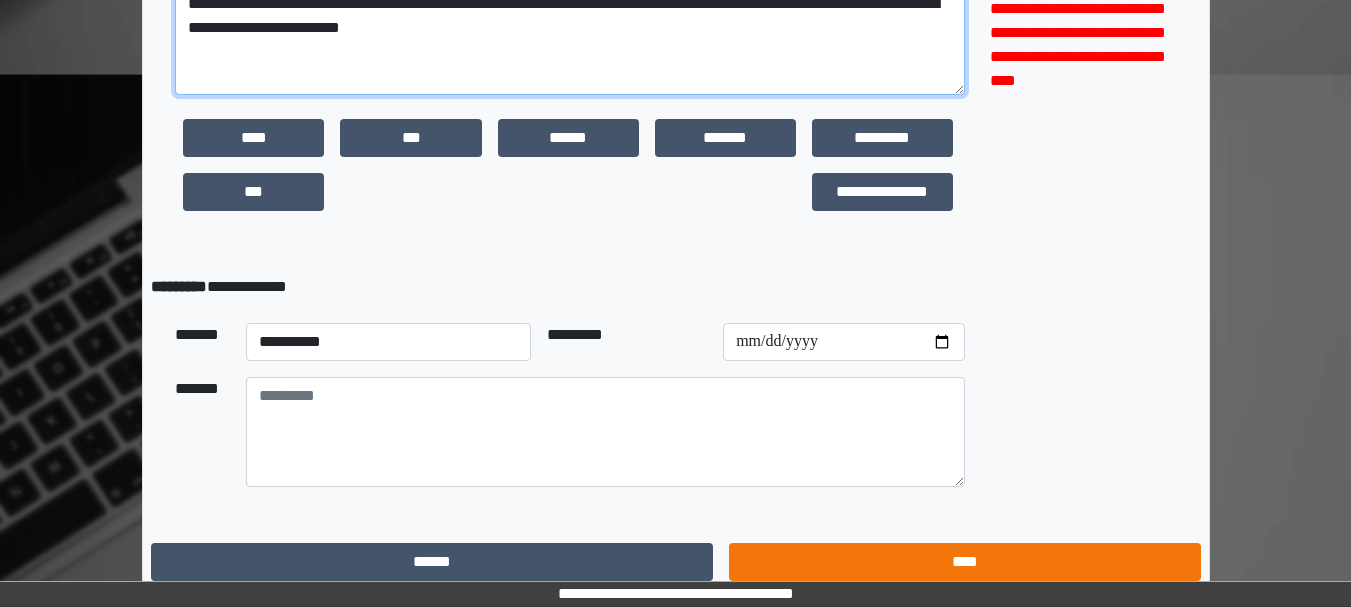 type on "**********" 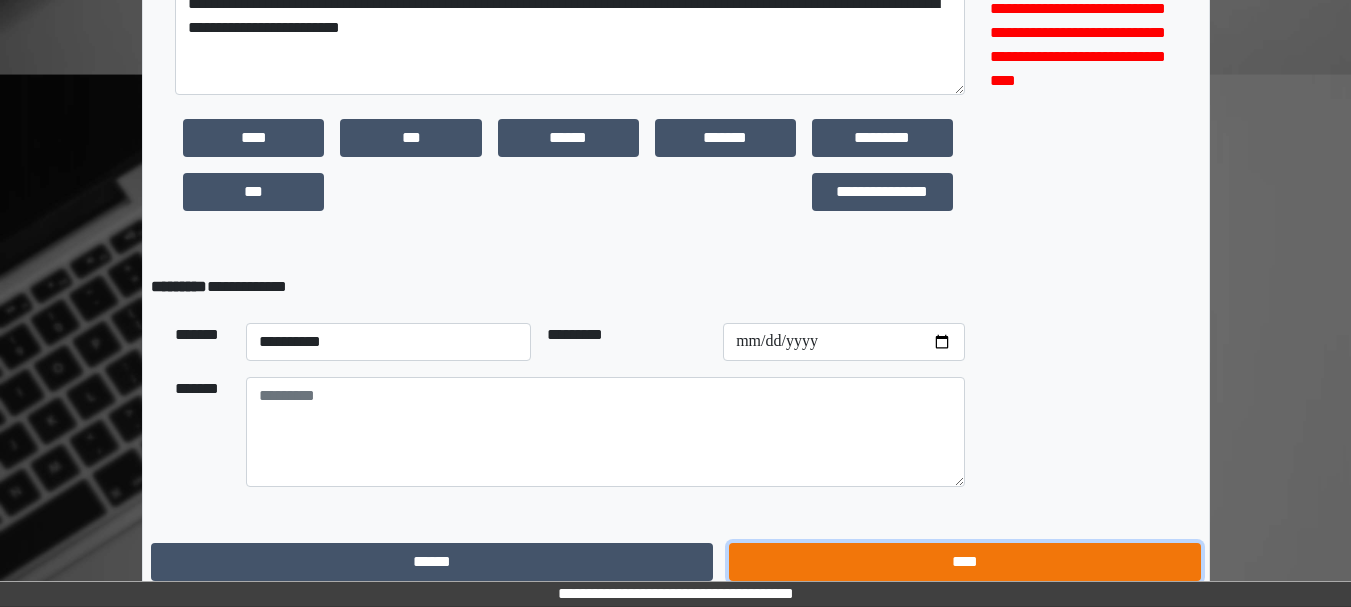 click on "****" at bounding box center [964, 562] 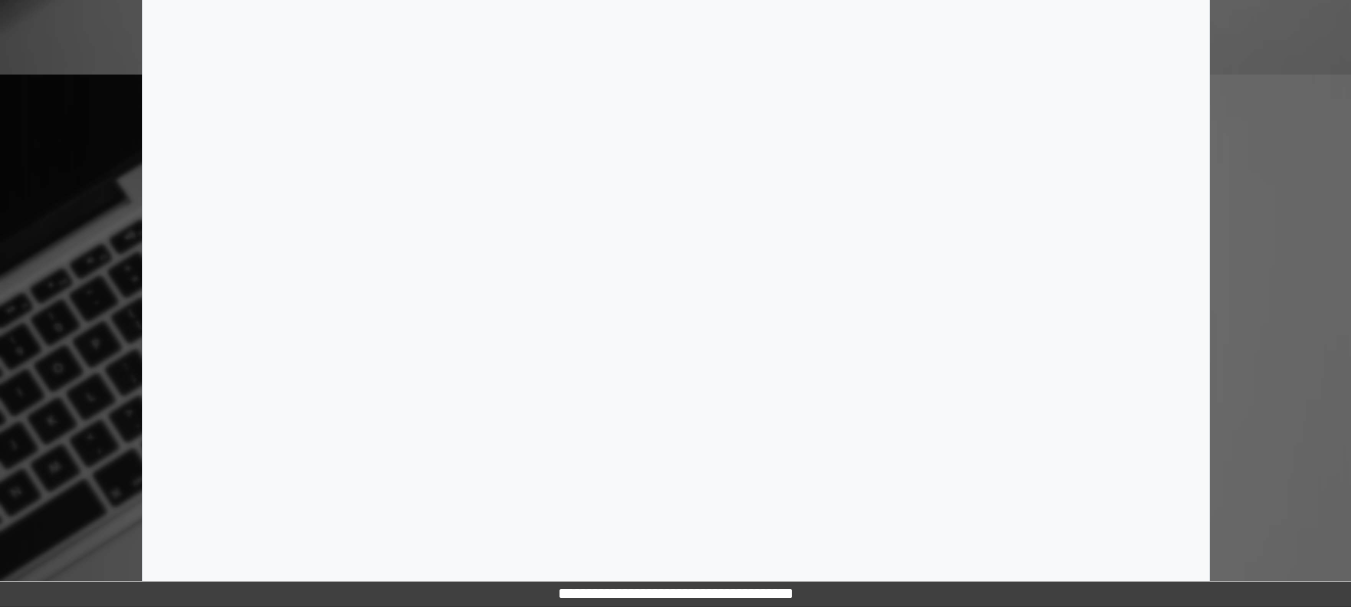 scroll, scrollTop: 0, scrollLeft: 0, axis: both 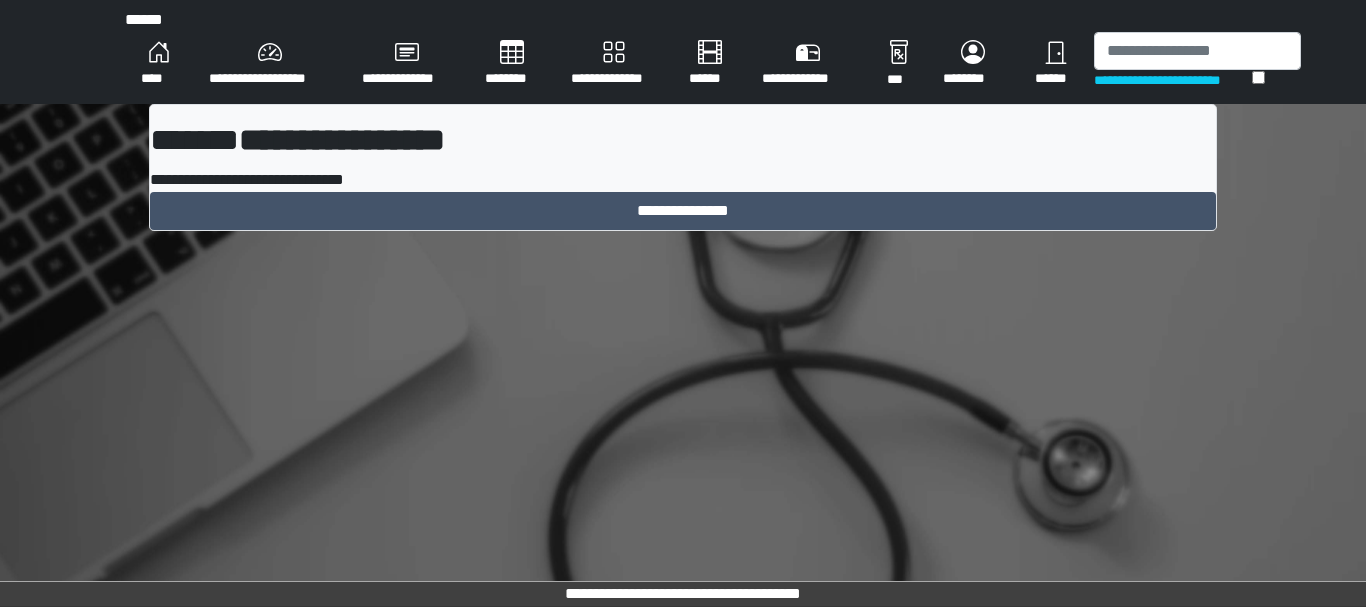 click on "****" at bounding box center (159, 64) 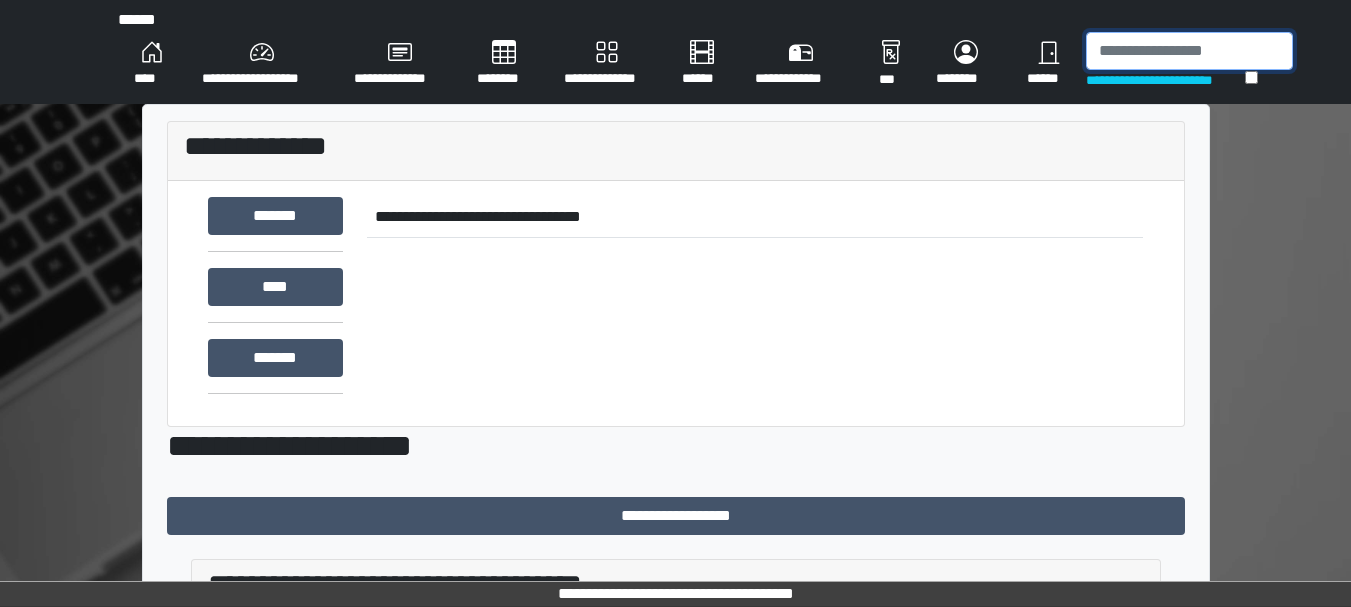 click at bounding box center [1189, 51] 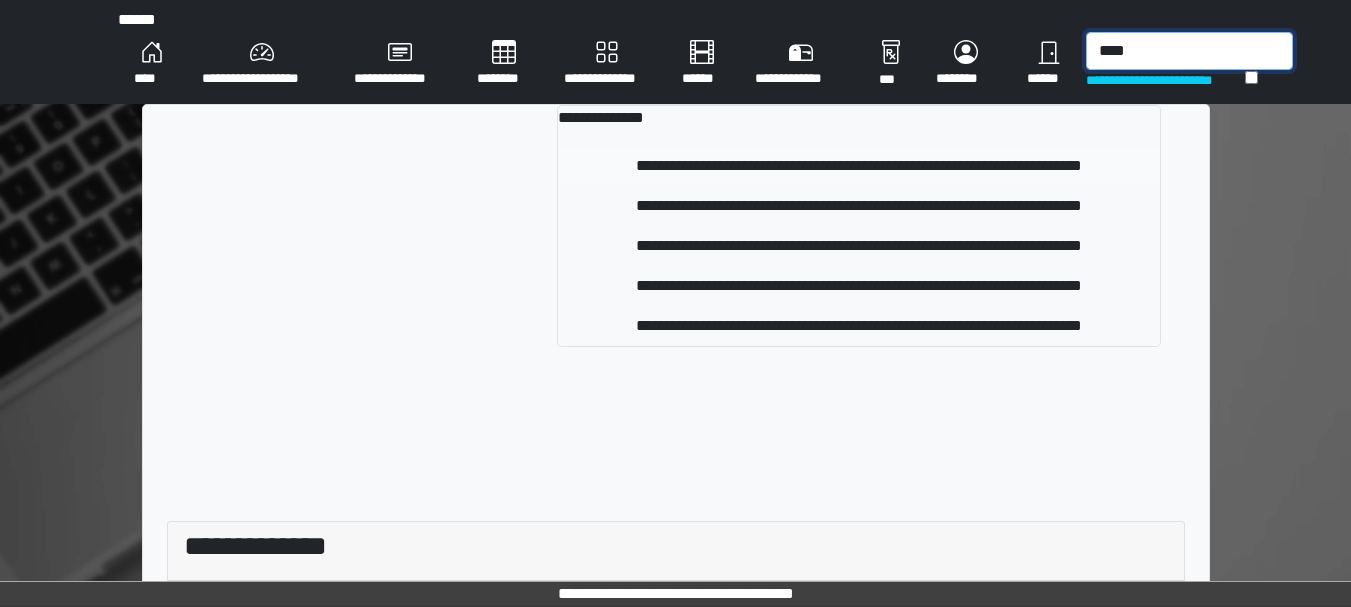 type on "****" 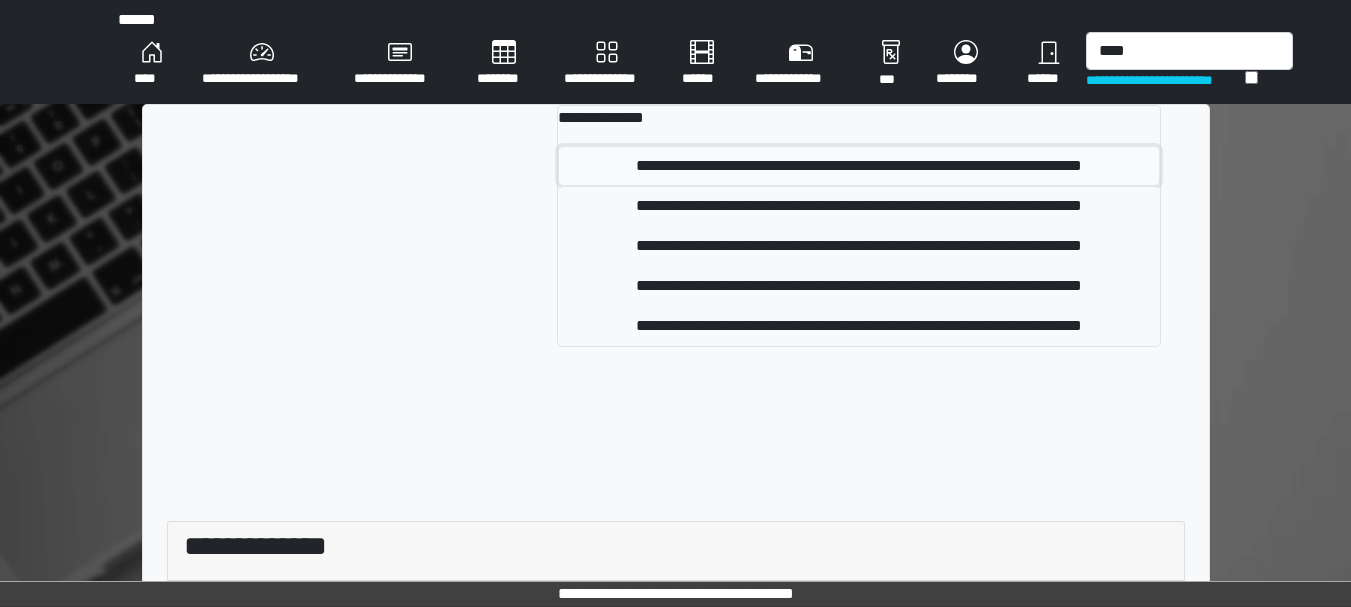 click on "**********" at bounding box center (859, 166) 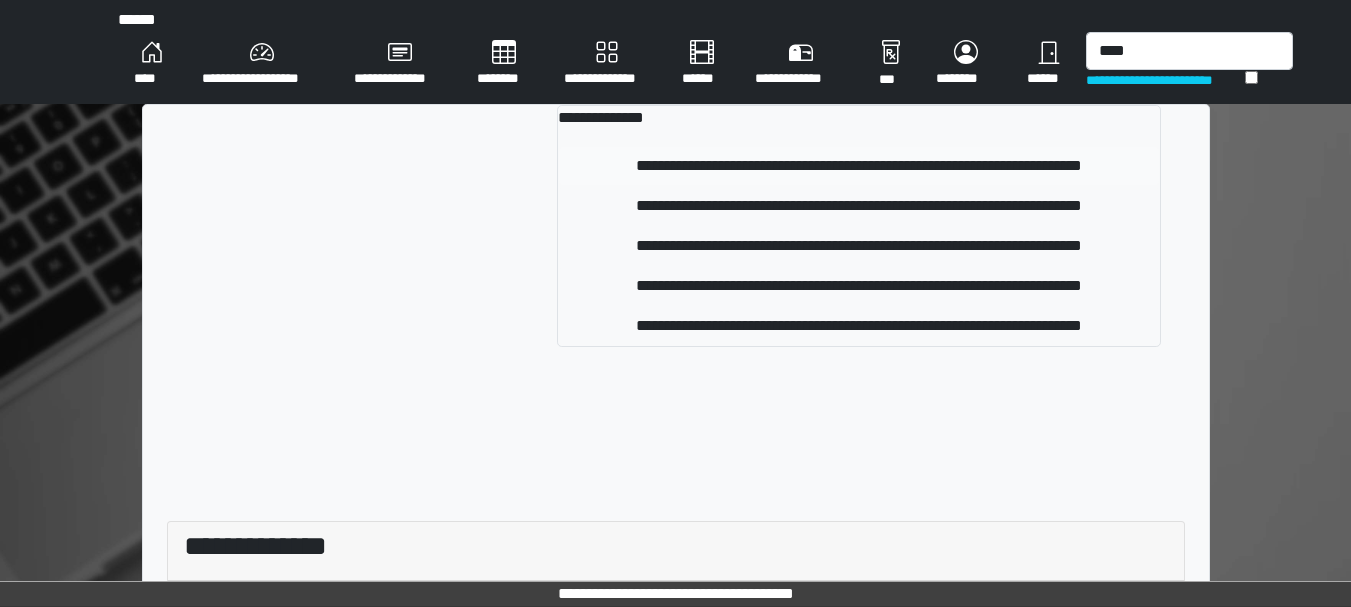 type 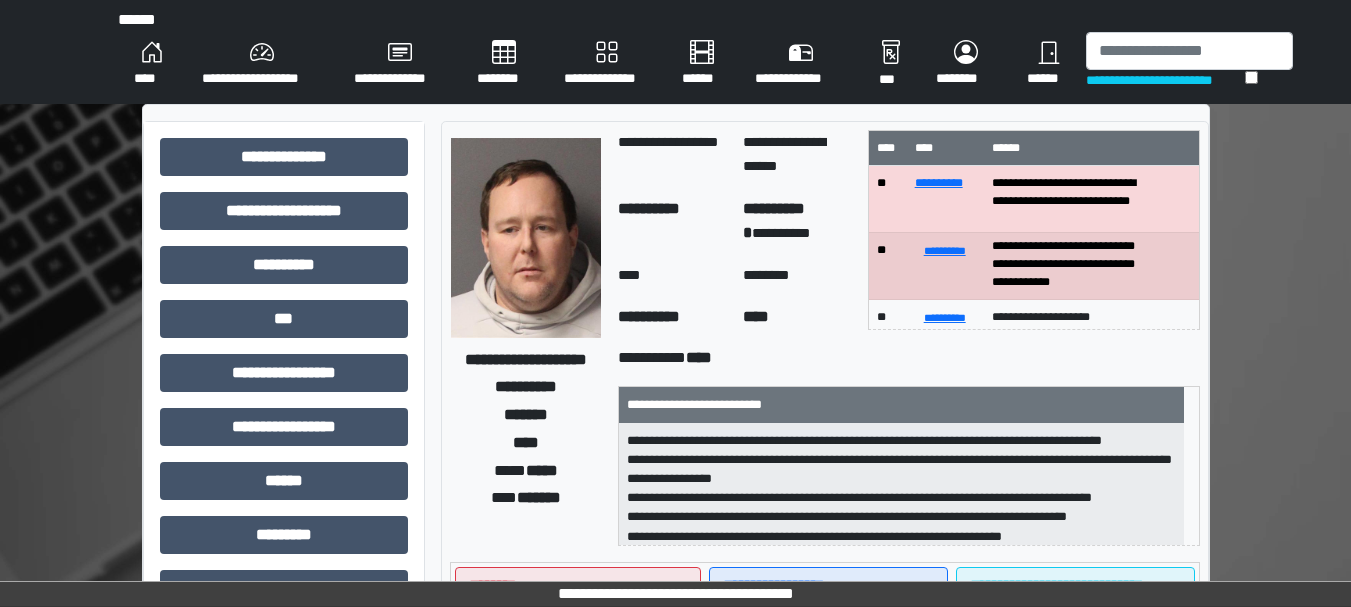 scroll, scrollTop: 40, scrollLeft: 0, axis: vertical 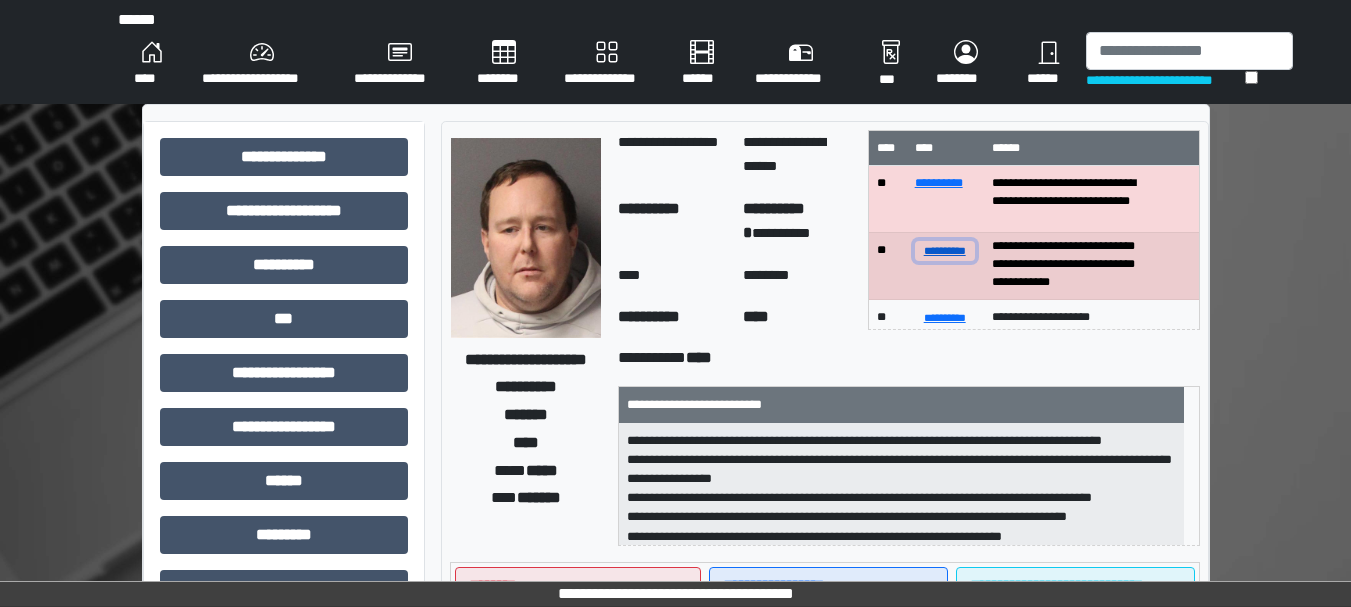 click on "**********" at bounding box center [945, 250] 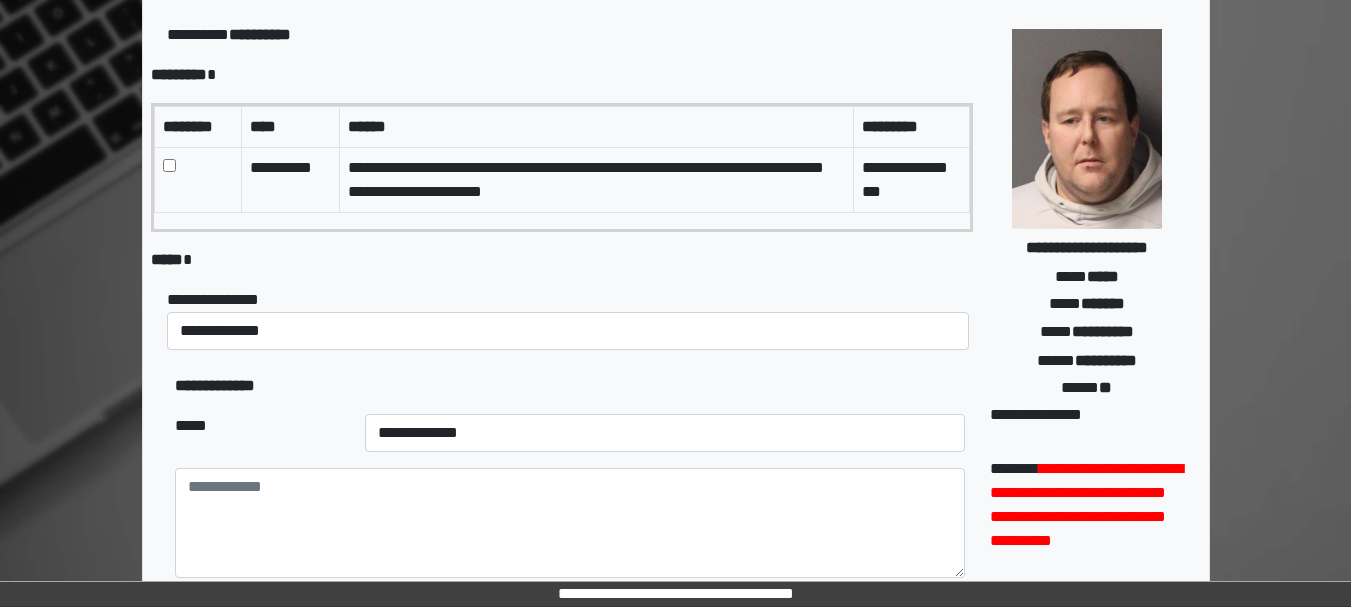 scroll, scrollTop: 154, scrollLeft: 0, axis: vertical 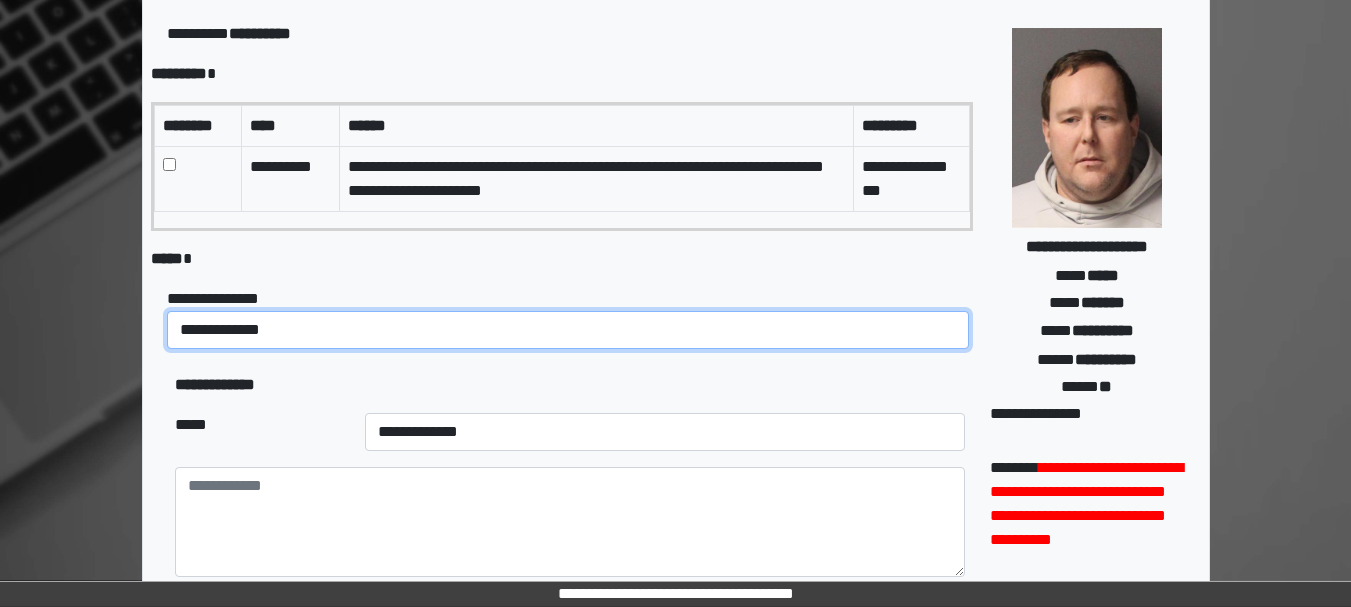 click on "**********" at bounding box center [568, 330] 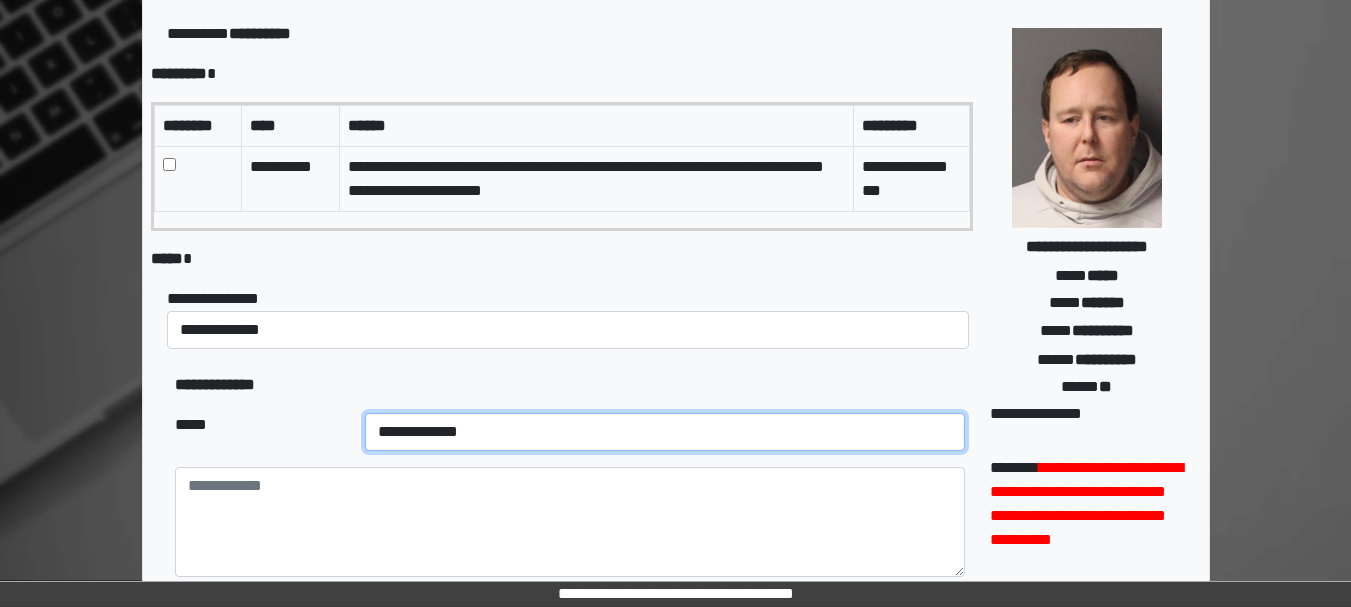 click on "**********" at bounding box center (665, 432) 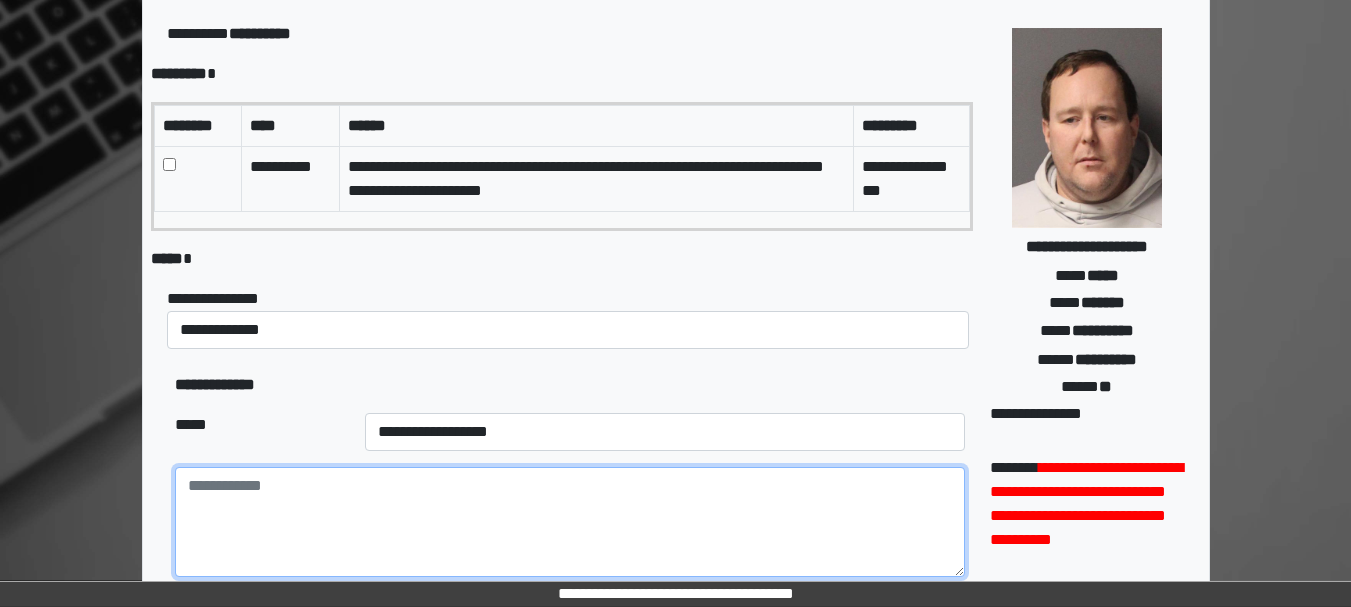 click at bounding box center (570, 522) 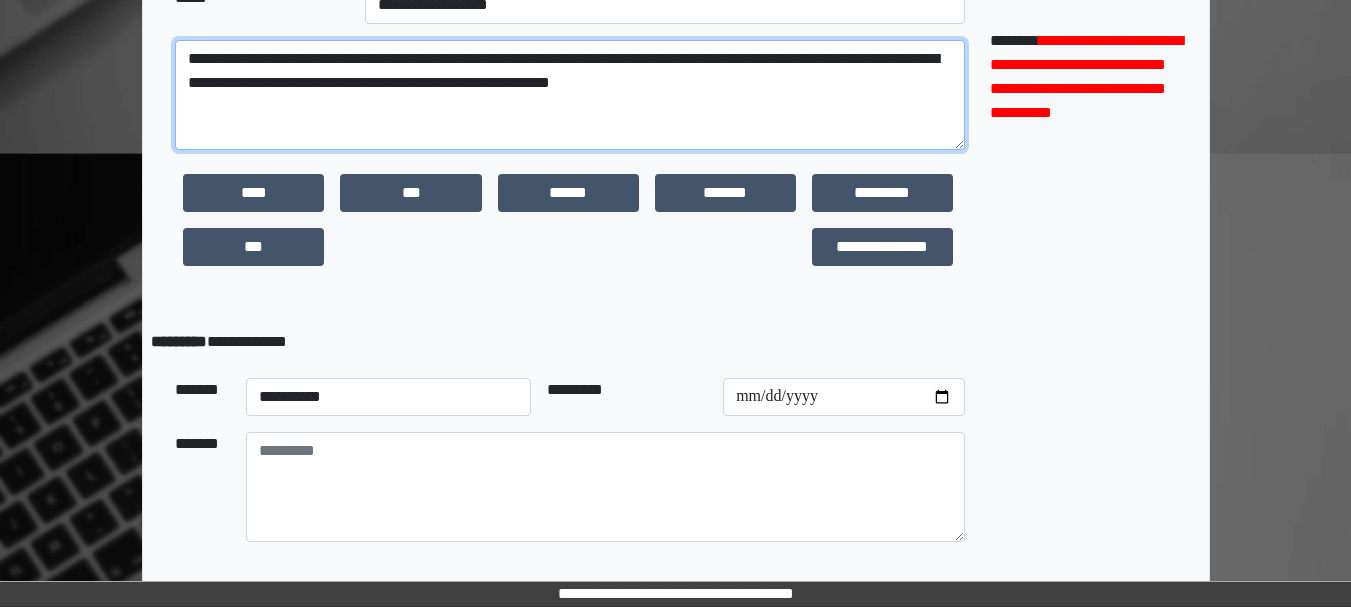 scroll, scrollTop: 651, scrollLeft: 0, axis: vertical 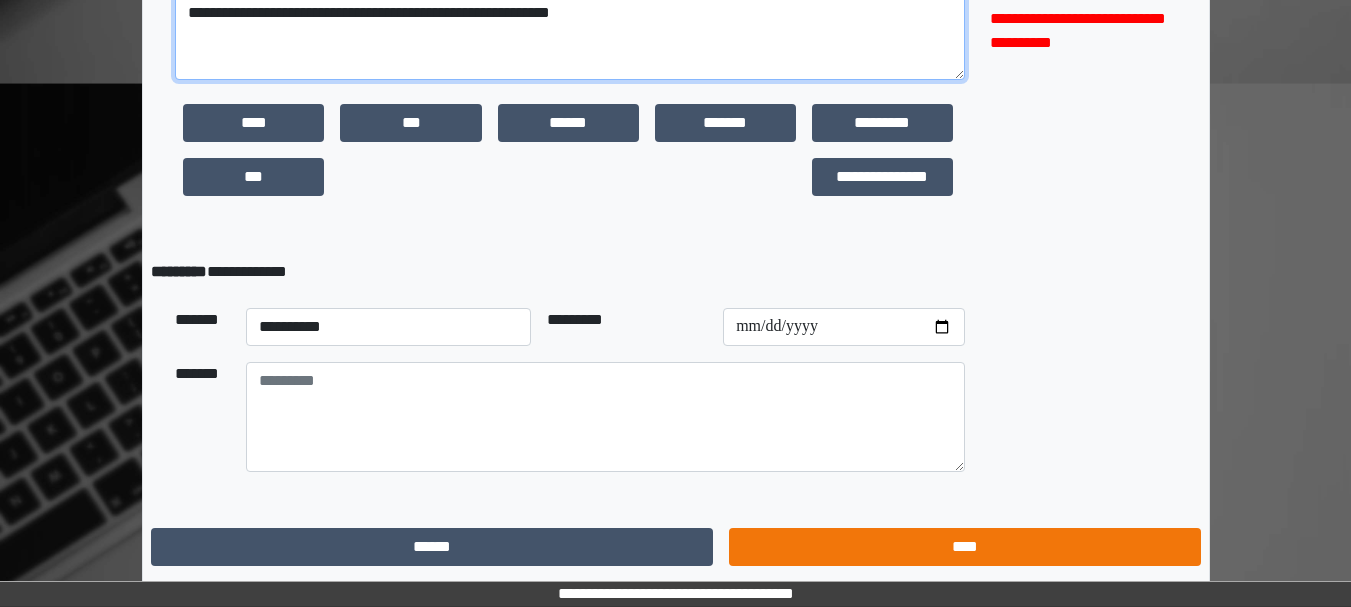type on "**********" 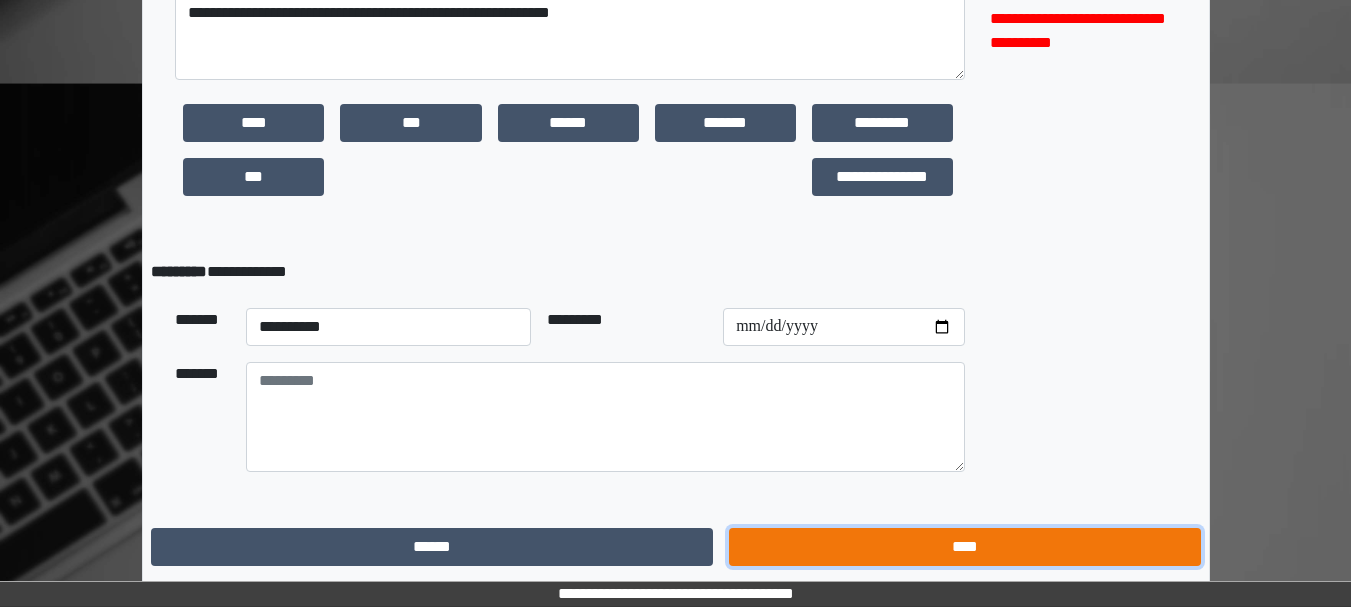 click on "****" at bounding box center [964, 547] 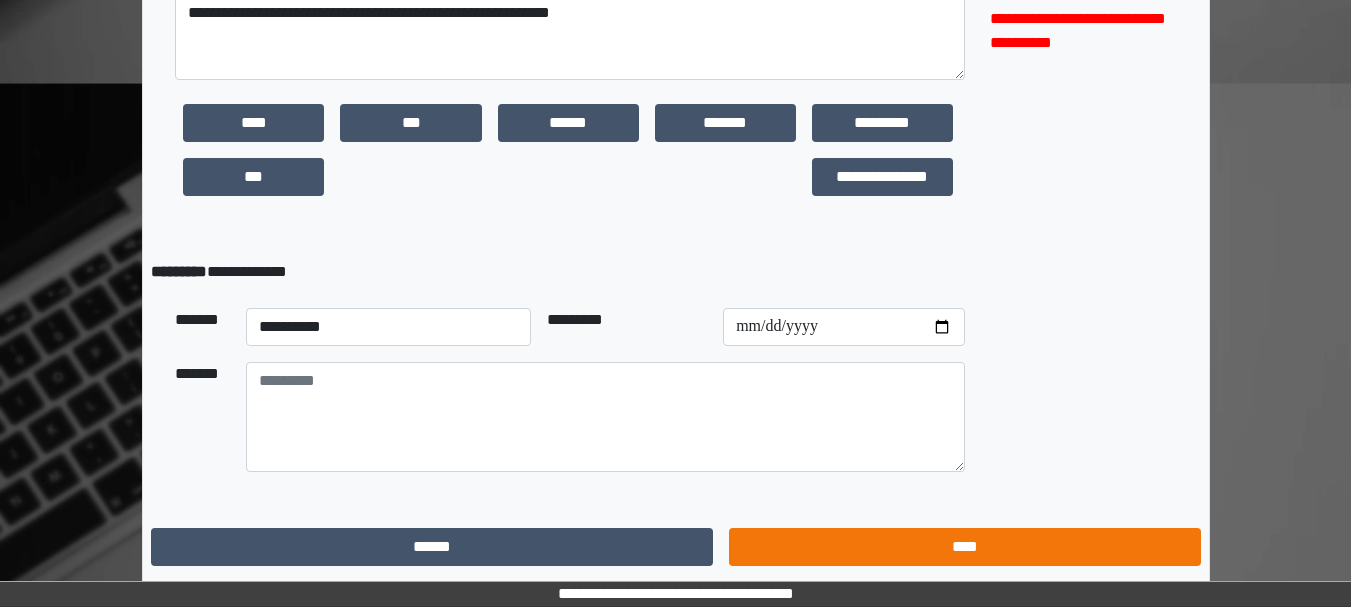 scroll, scrollTop: 0, scrollLeft: 0, axis: both 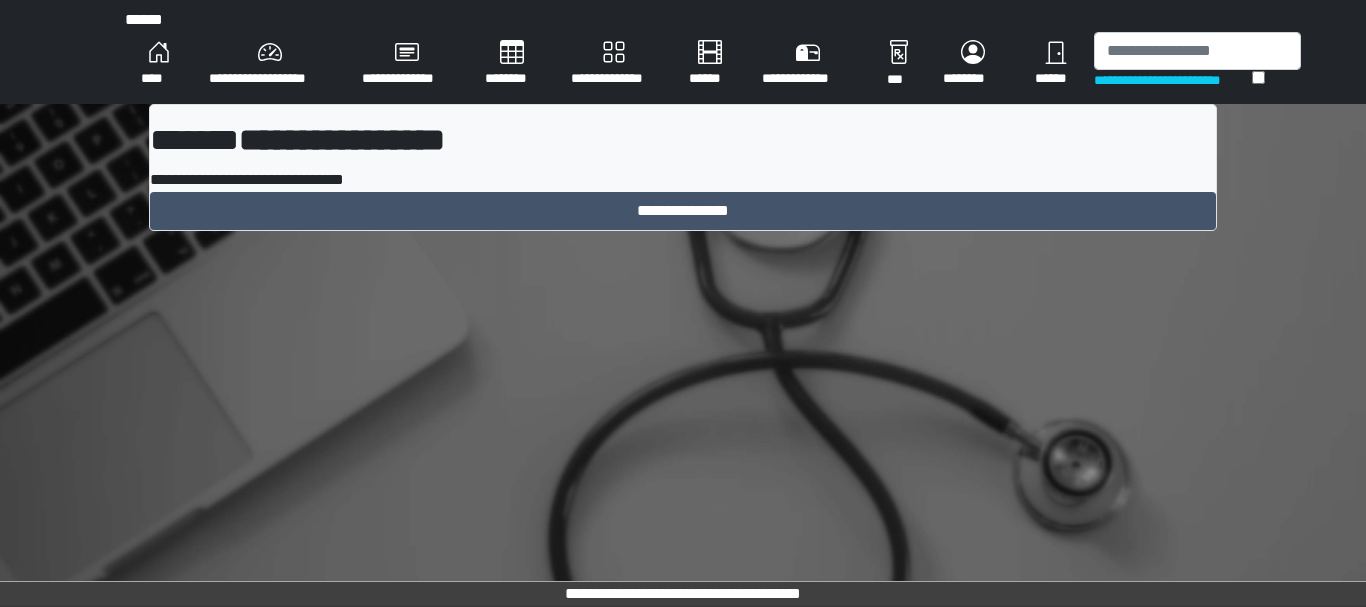 click on "****" at bounding box center (159, 64) 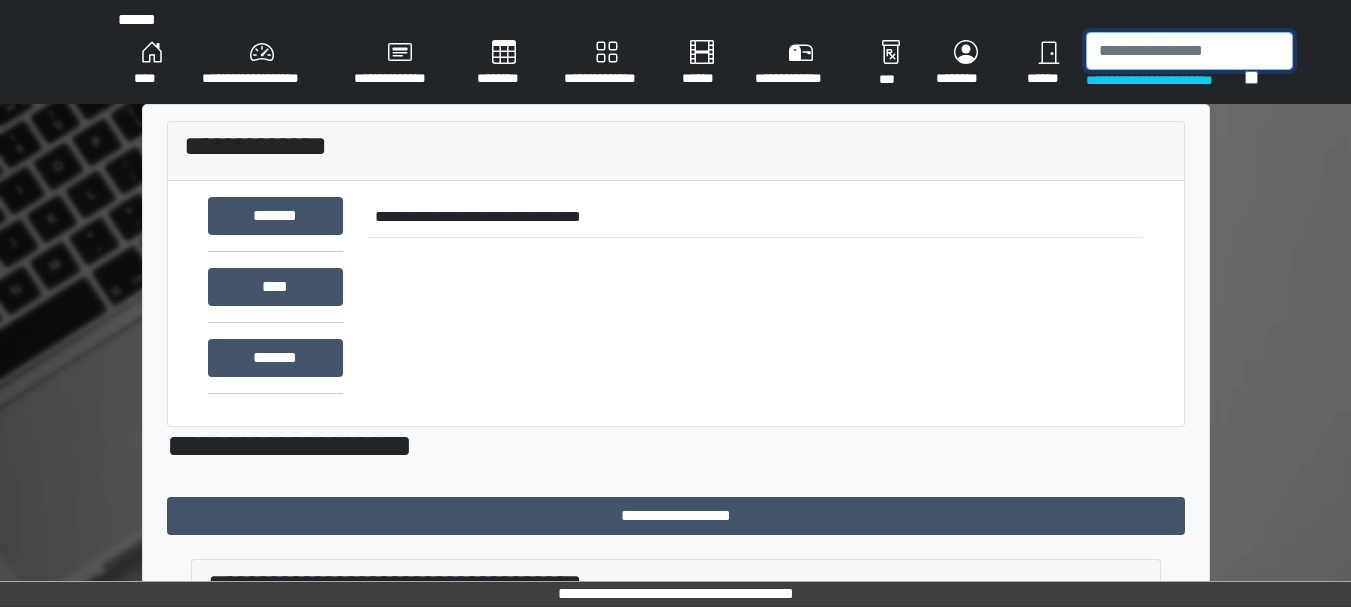 click at bounding box center [1189, 51] 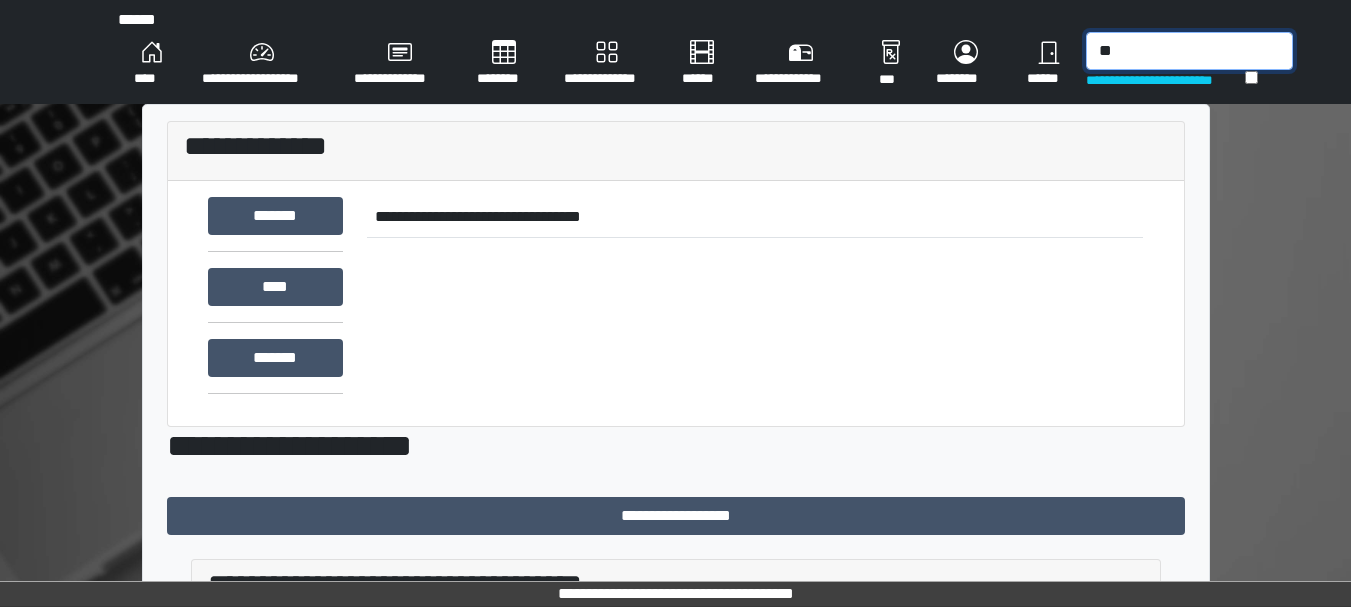 type on "*" 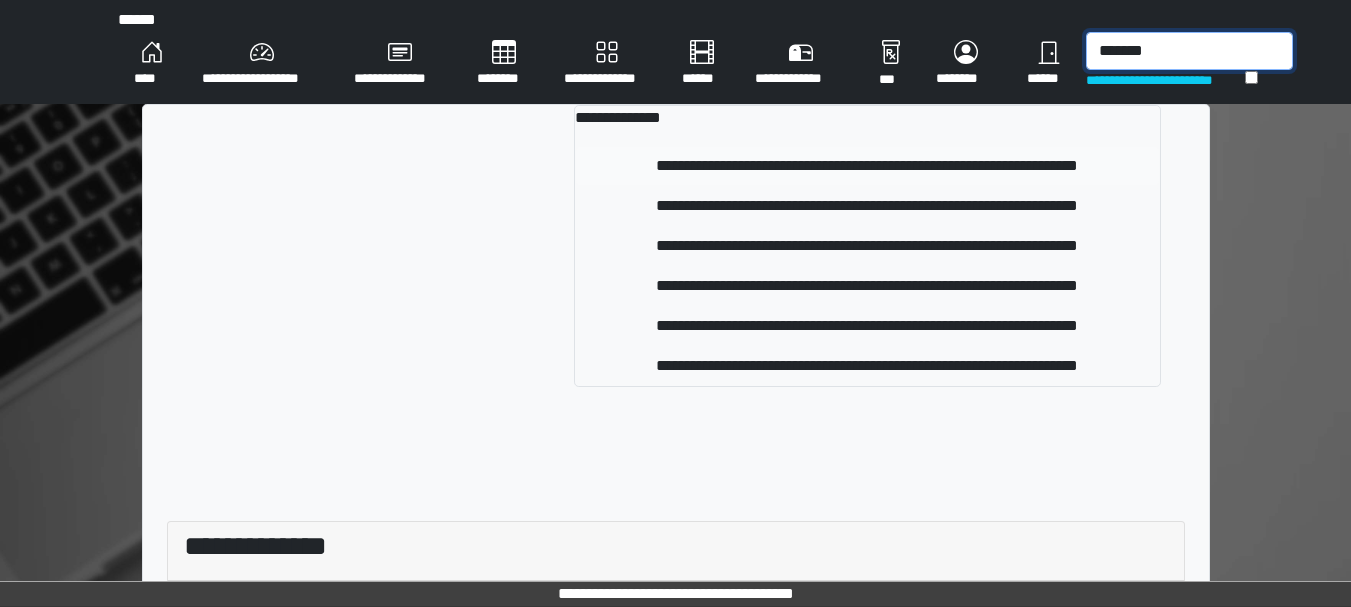 type on "*******" 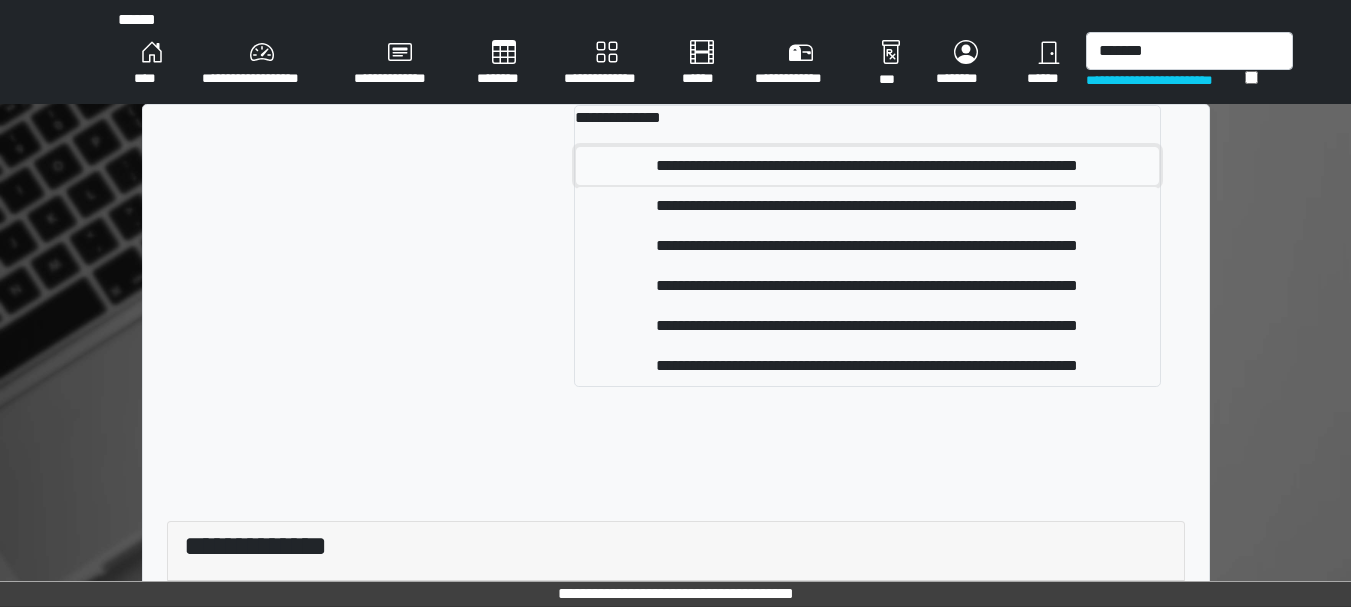 click on "**********" at bounding box center (867, 166) 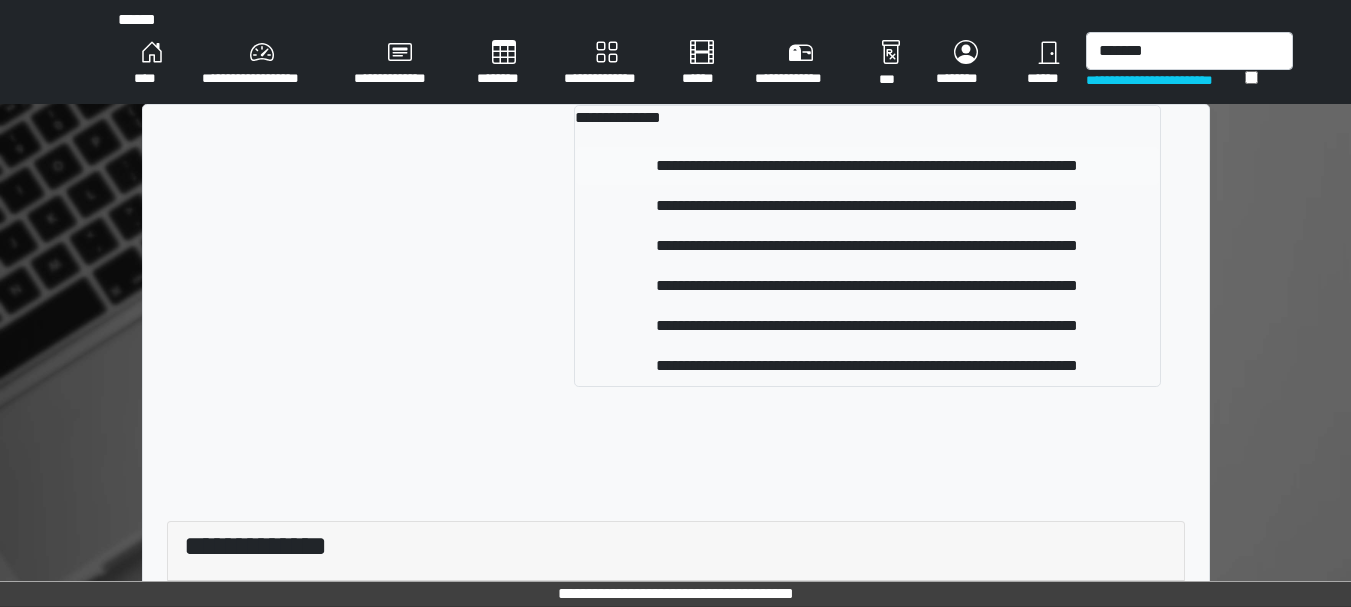type 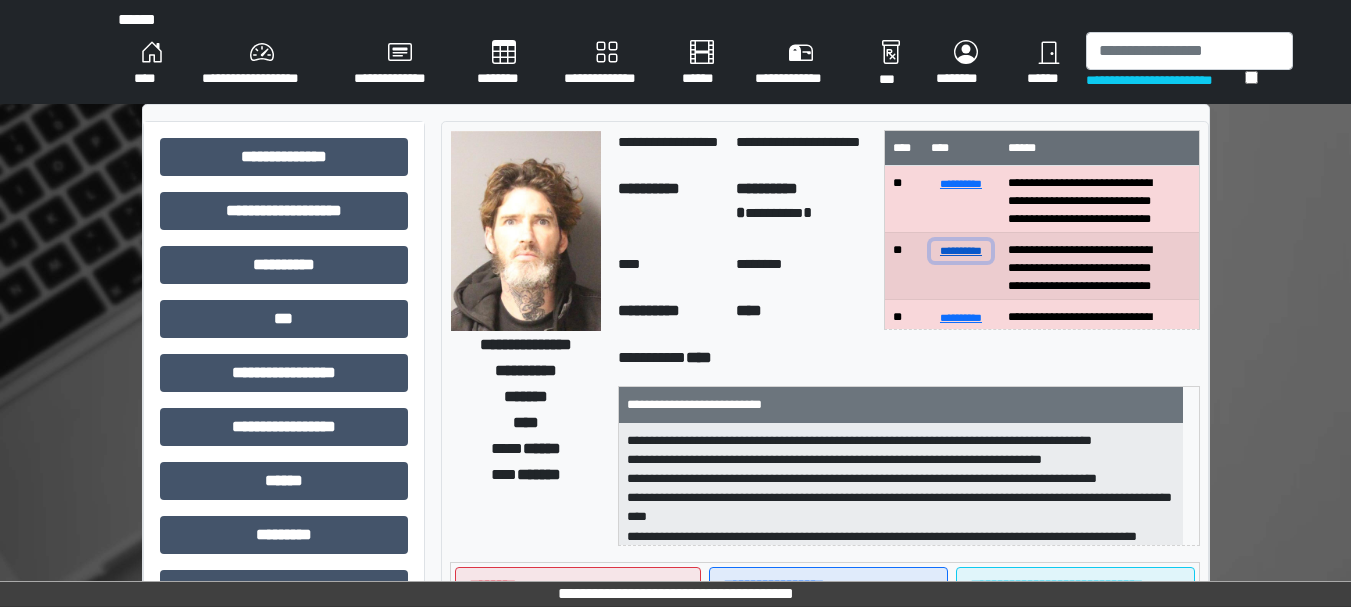 click on "**********" at bounding box center (961, 250) 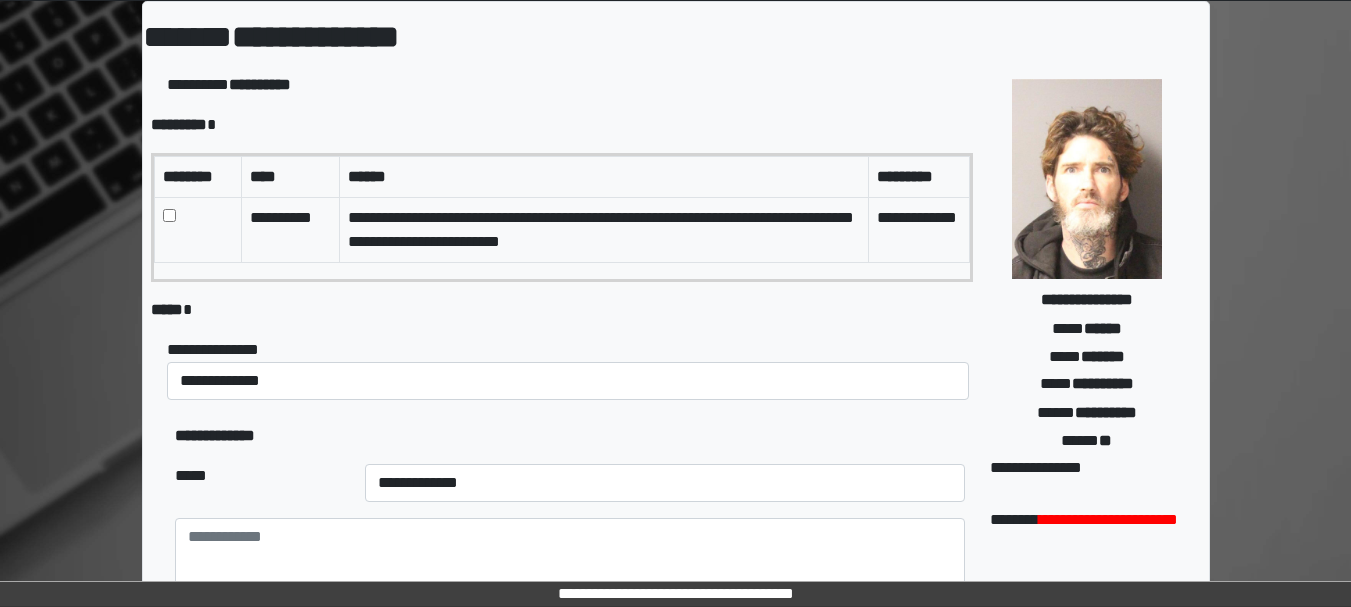 scroll, scrollTop: 104, scrollLeft: 0, axis: vertical 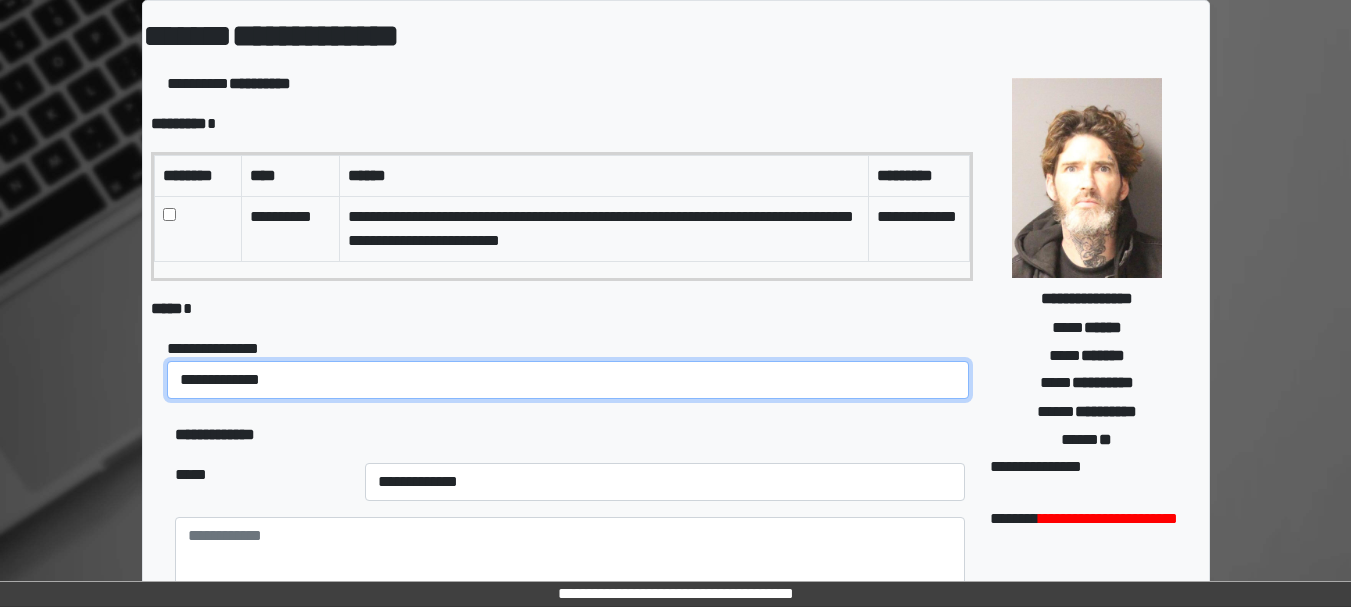 click on "**********" at bounding box center (568, 380) 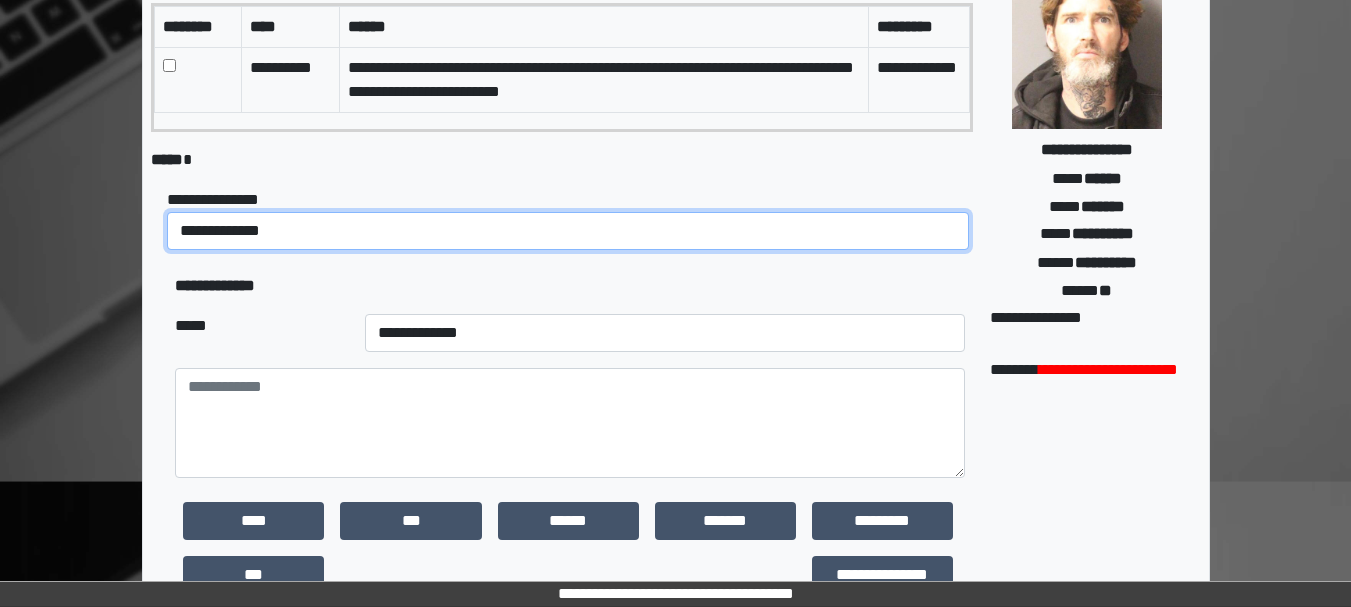 scroll, scrollTop: 254, scrollLeft: 0, axis: vertical 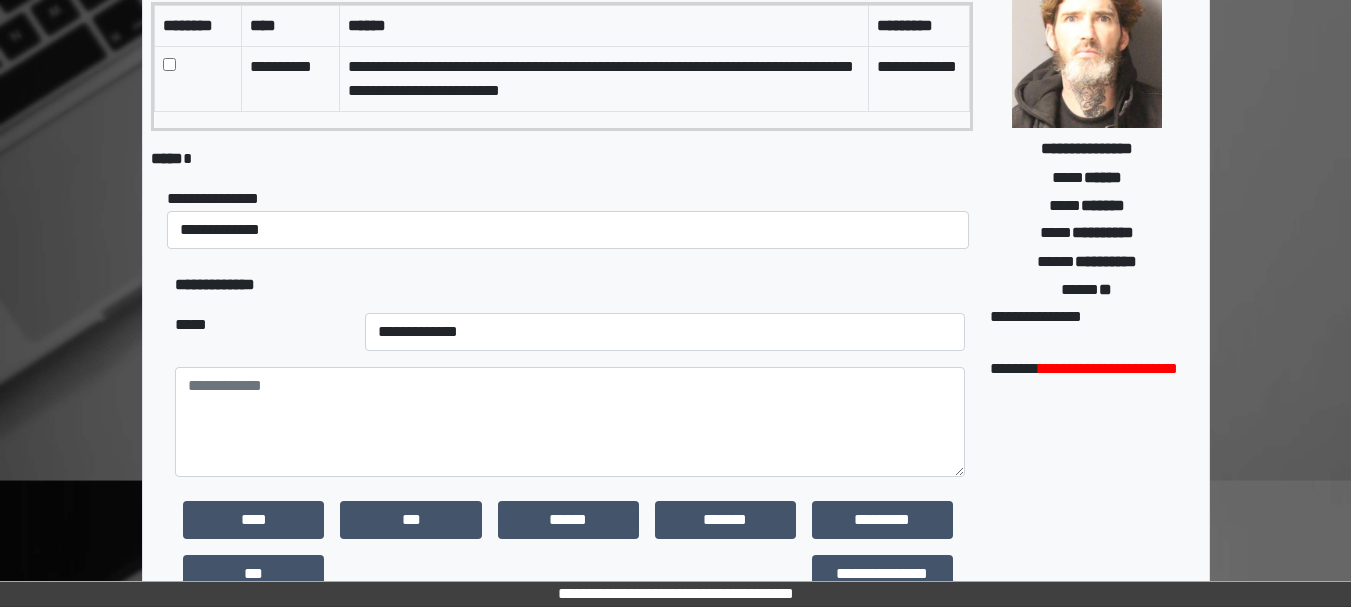 click on "**********" at bounding box center [570, 218] 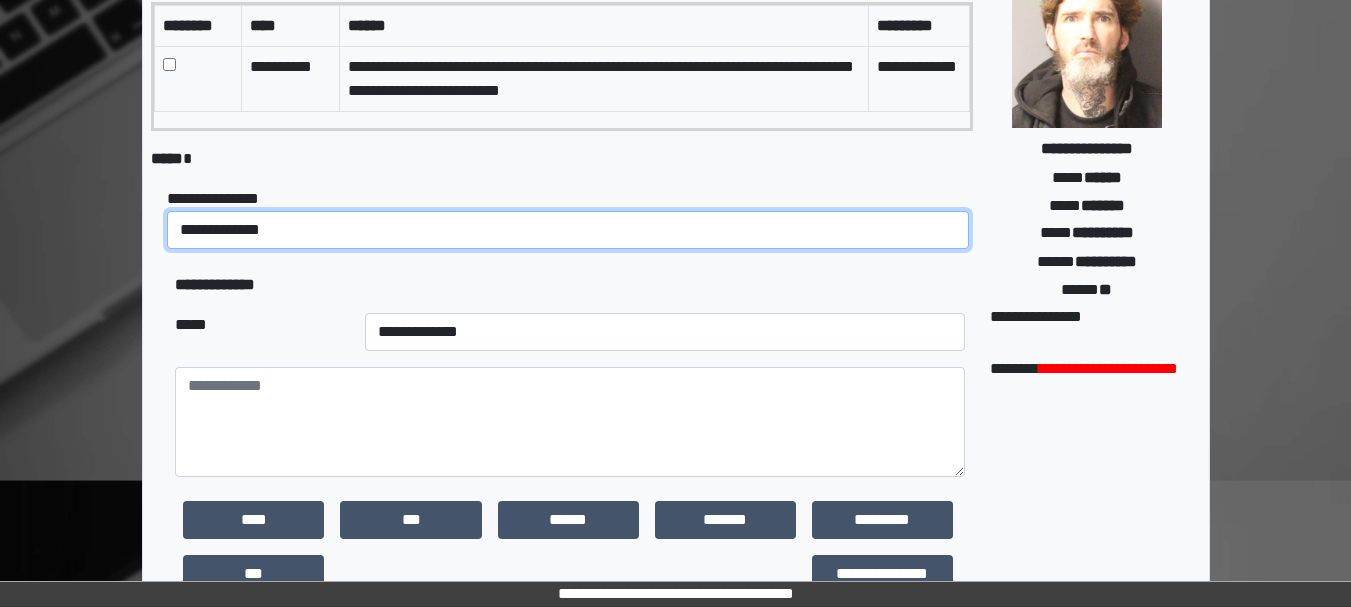 click on "**********" at bounding box center (568, 230) 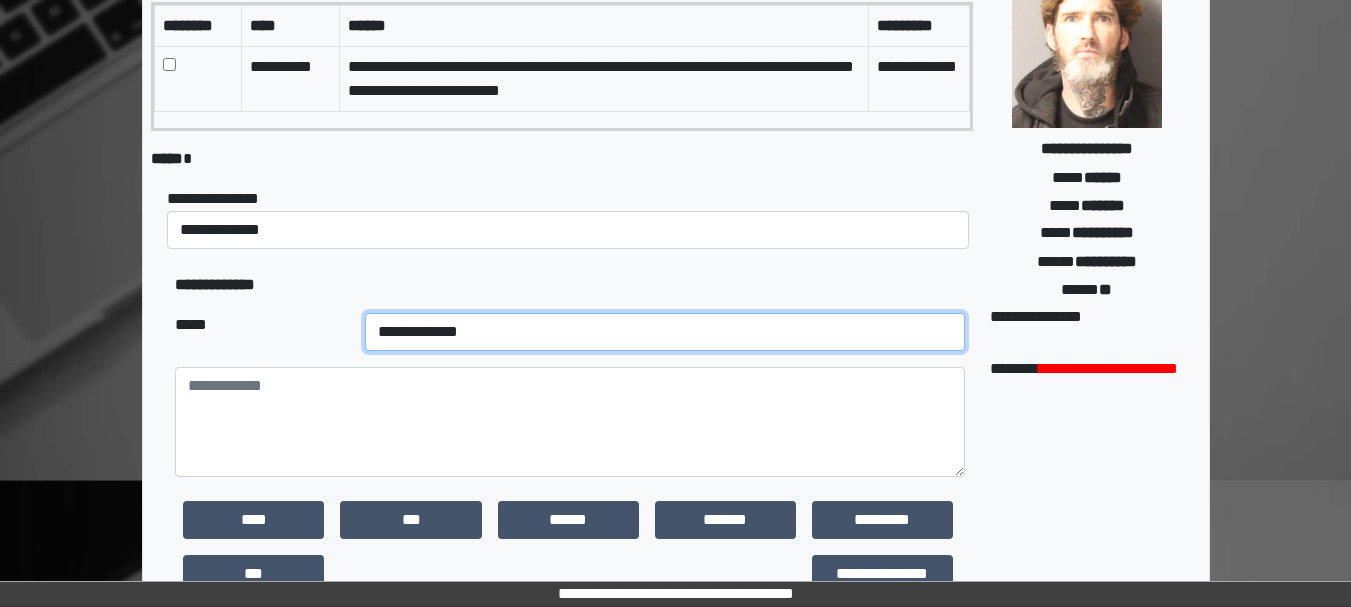 click on "**********" at bounding box center (665, 332) 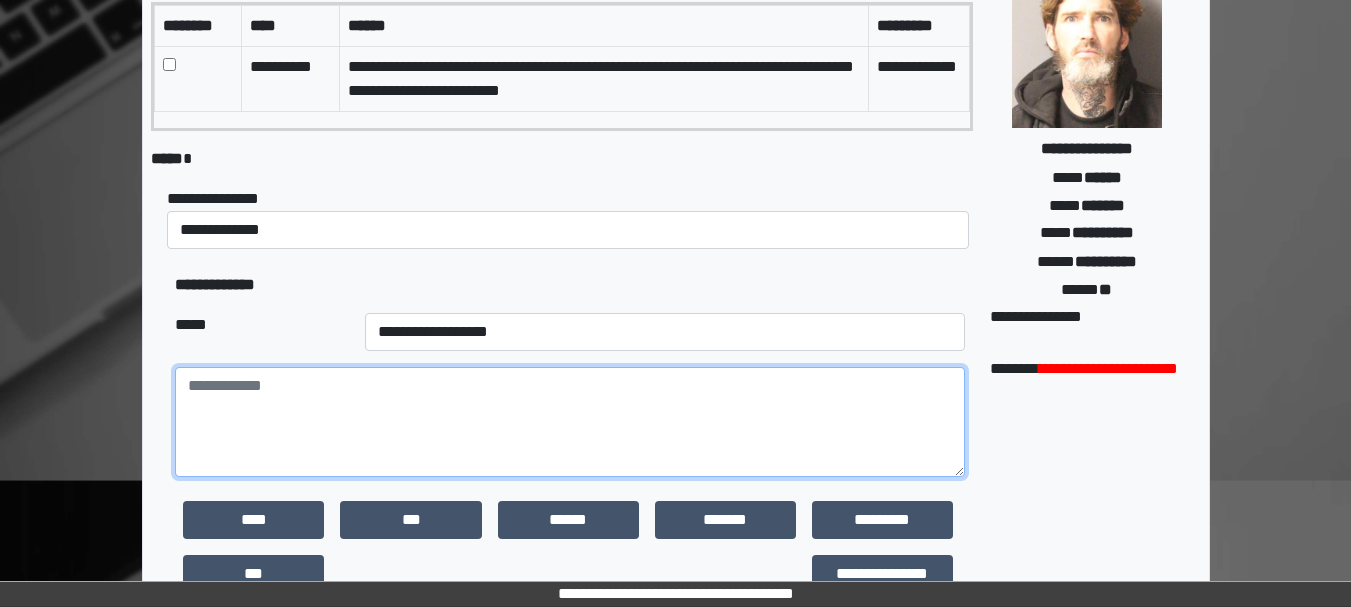 click at bounding box center [570, 422] 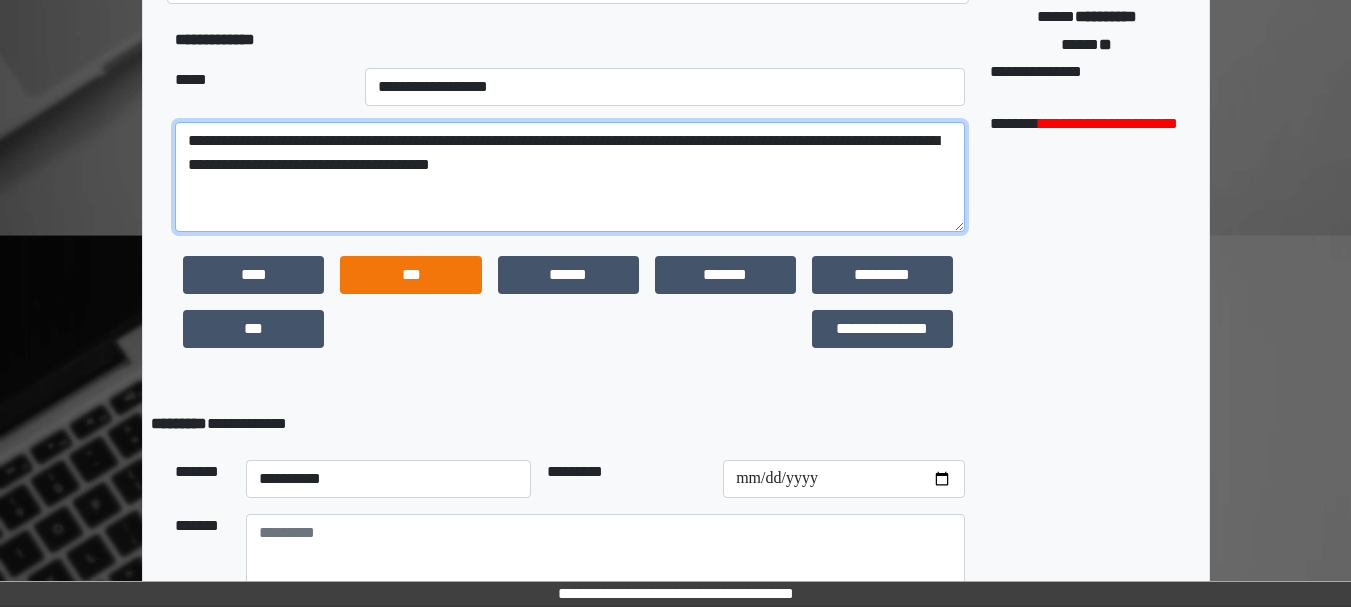 scroll, scrollTop: 651, scrollLeft: 0, axis: vertical 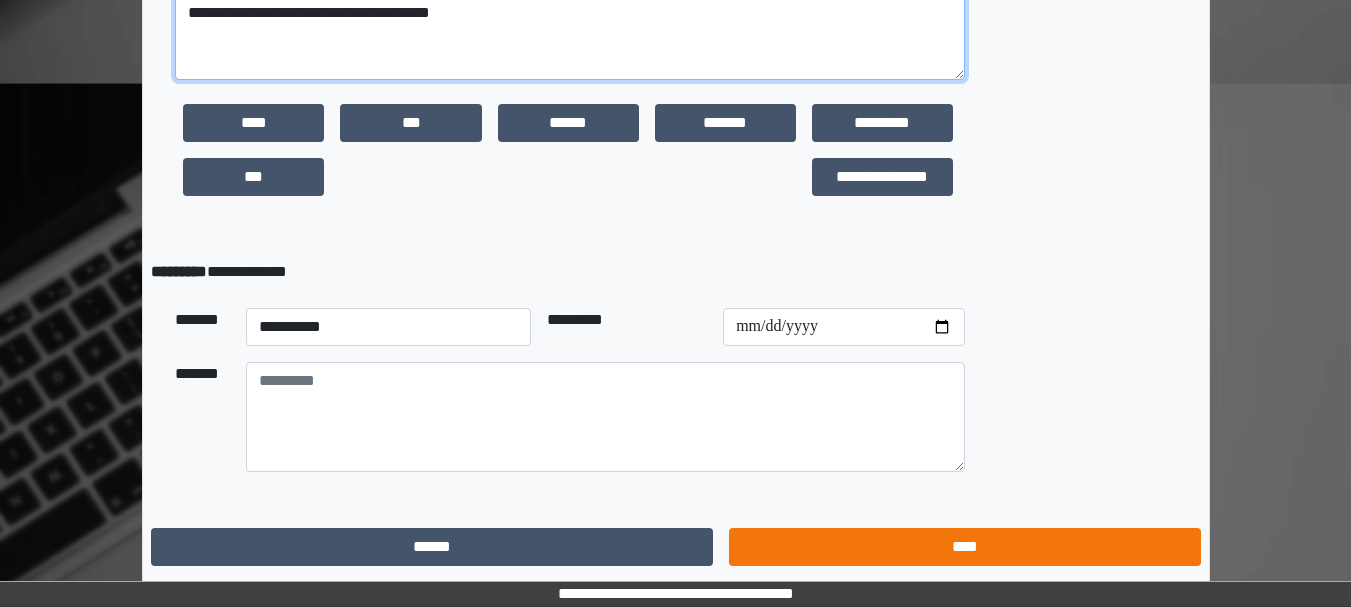 type on "**********" 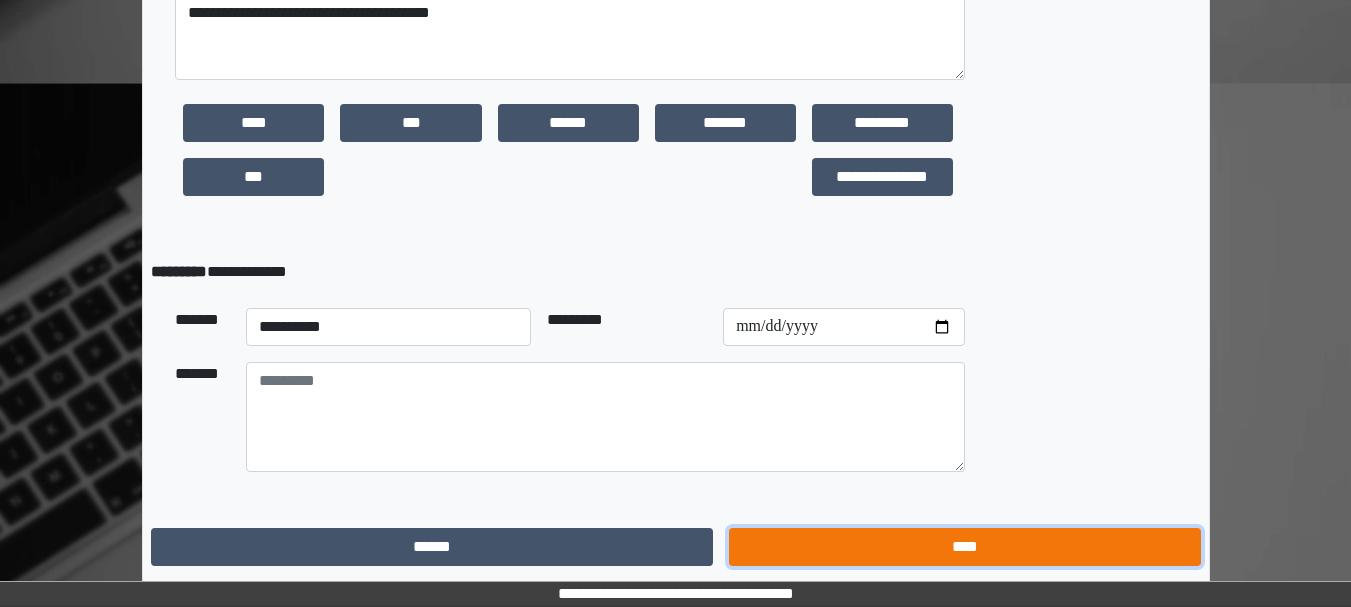 click on "****" at bounding box center (964, 547) 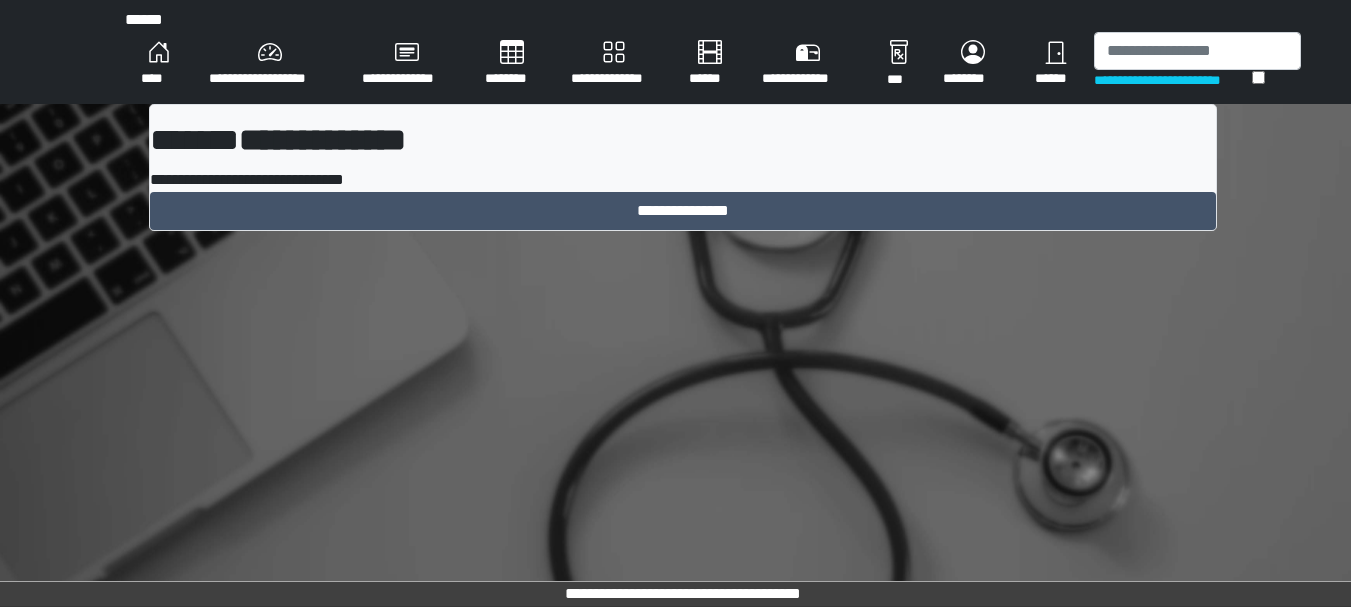 scroll, scrollTop: 0, scrollLeft: 0, axis: both 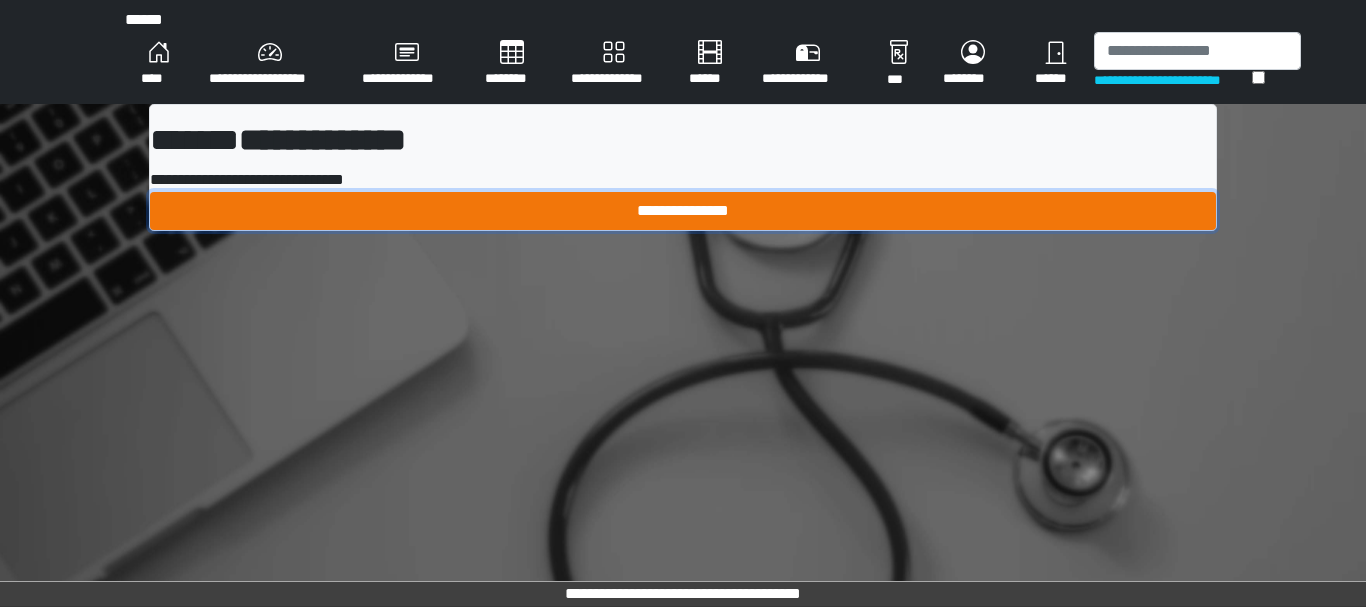 click on "**********" at bounding box center (683, 211) 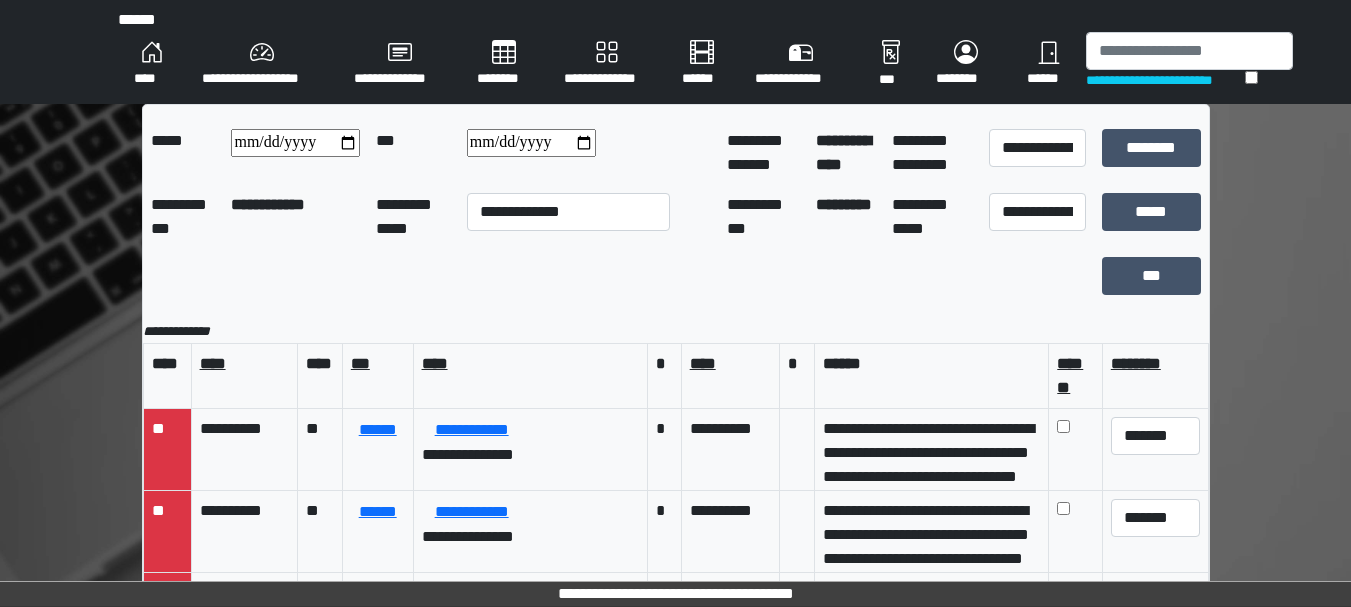 click on "****" at bounding box center [152, 64] 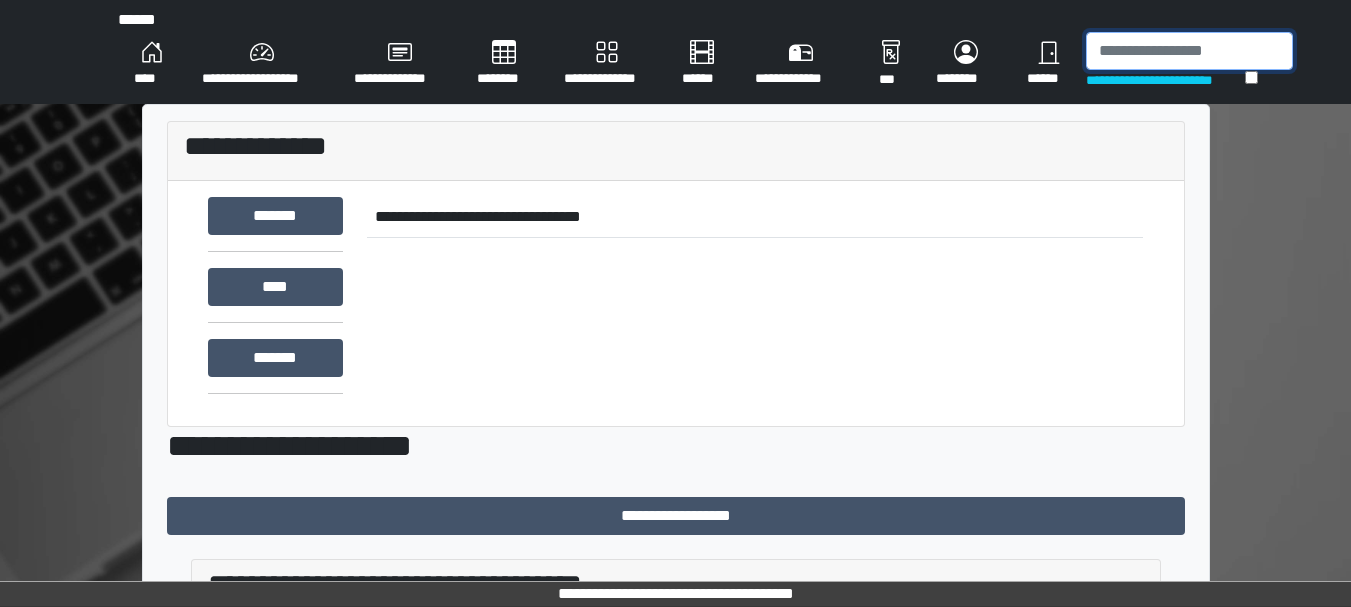 click at bounding box center [1189, 51] 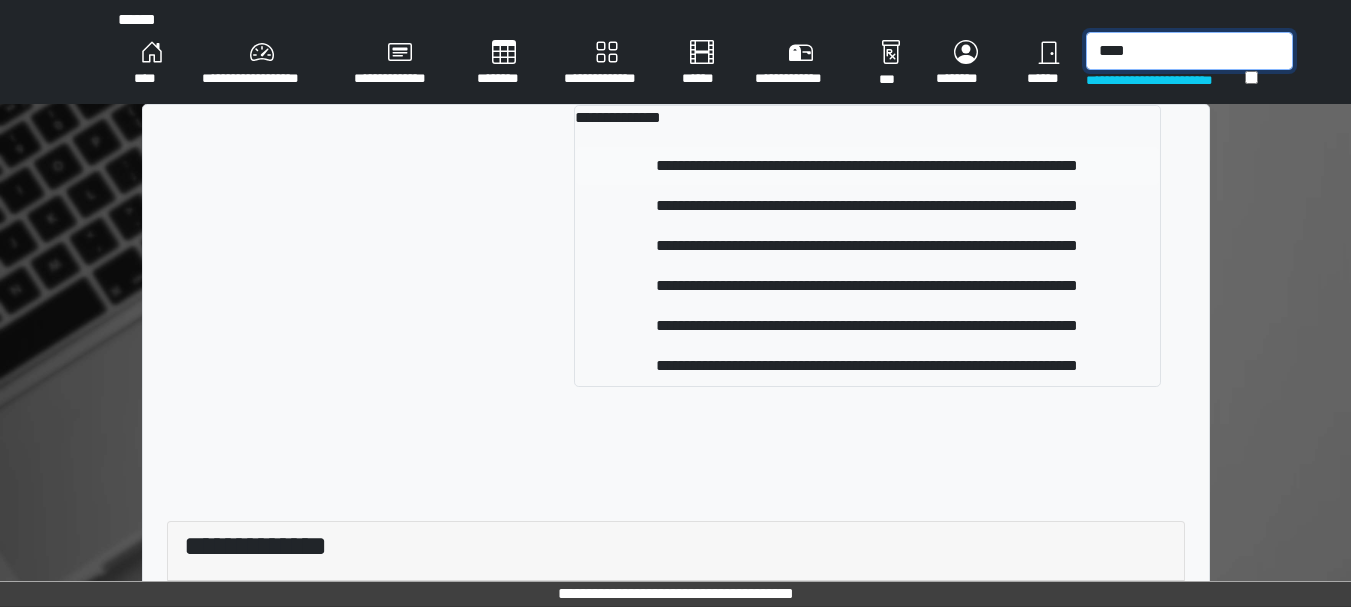 type on "****" 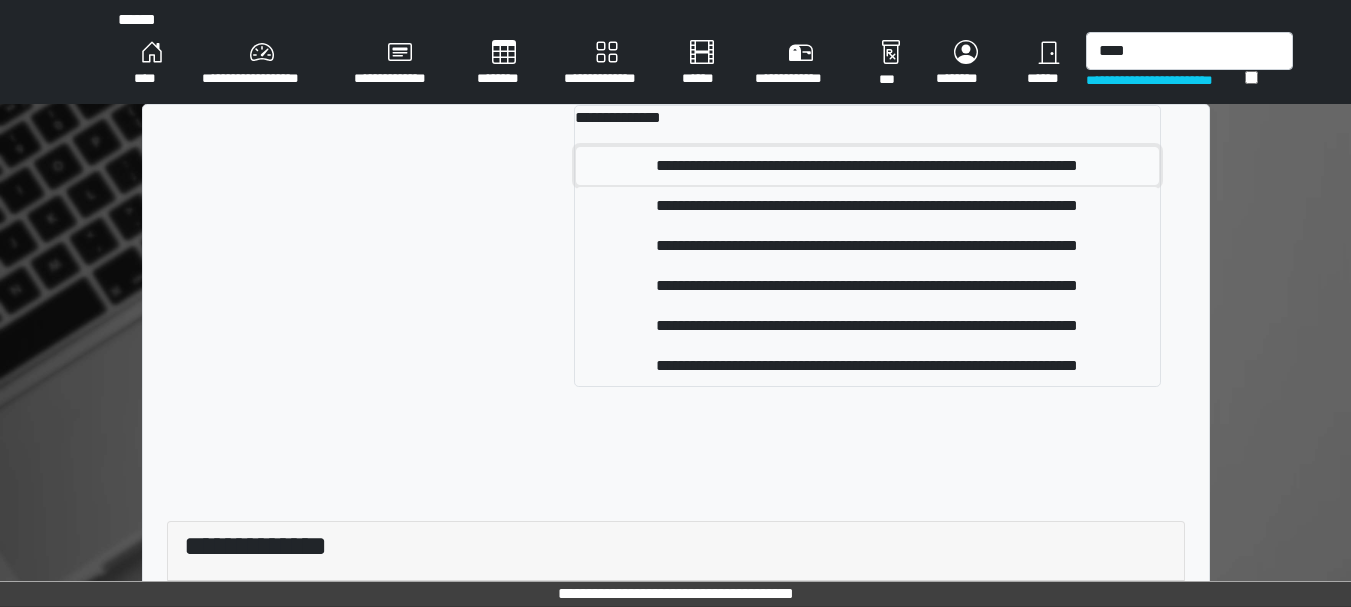 click on "**********" at bounding box center (867, 166) 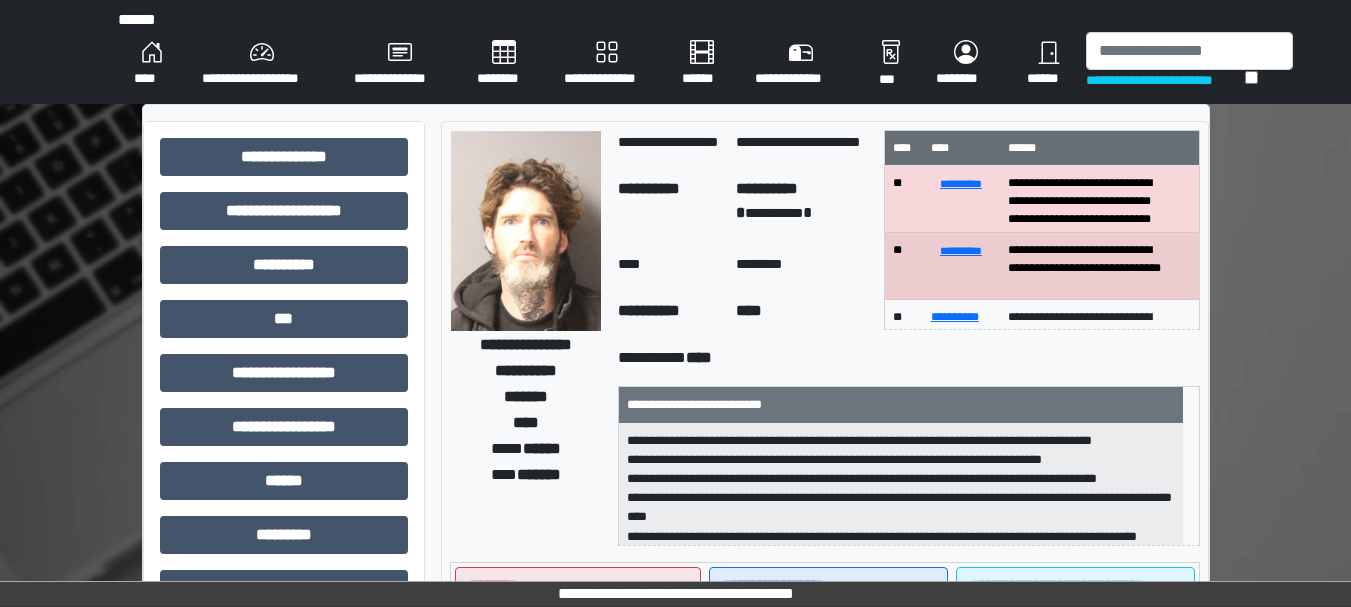 click on "****" at bounding box center (961, 148) 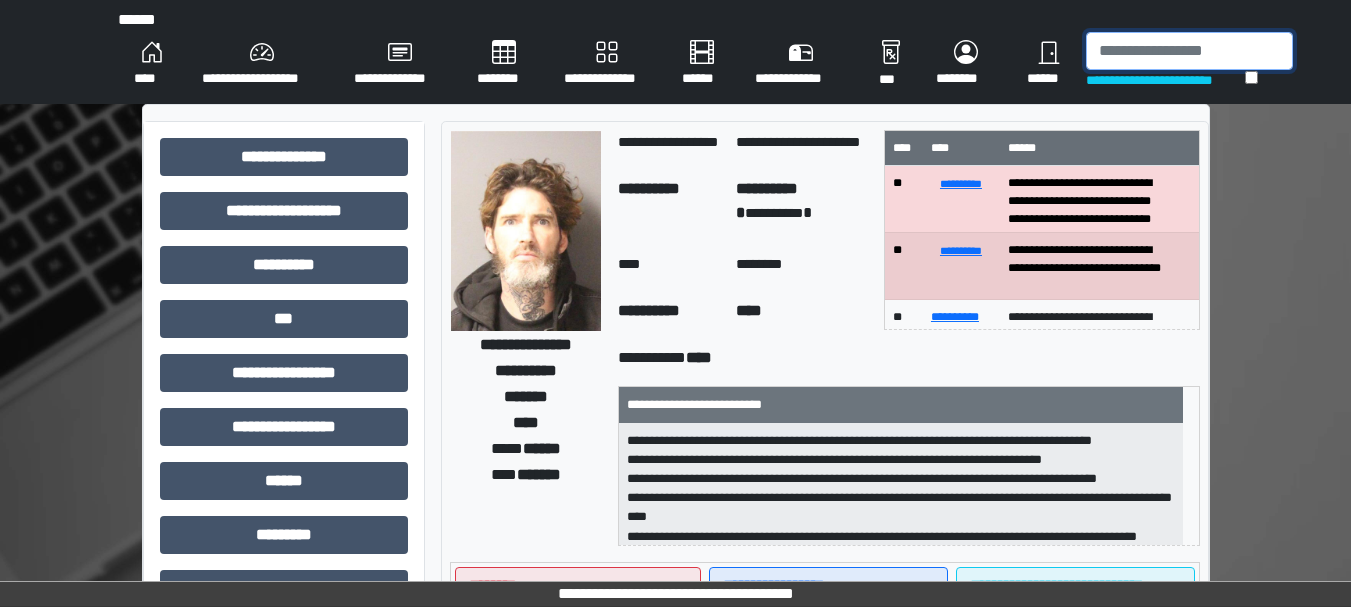 click at bounding box center (1189, 51) 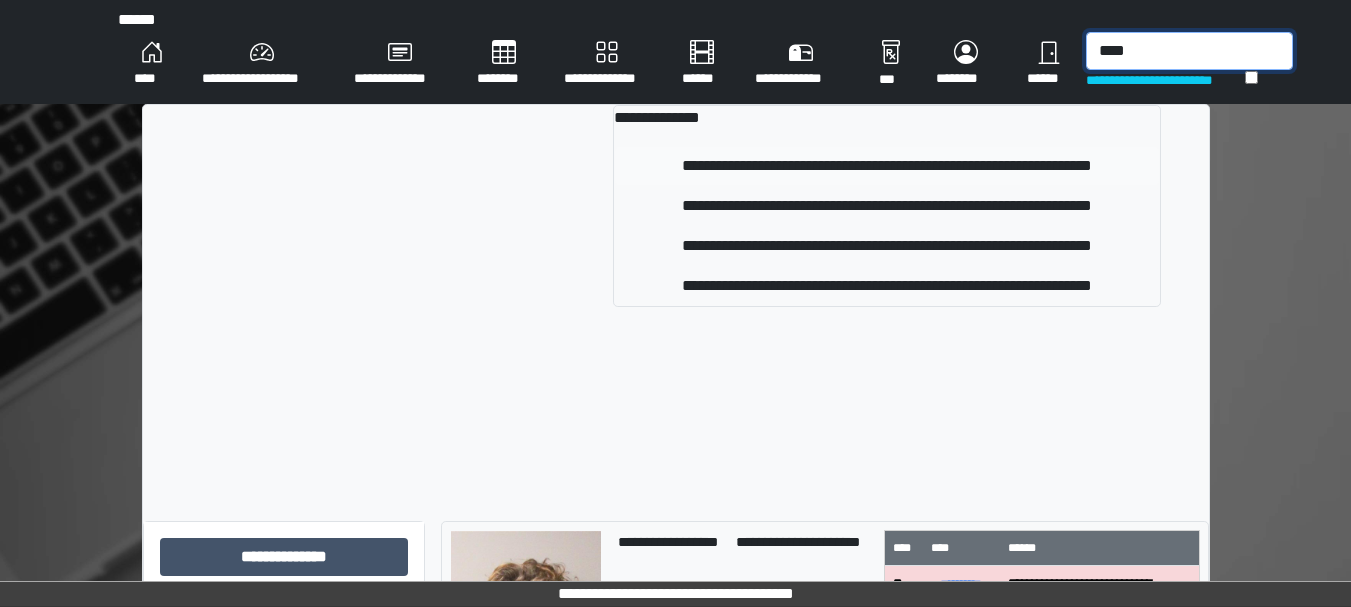 type on "****" 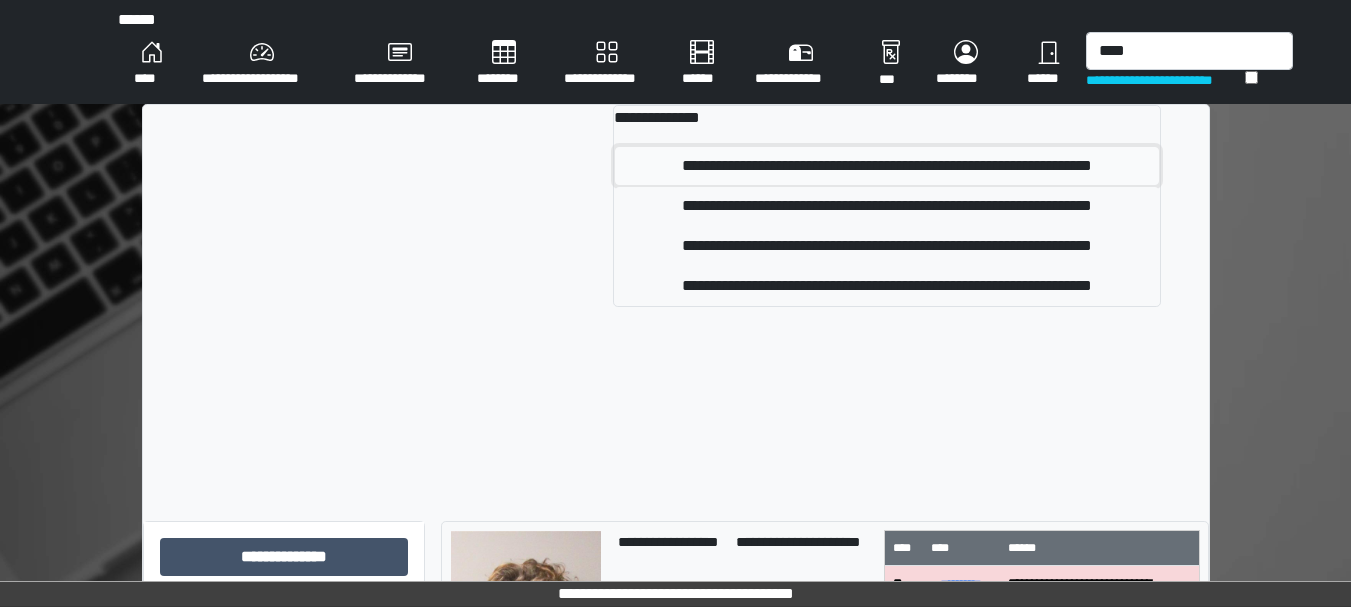 click on "**********" at bounding box center (886, 166) 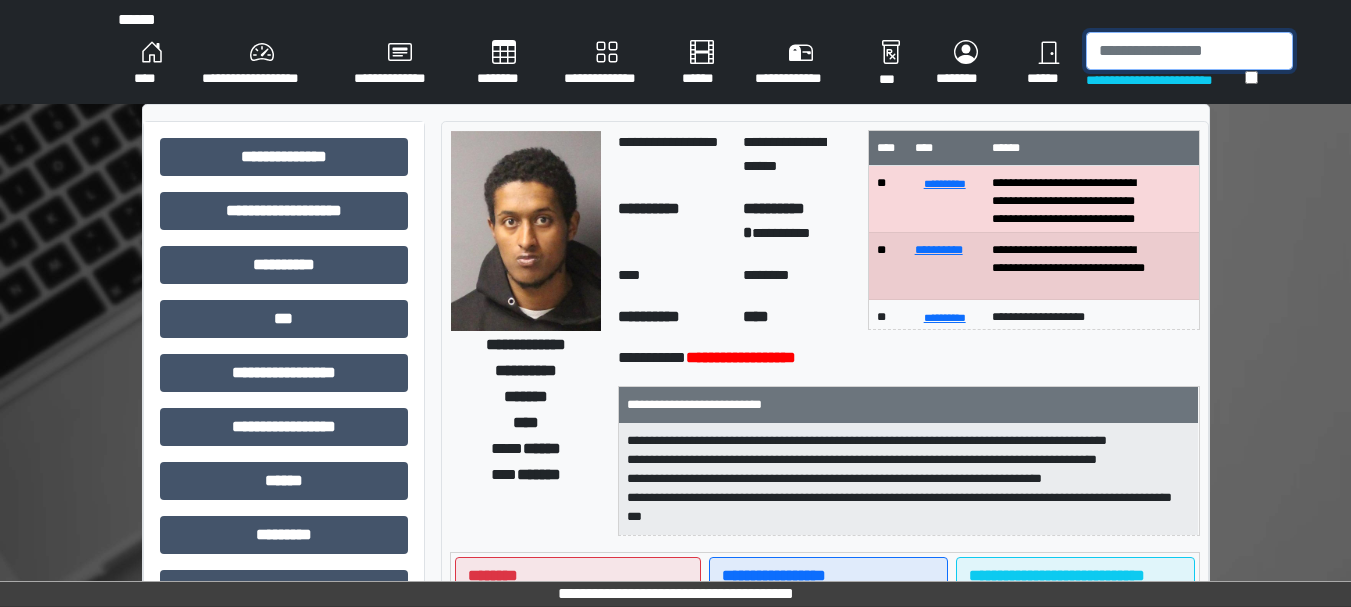 click at bounding box center (1189, 51) 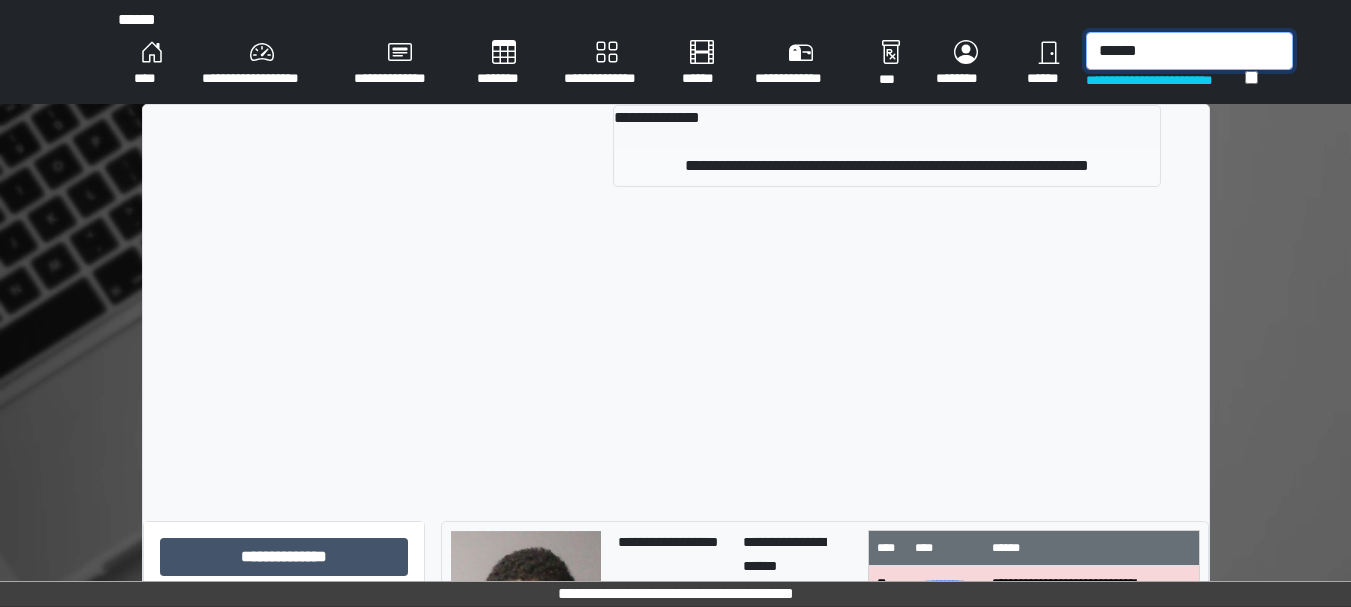 type on "******" 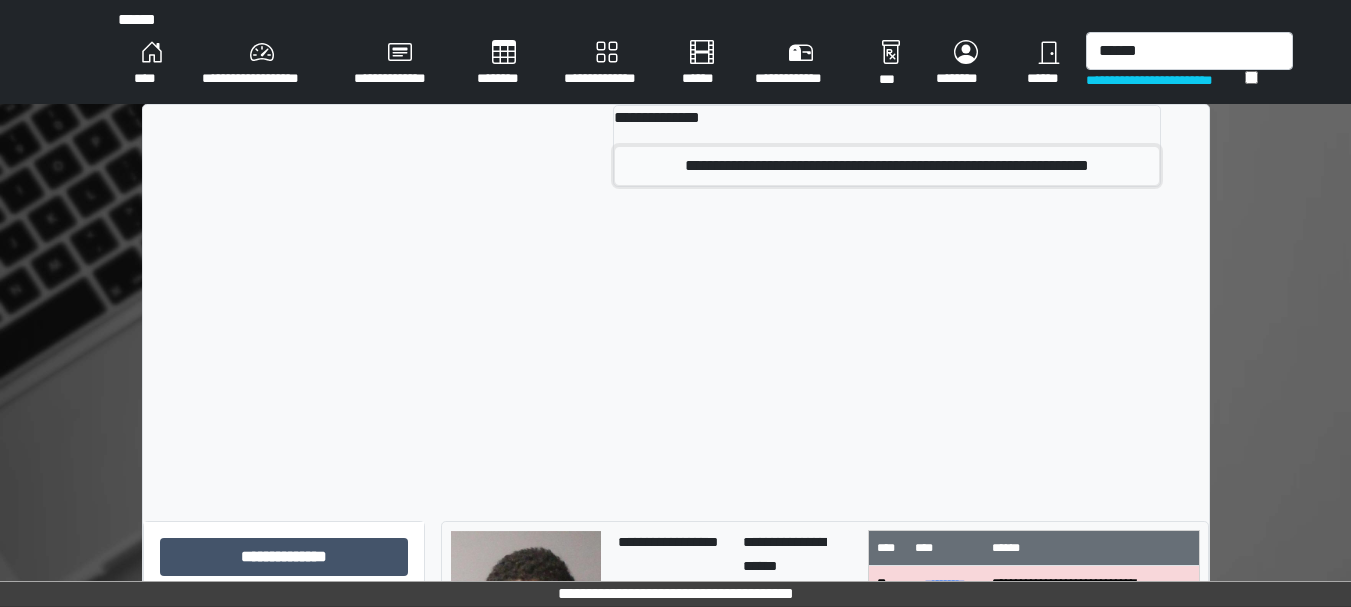 click on "**********" at bounding box center (887, 166) 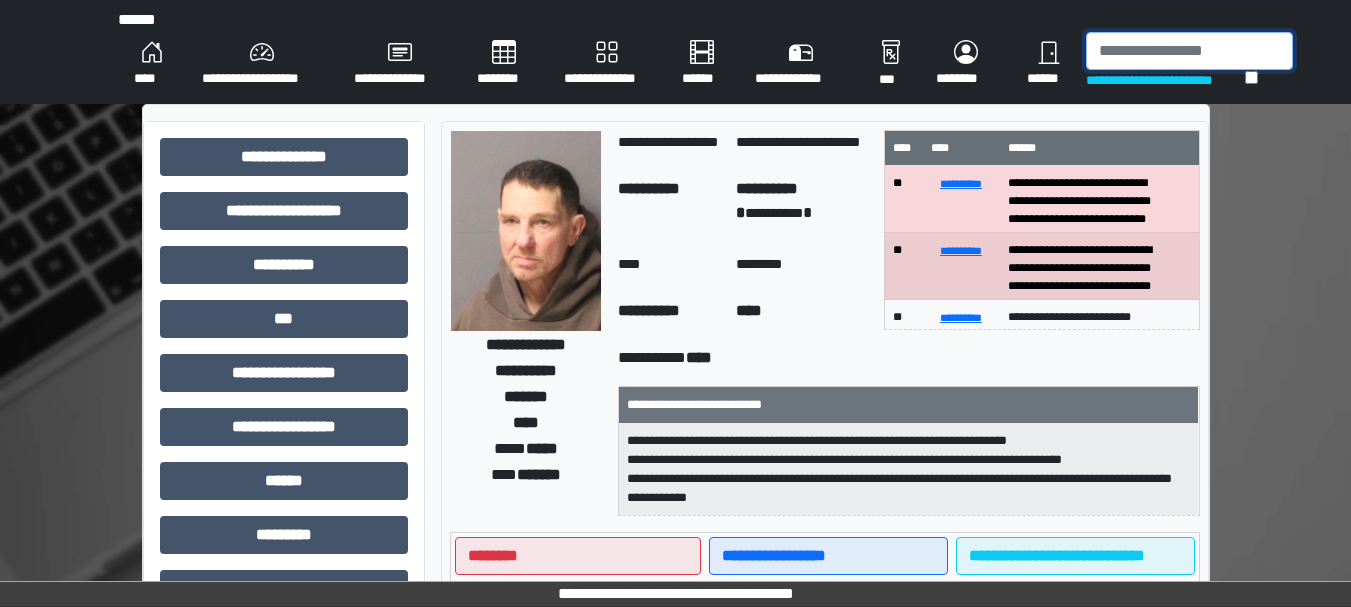 click at bounding box center (1189, 51) 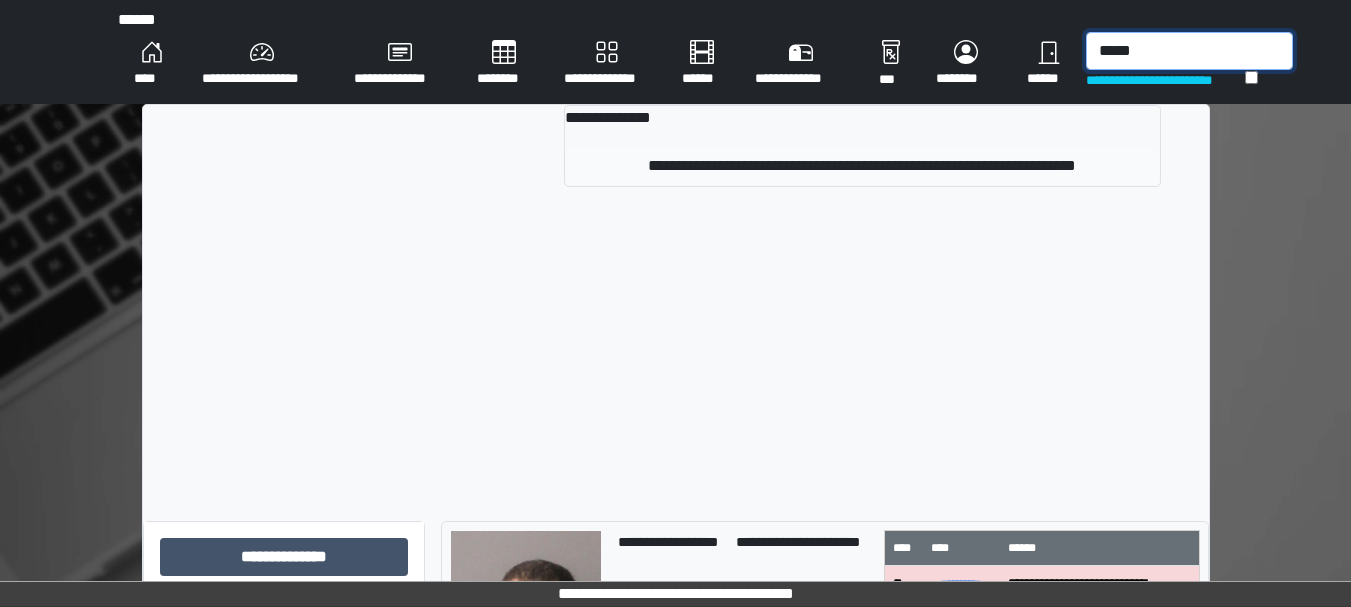 type on "*****" 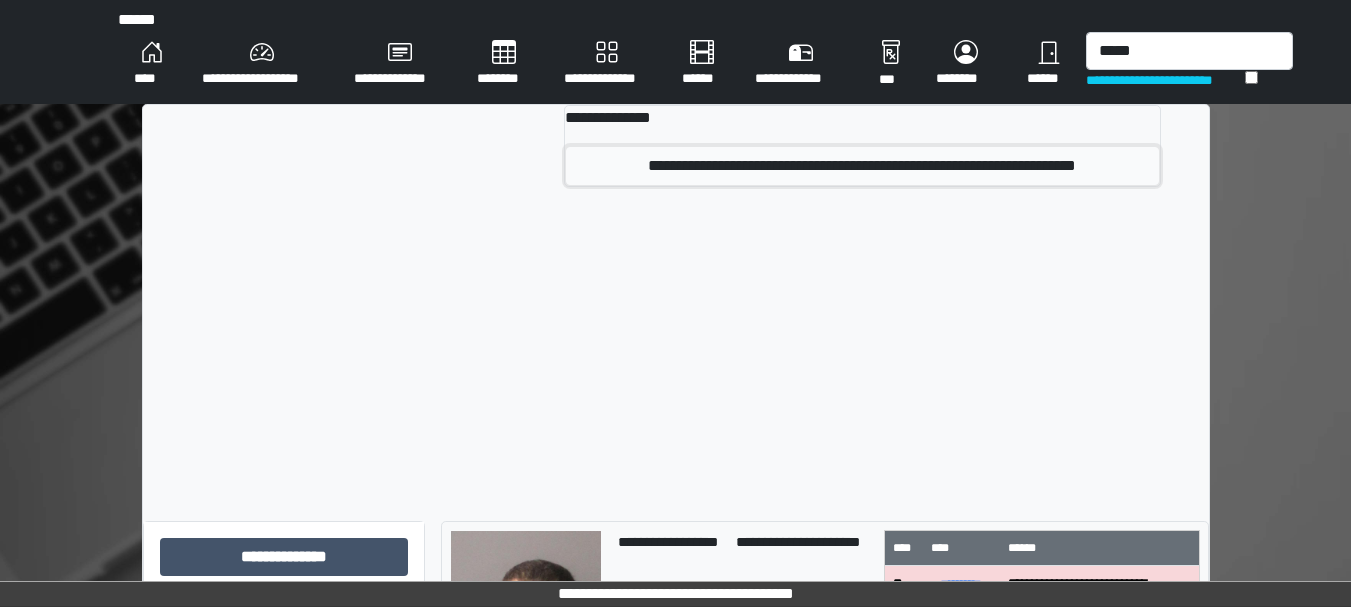 click on "**********" at bounding box center [862, 166] 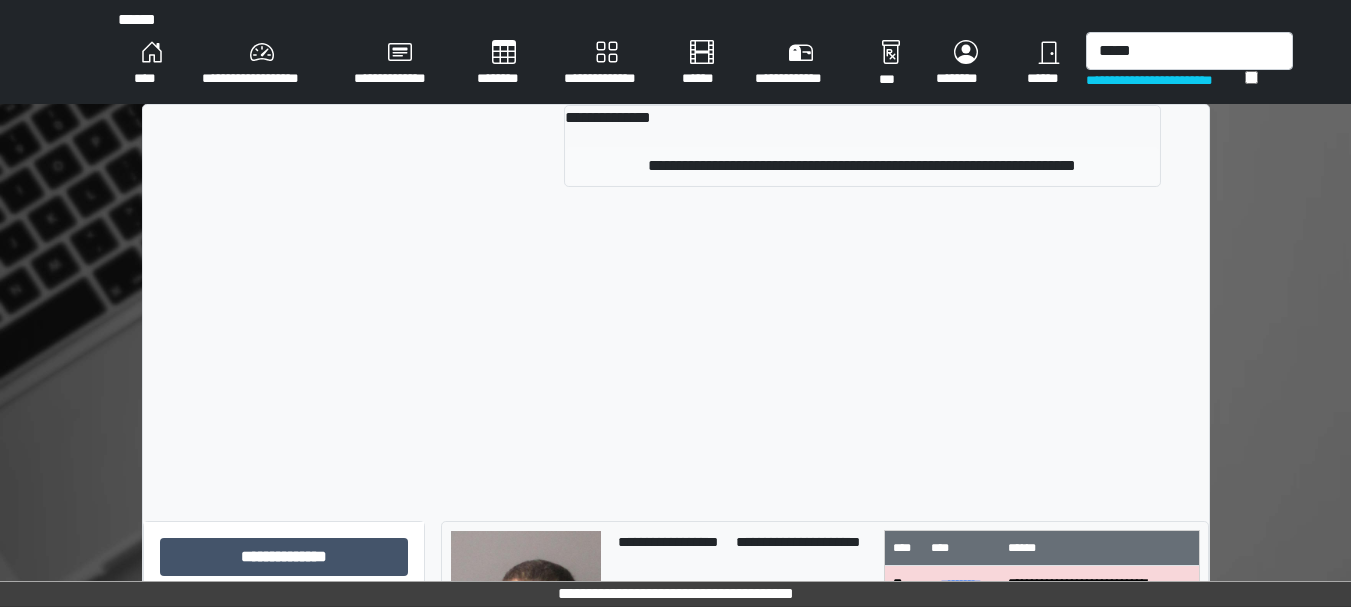 type 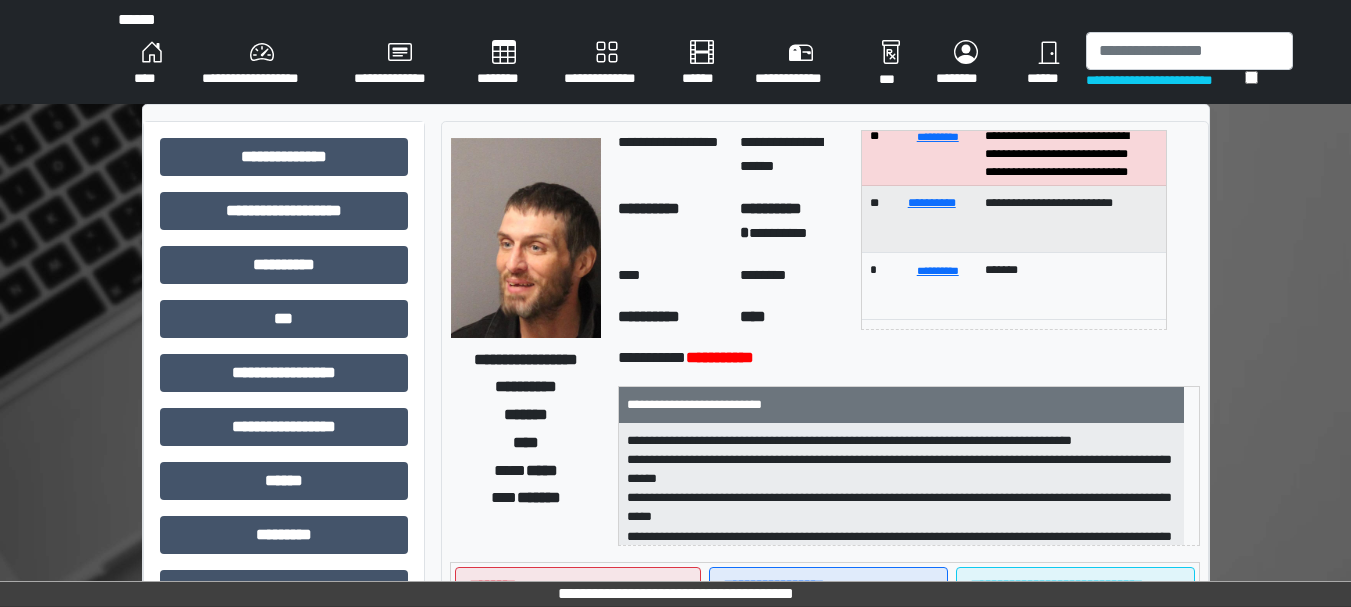scroll, scrollTop: 188, scrollLeft: 0, axis: vertical 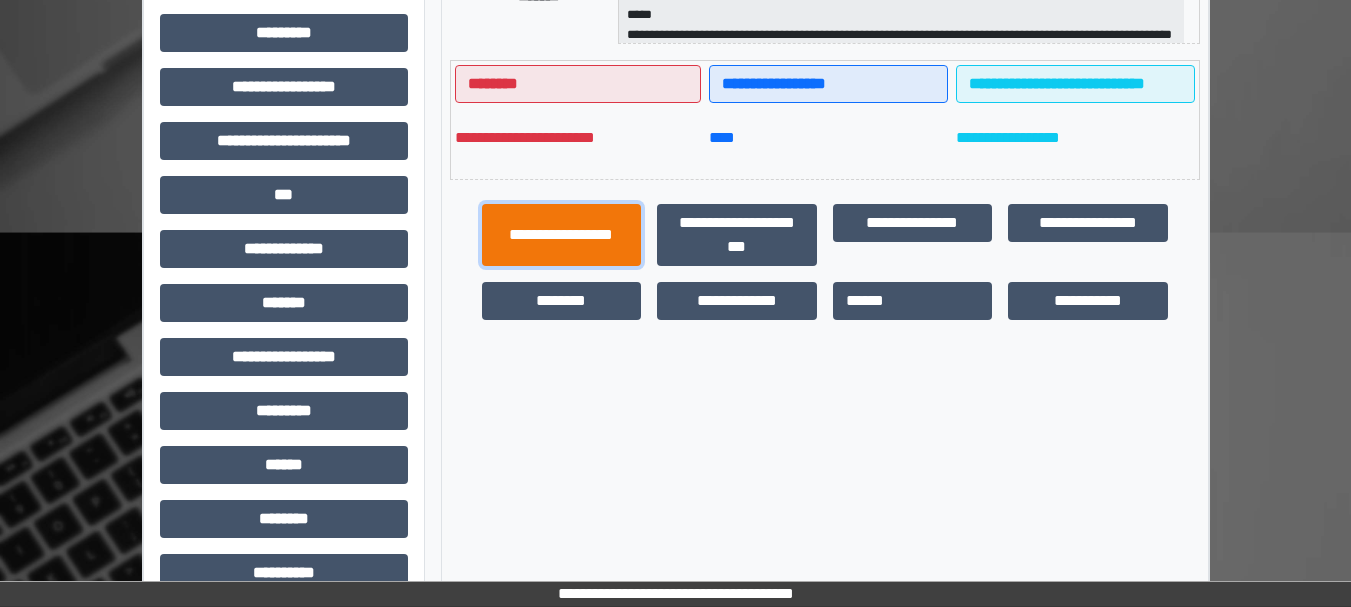 click on "**********" at bounding box center (562, 235) 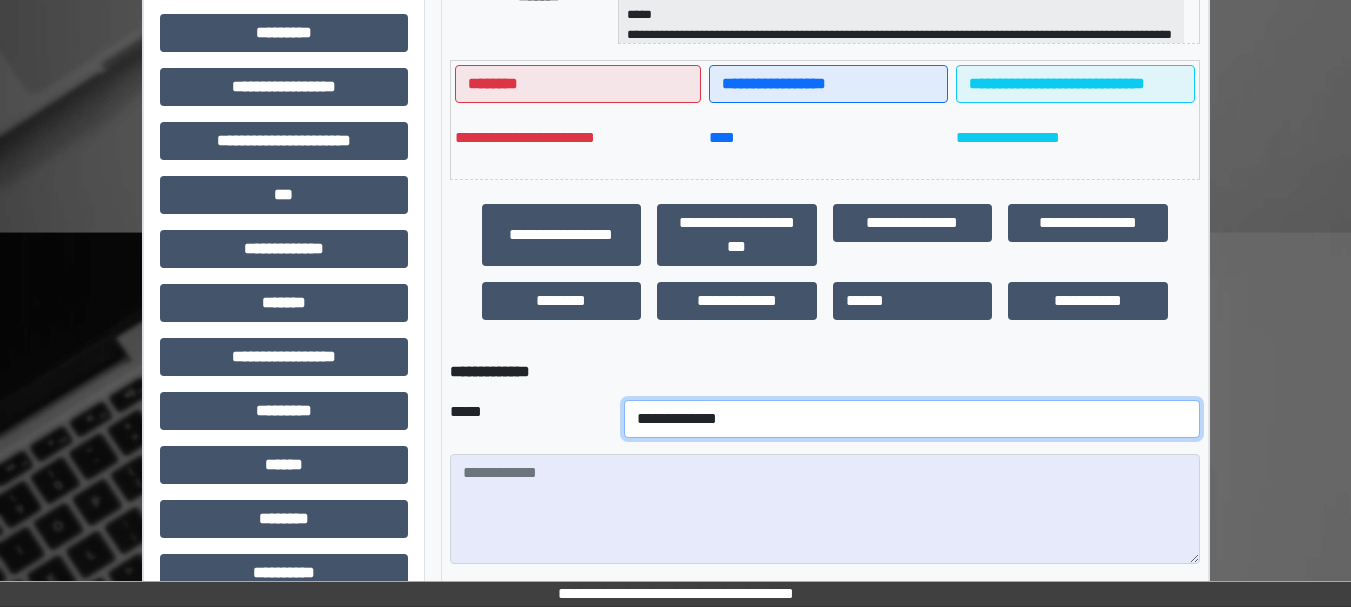 click on "**********" at bounding box center [912, 419] 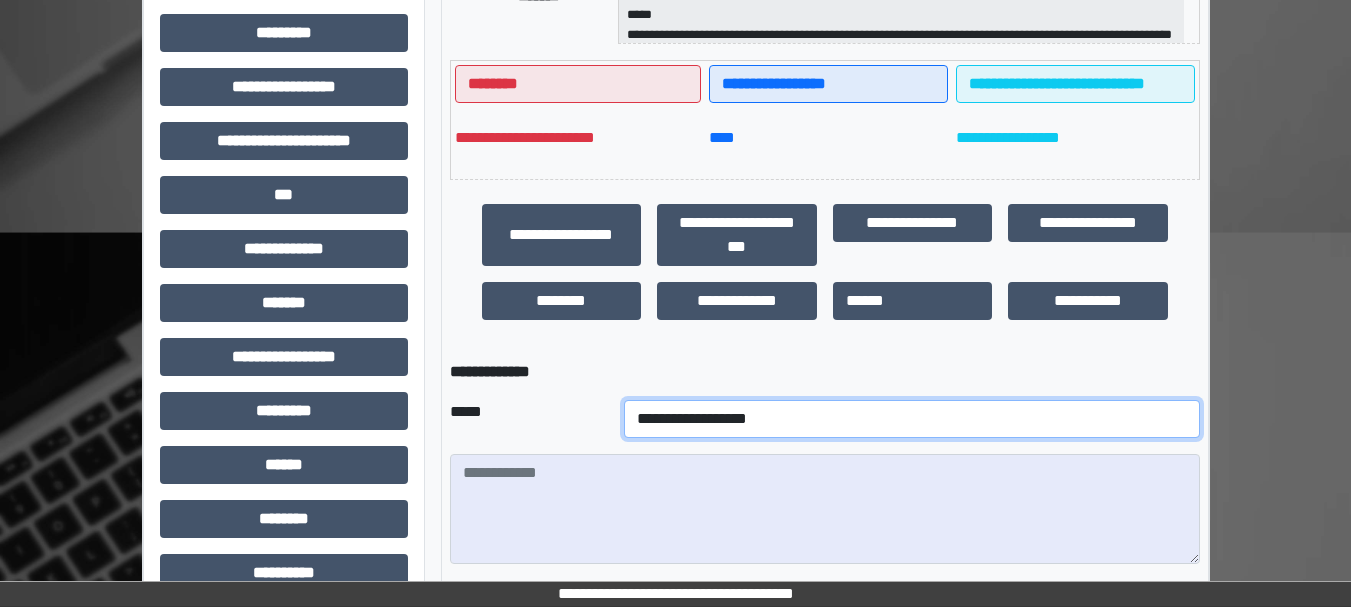 click on "**********" at bounding box center (912, 419) 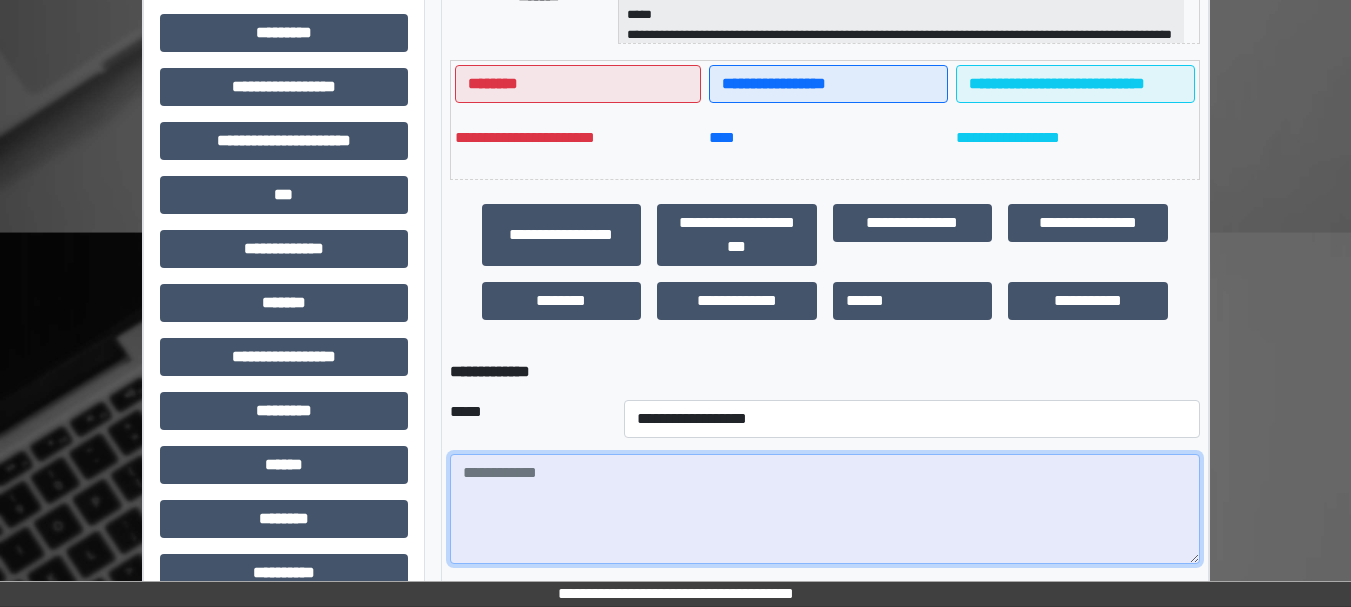 click at bounding box center (825, 509) 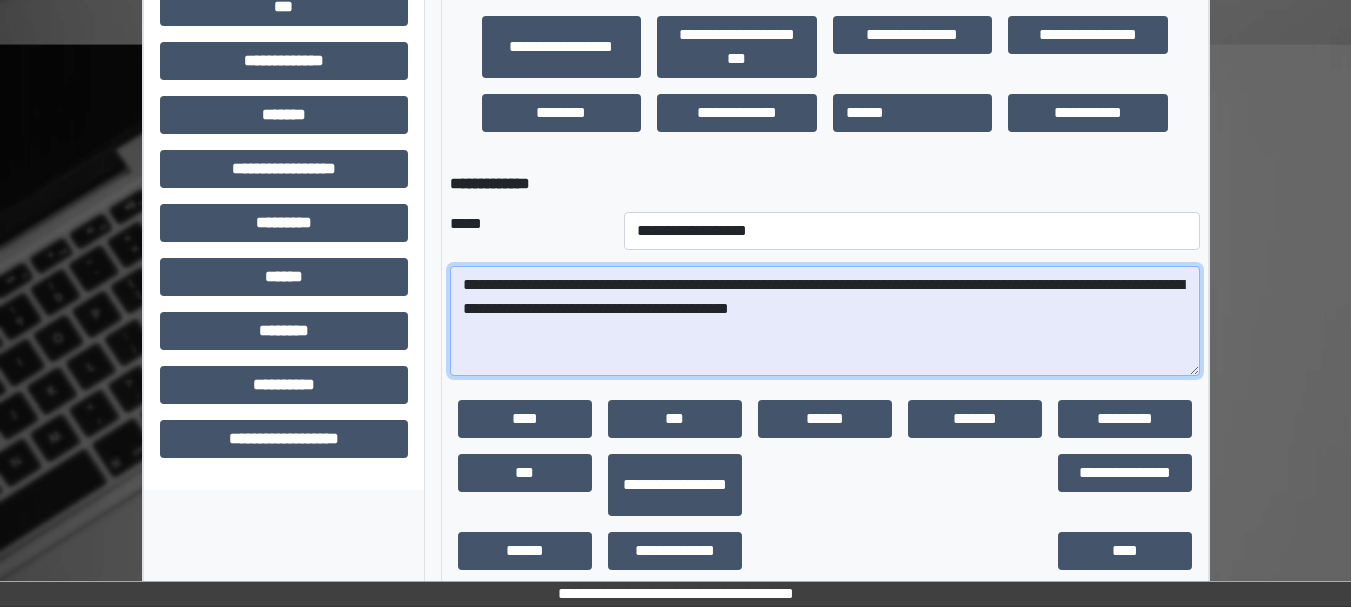 scroll, scrollTop: 691, scrollLeft: 0, axis: vertical 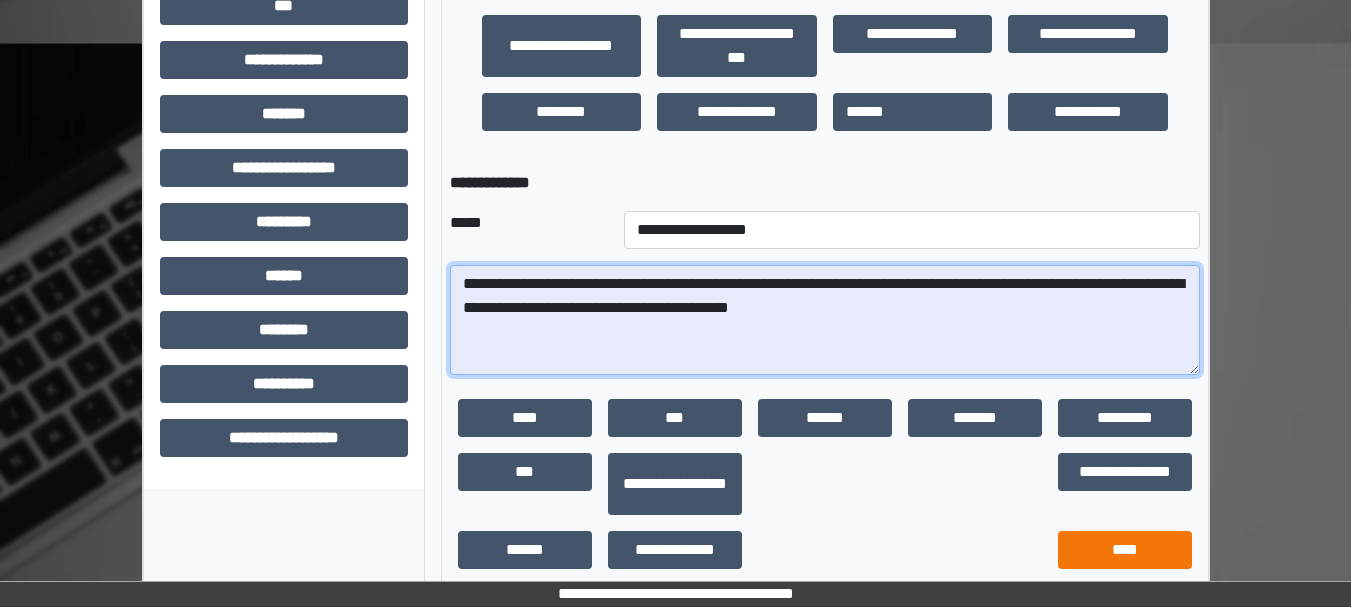 type on "**********" 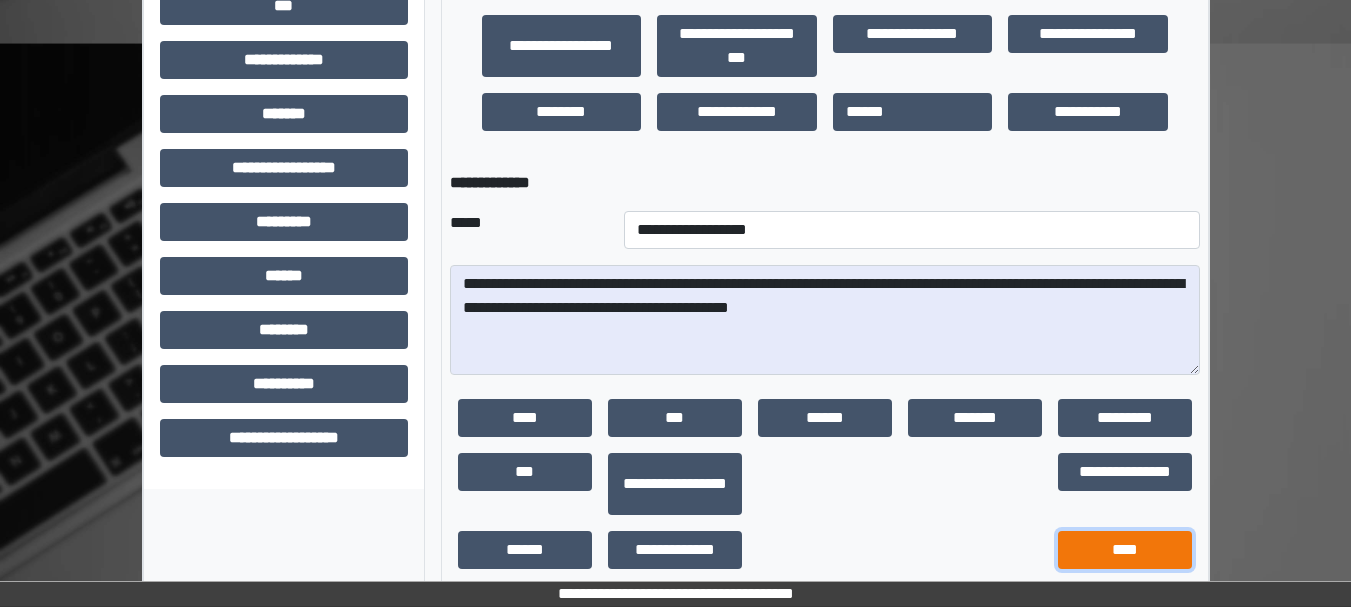 click on "****" at bounding box center [1125, 550] 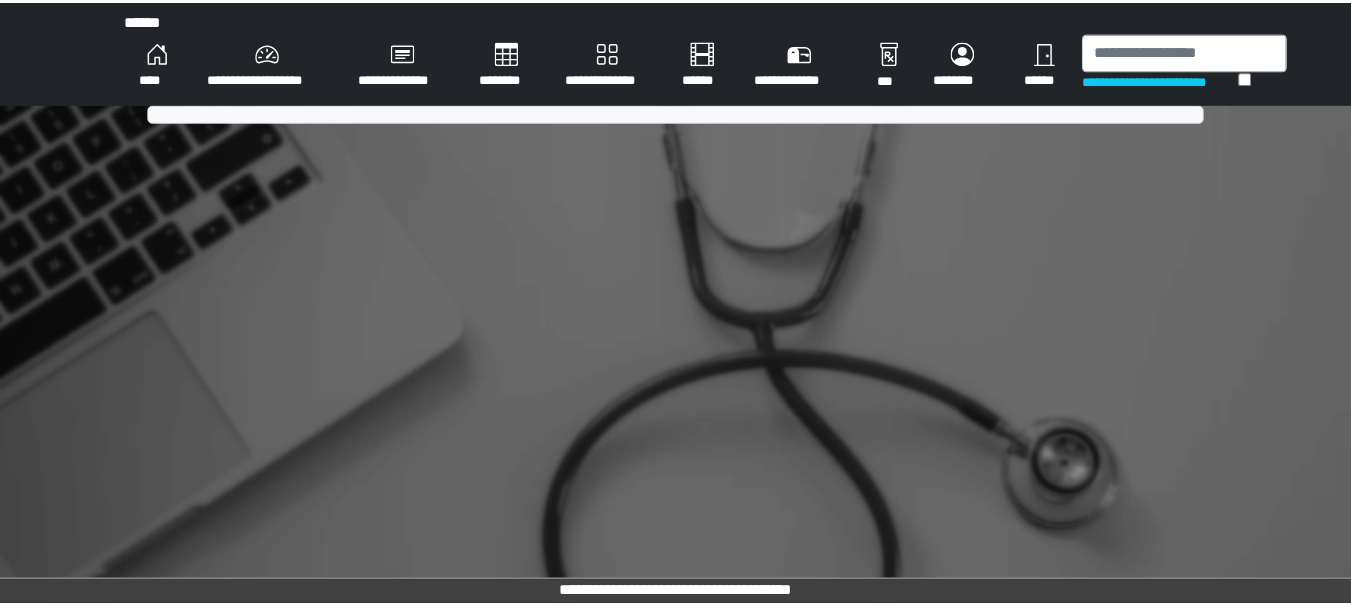 scroll, scrollTop: 0, scrollLeft: 0, axis: both 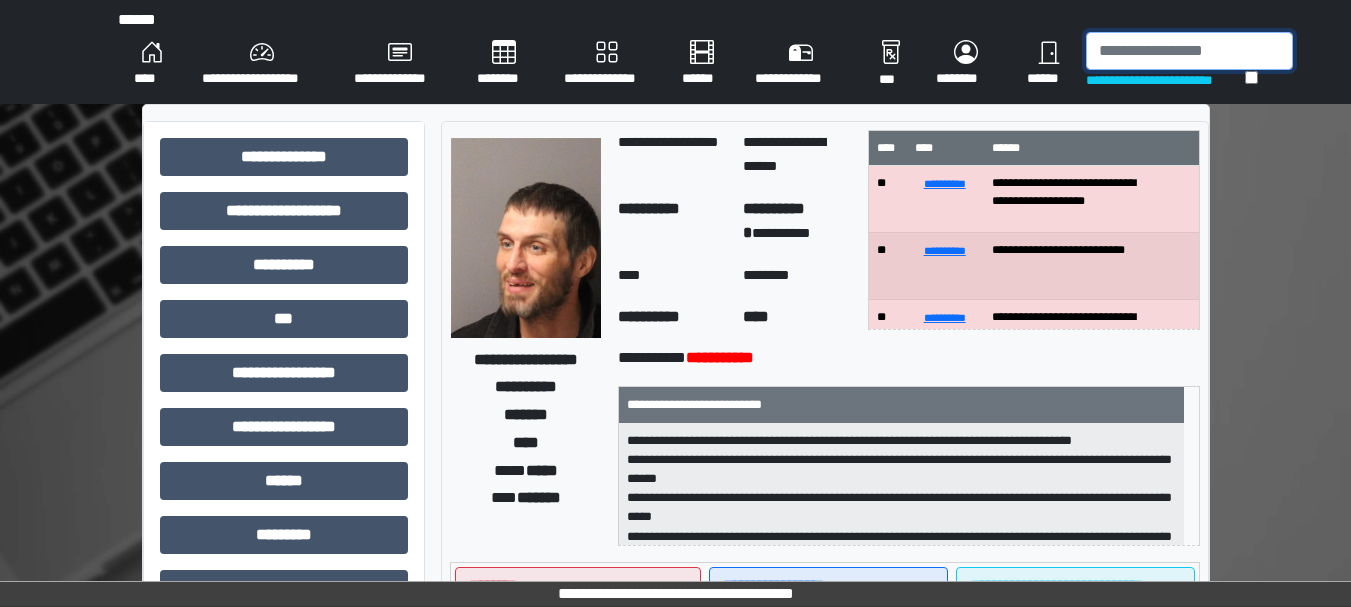 click at bounding box center (1189, 51) 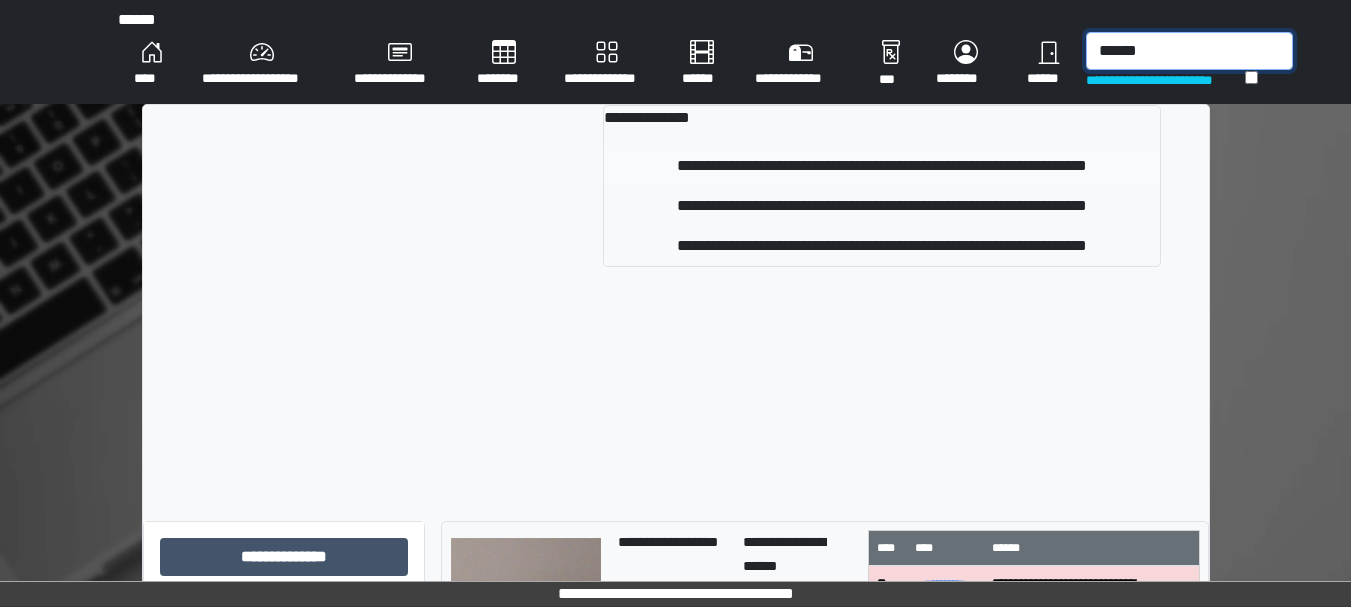 type on "******" 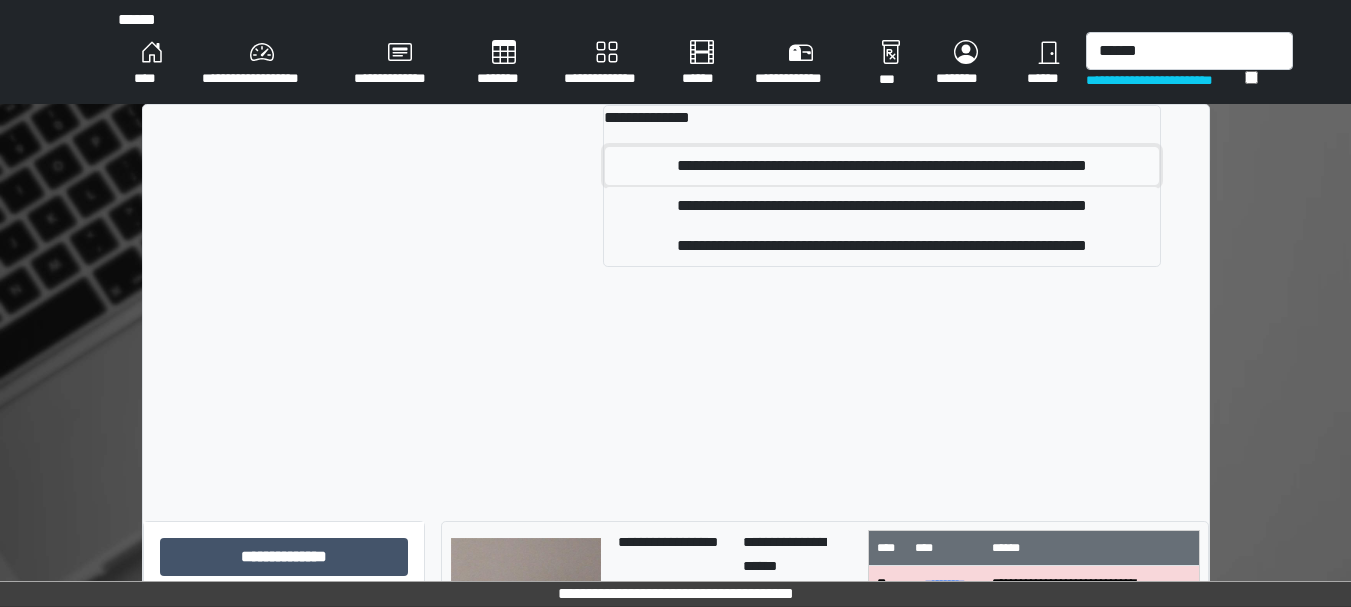 click on "**********" at bounding box center (881, 166) 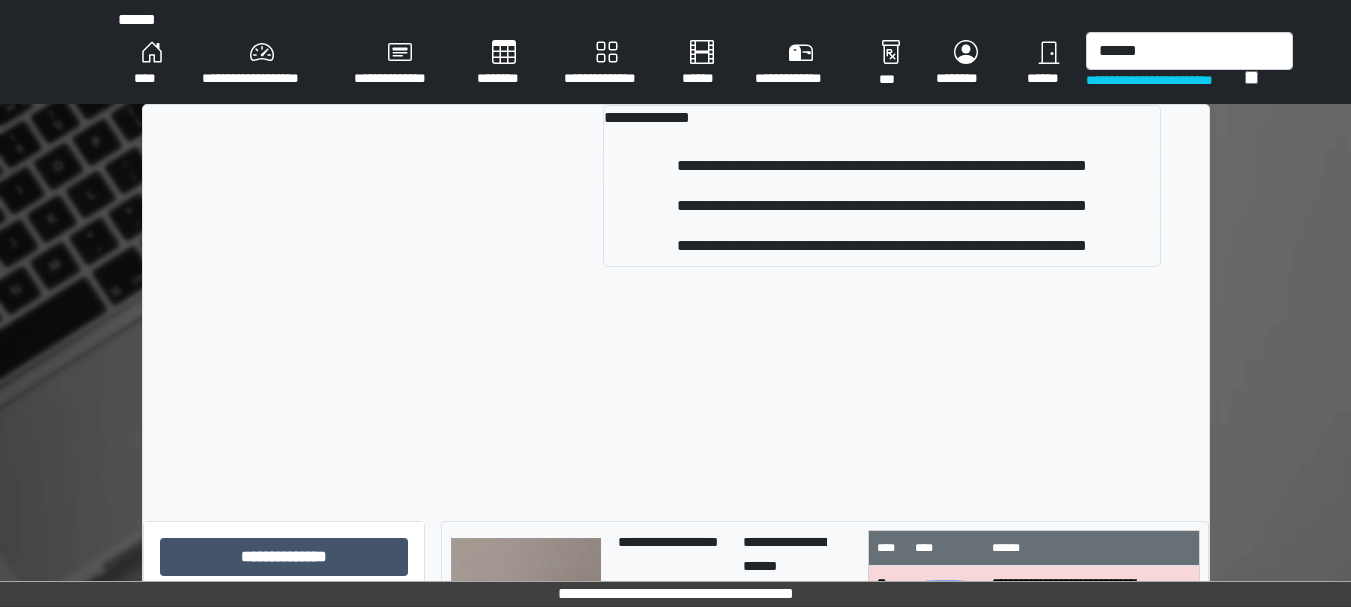 type 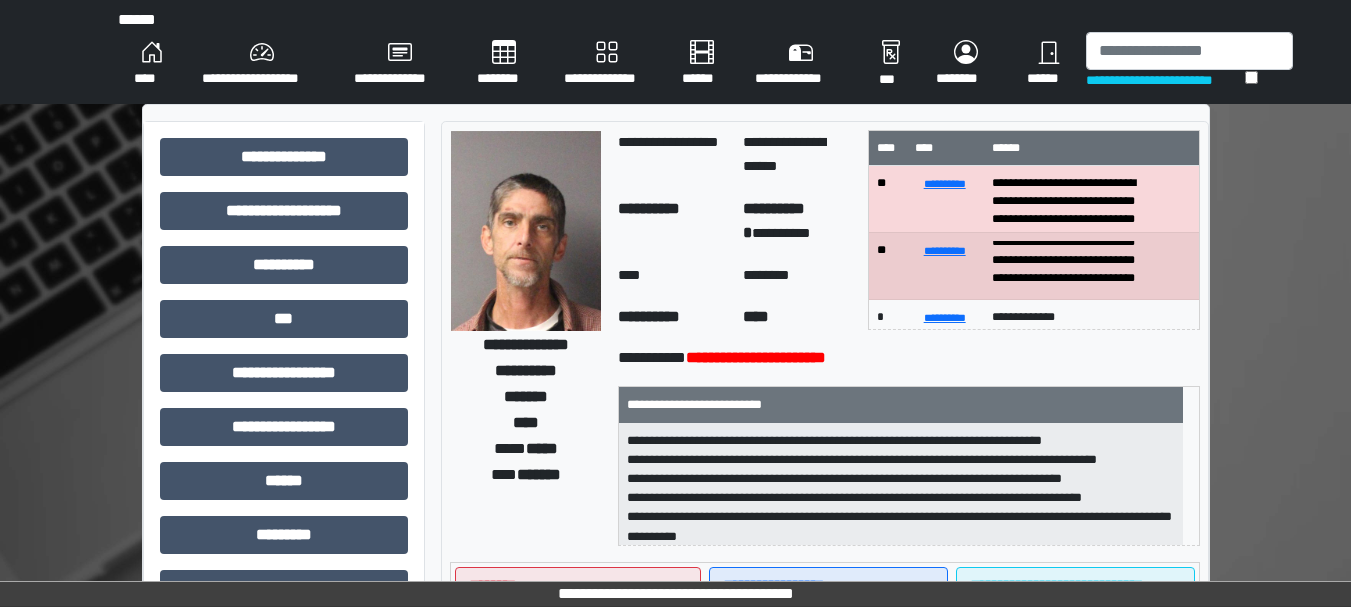 scroll, scrollTop: 40, scrollLeft: 0, axis: vertical 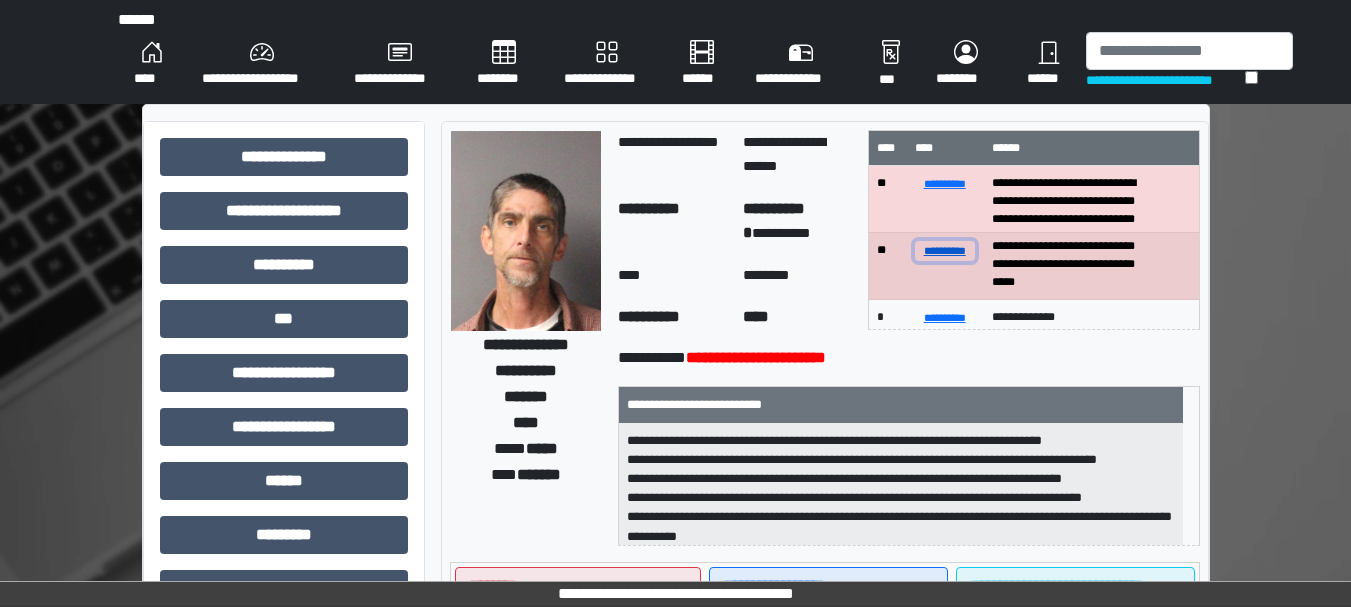click on "**********" at bounding box center (945, 250) 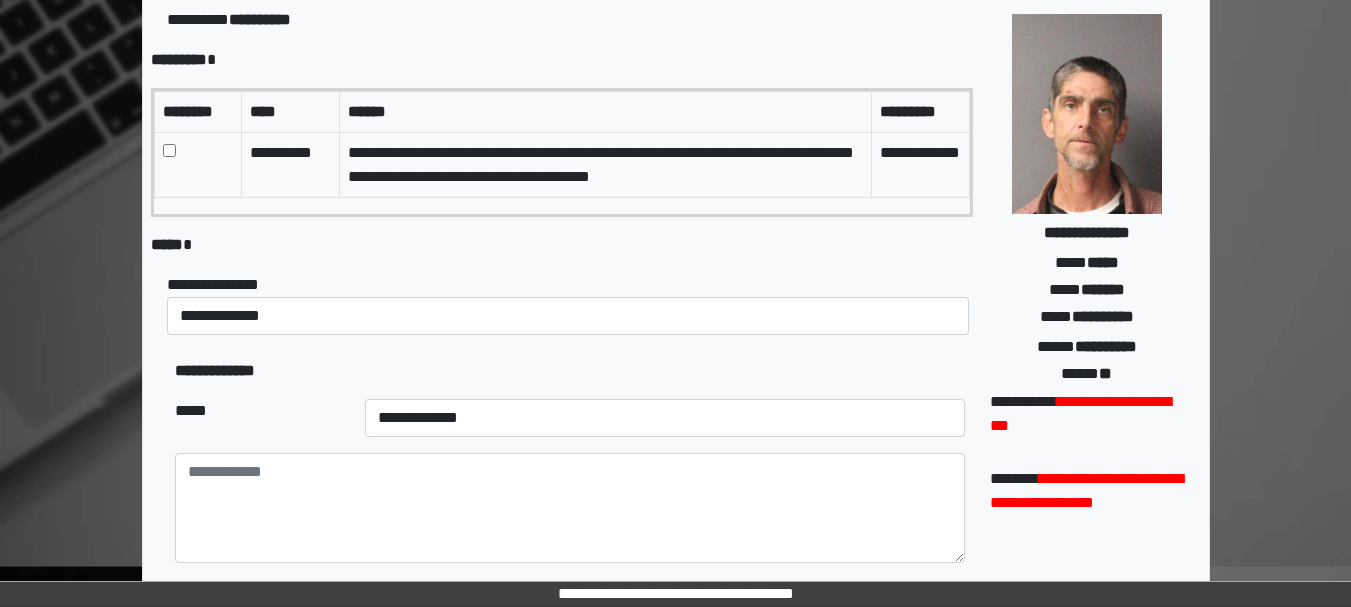 scroll, scrollTop: 169, scrollLeft: 0, axis: vertical 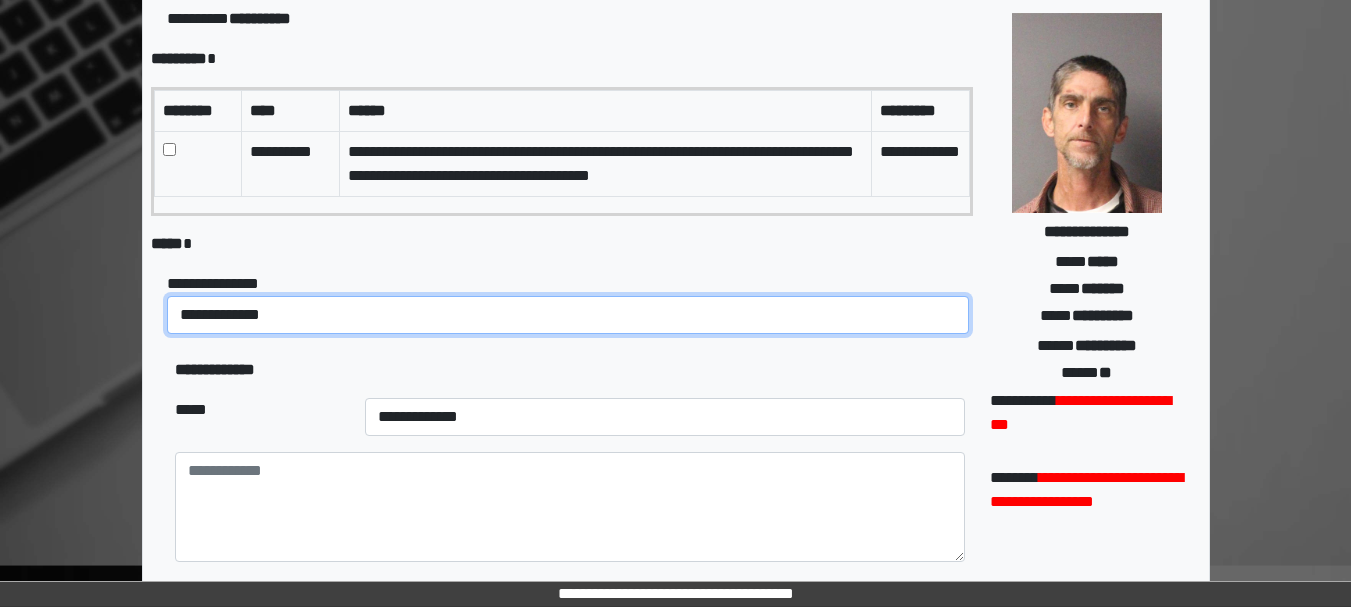 click on "**********" at bounding box center (568, 315) 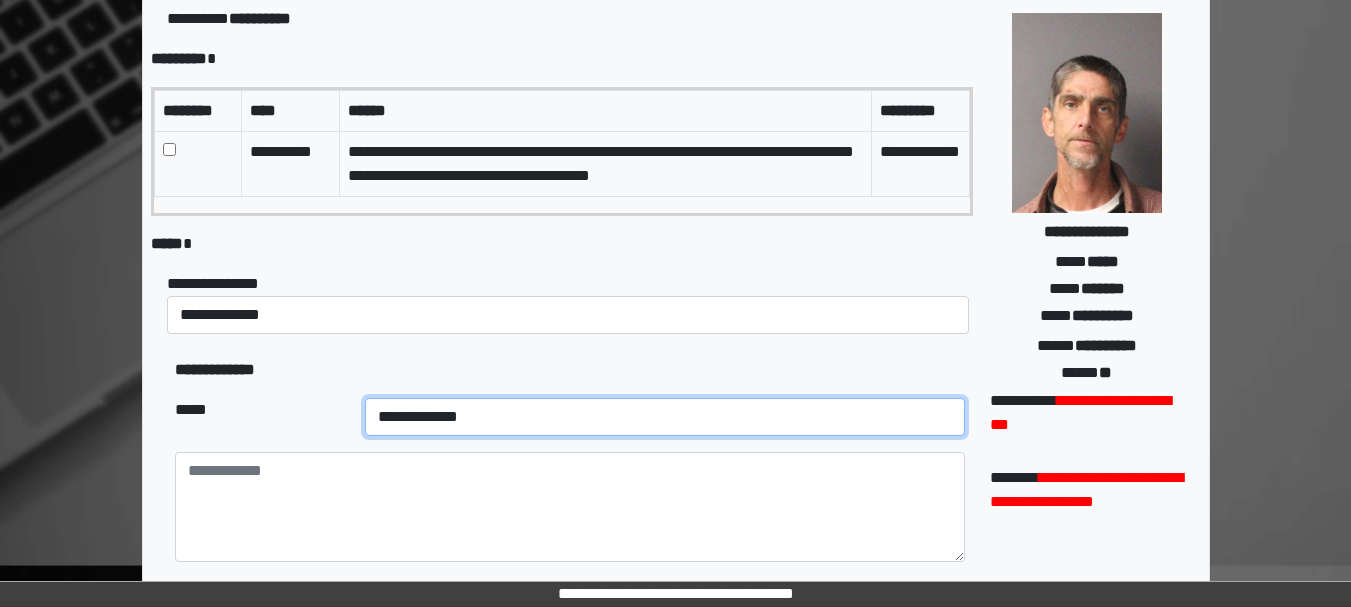 click on "**********" at bounding box center (665, 417) 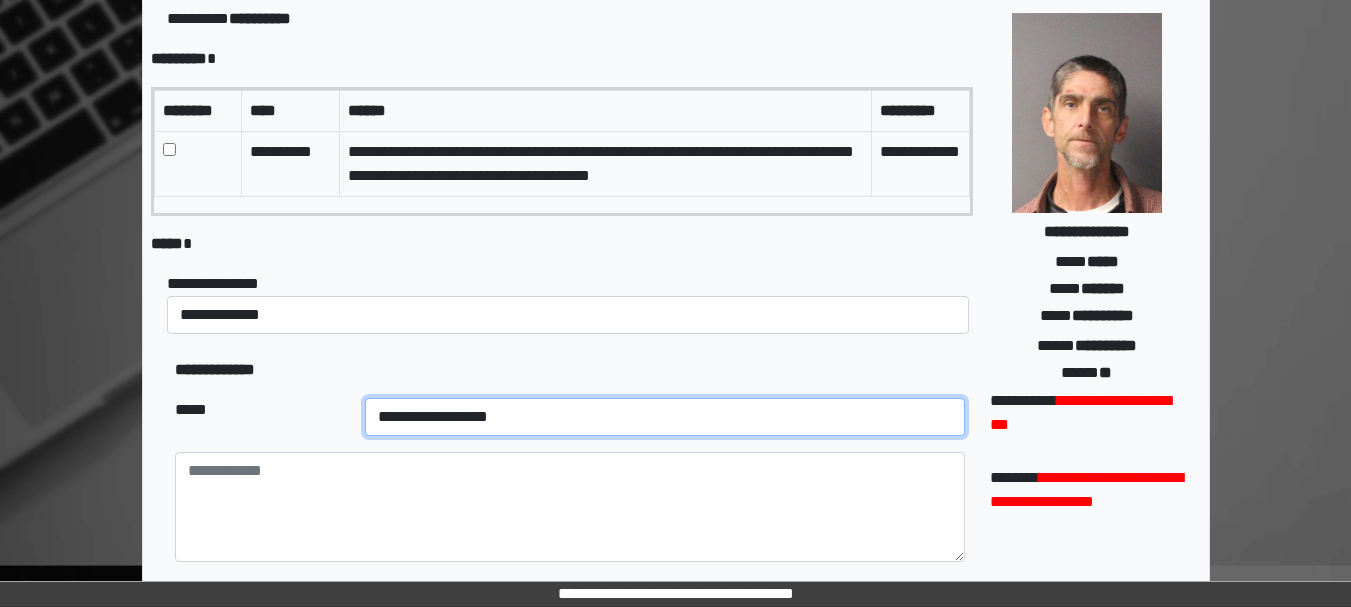 click on "**********" at bounding box center [665, 417] 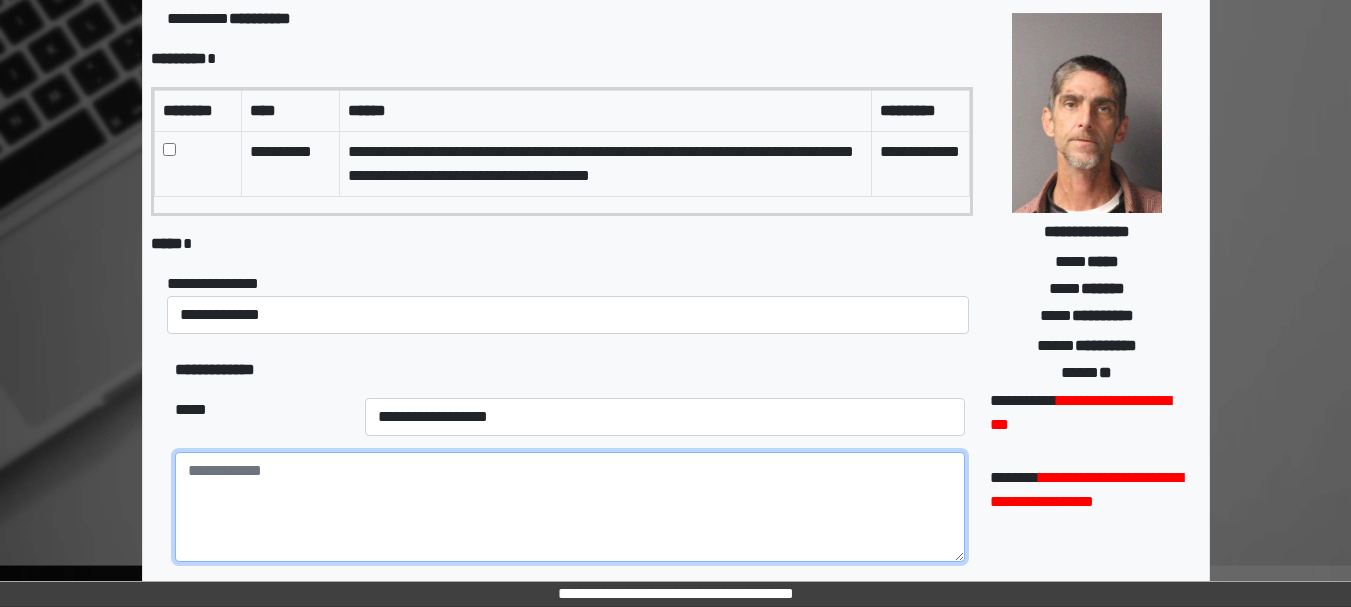 click at bounding box center [570, 507] 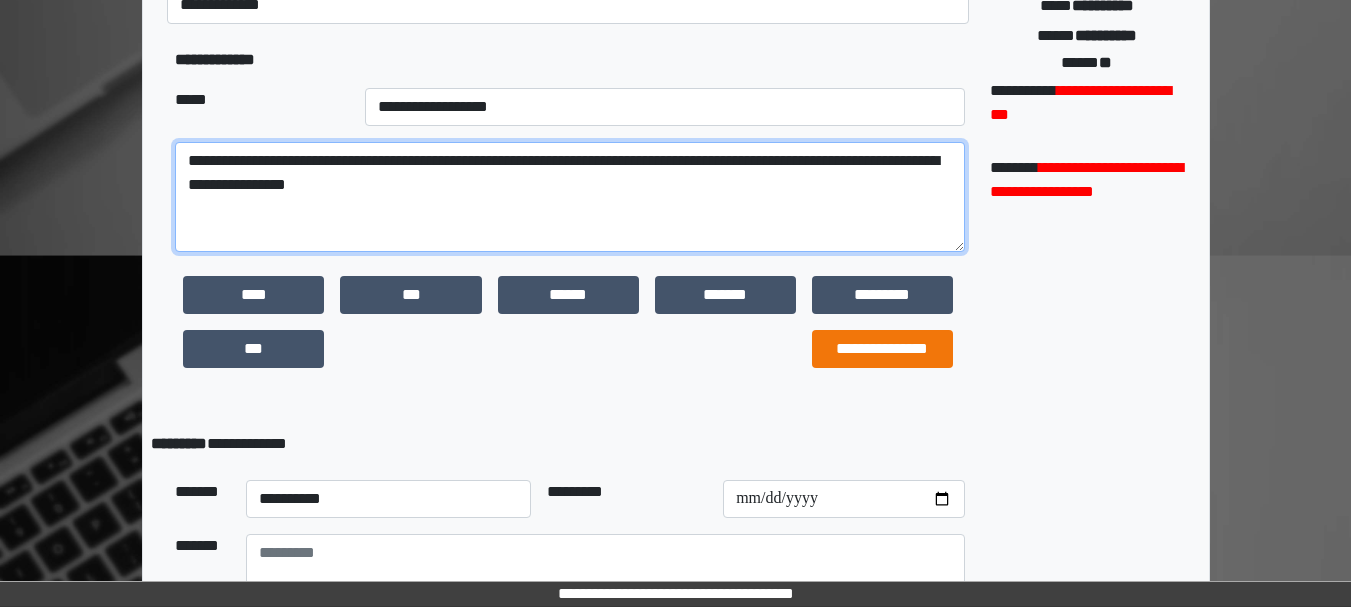 scroll, scrollTop: 651, scrollLeft: 0, axis: vertical 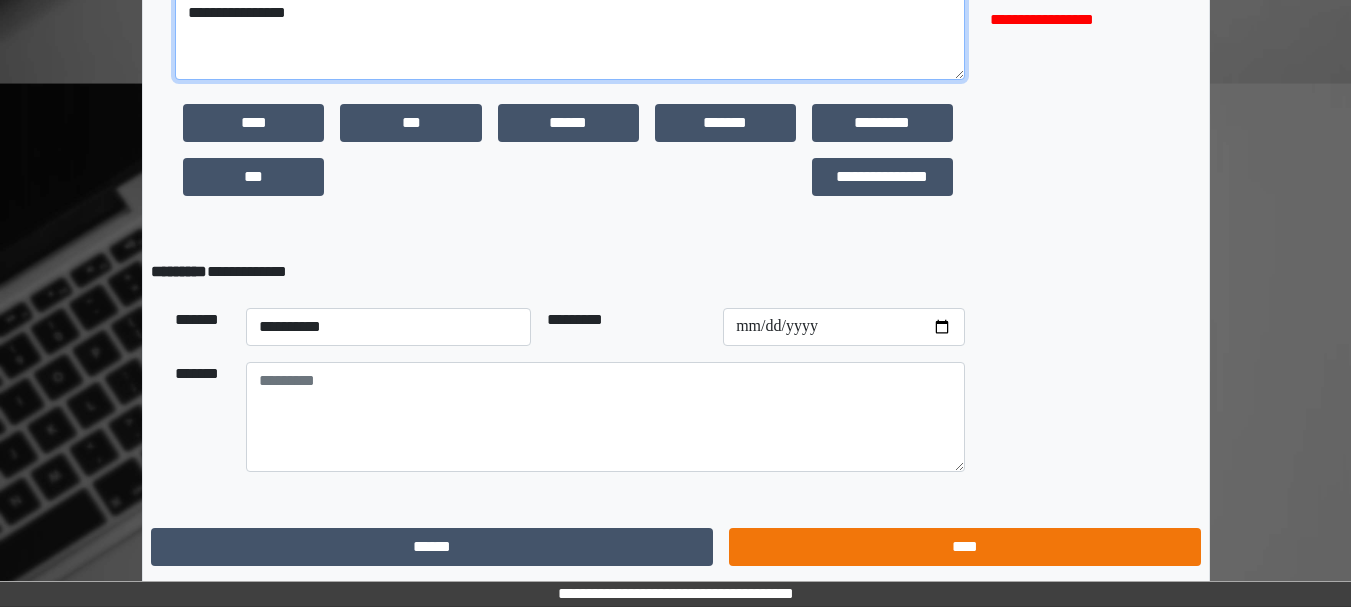type on "**********" 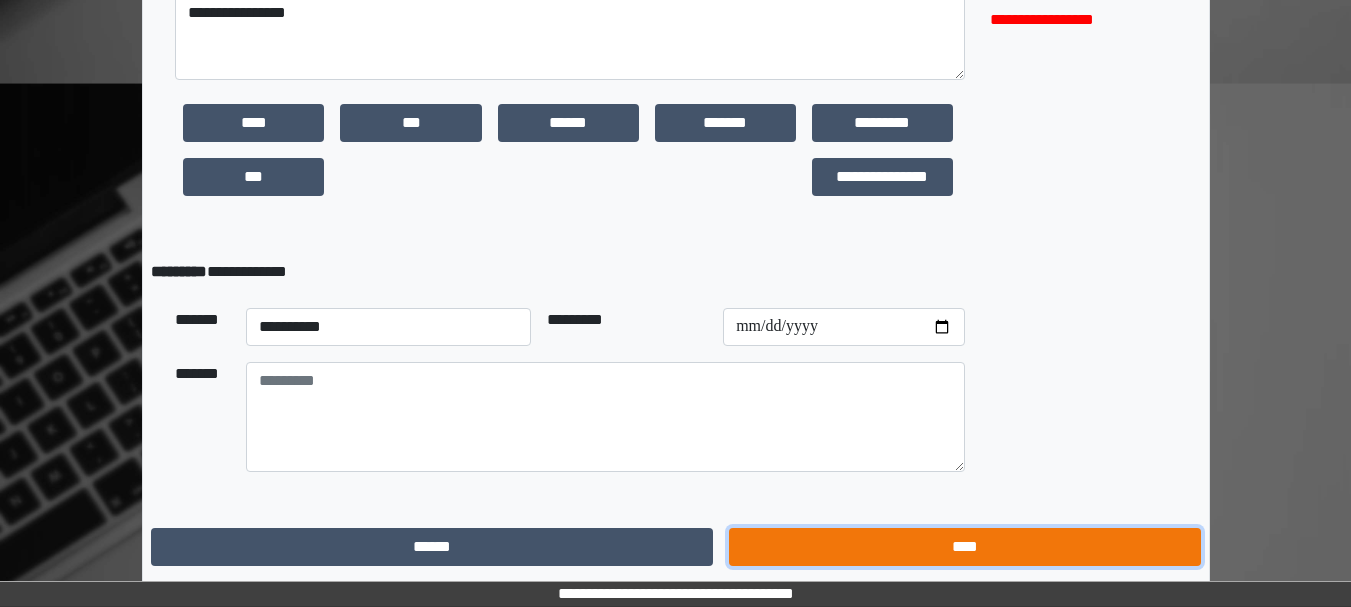 click on "****" at bounding box center [964, 547] 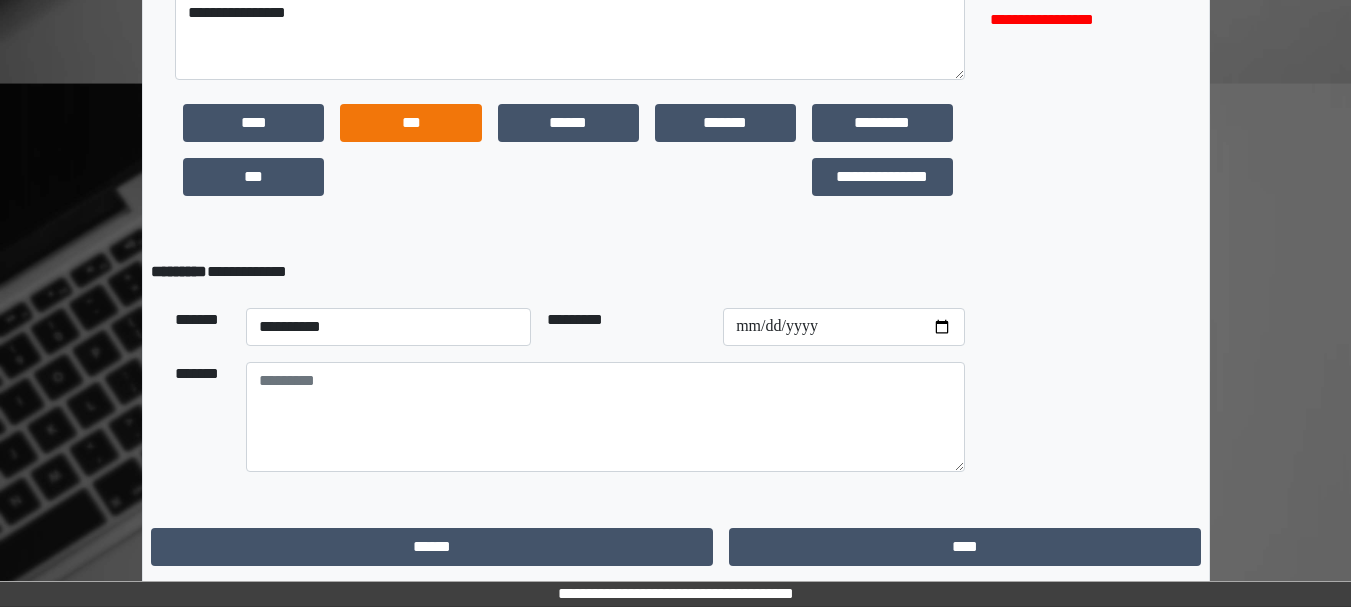 scroll, scrollTop: 0, scrollLeft: 0, axis: both 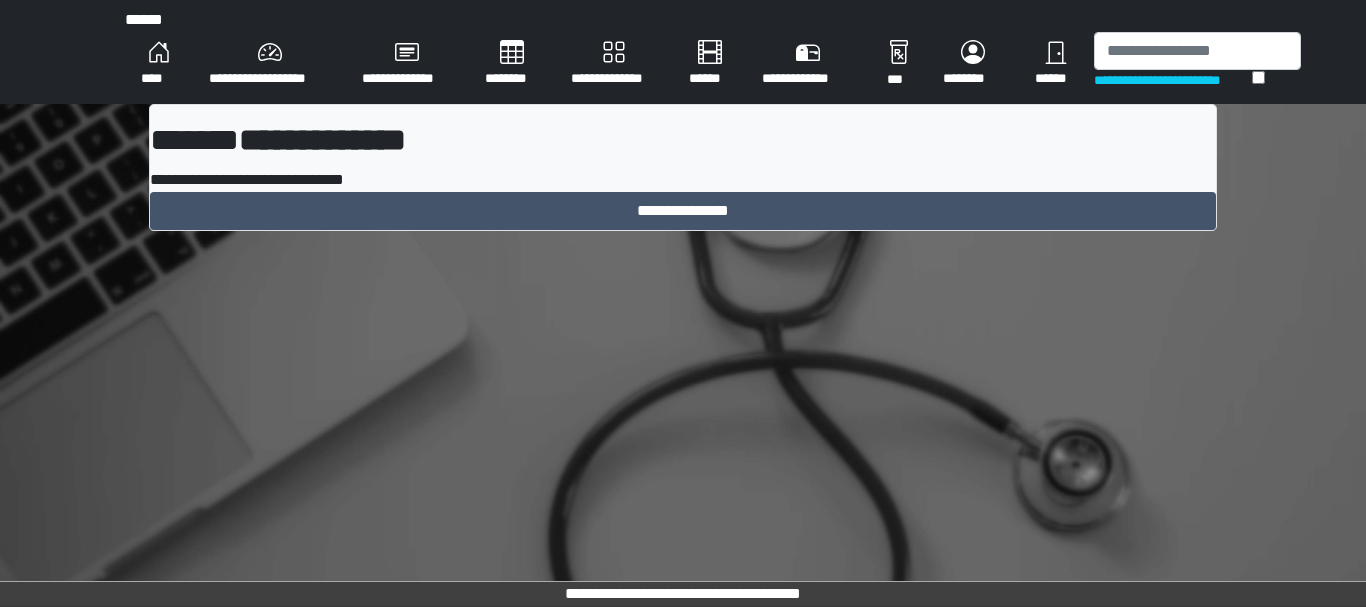 click on "****" at bounding box center (159, 64) 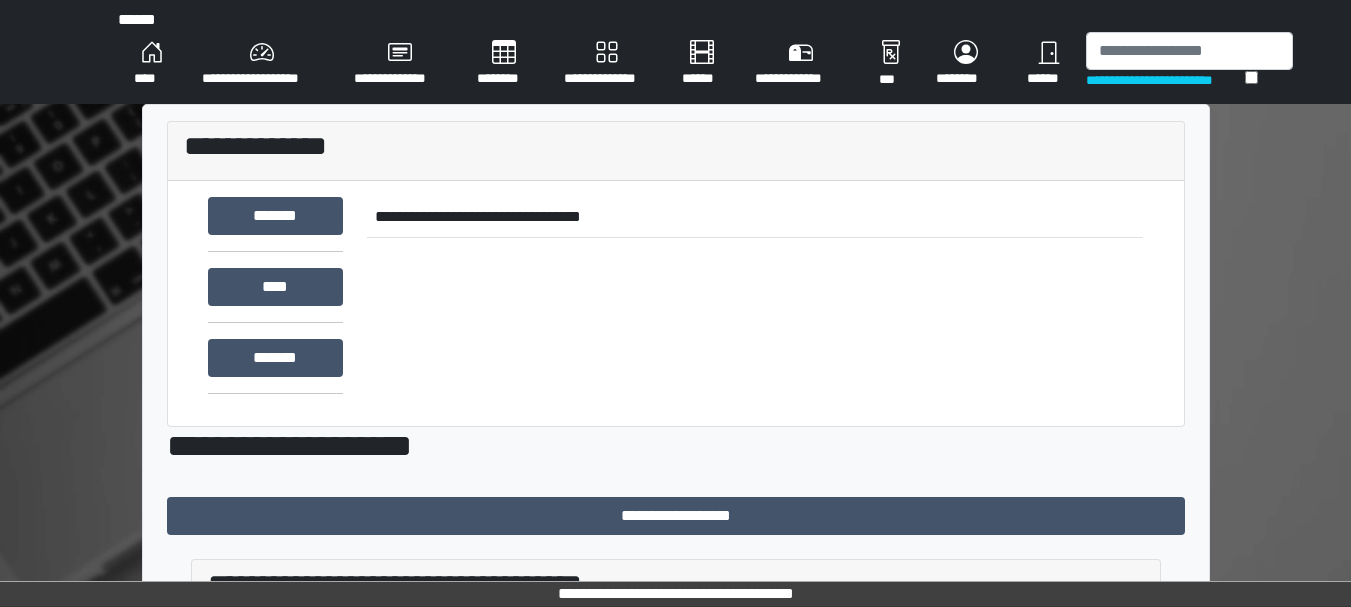 click on "**********" at bounding box center (1165, 80) 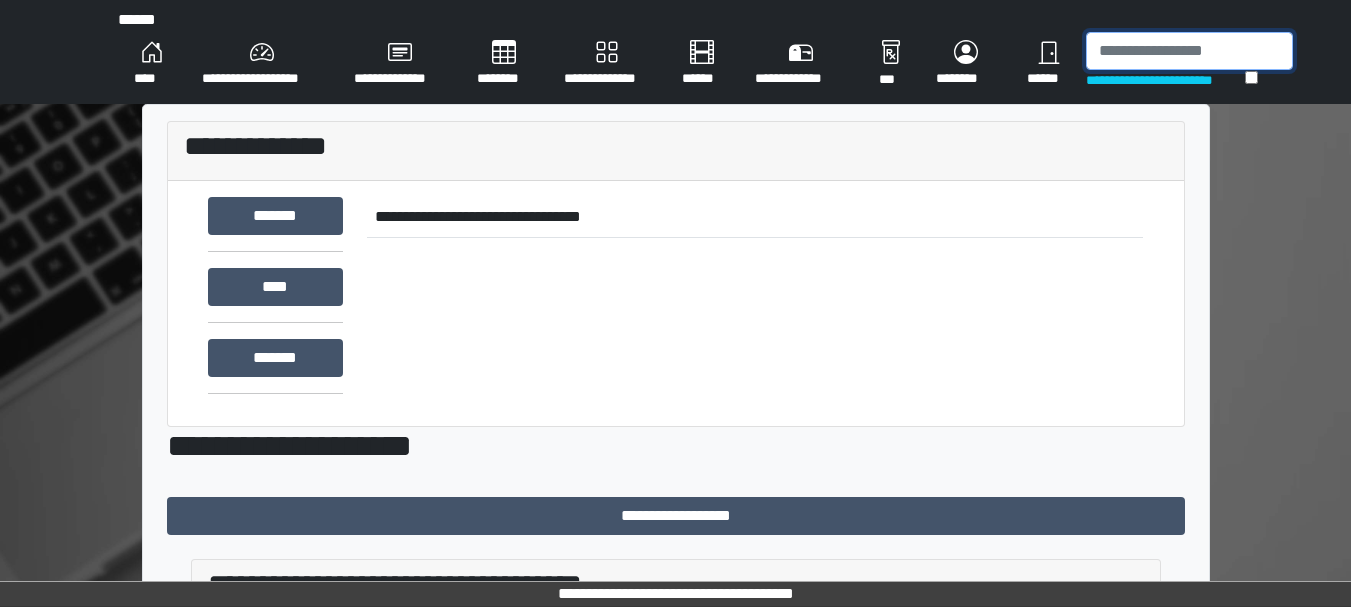 click at bounding box center (1189, 51) 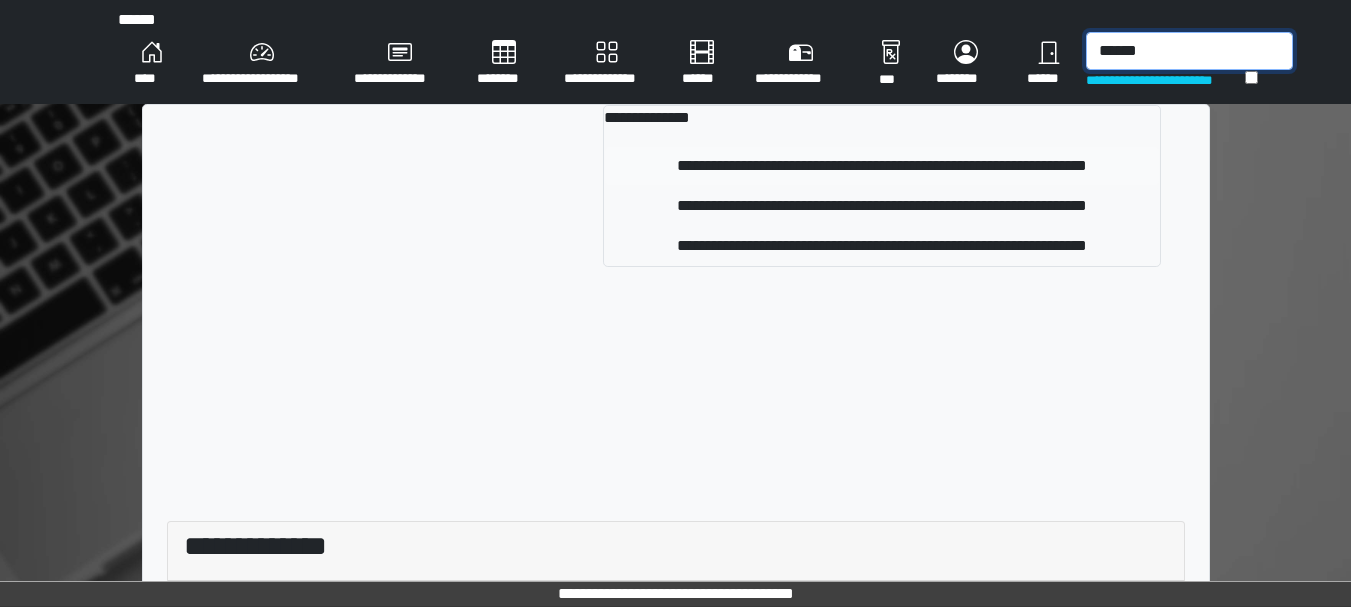type on "******" 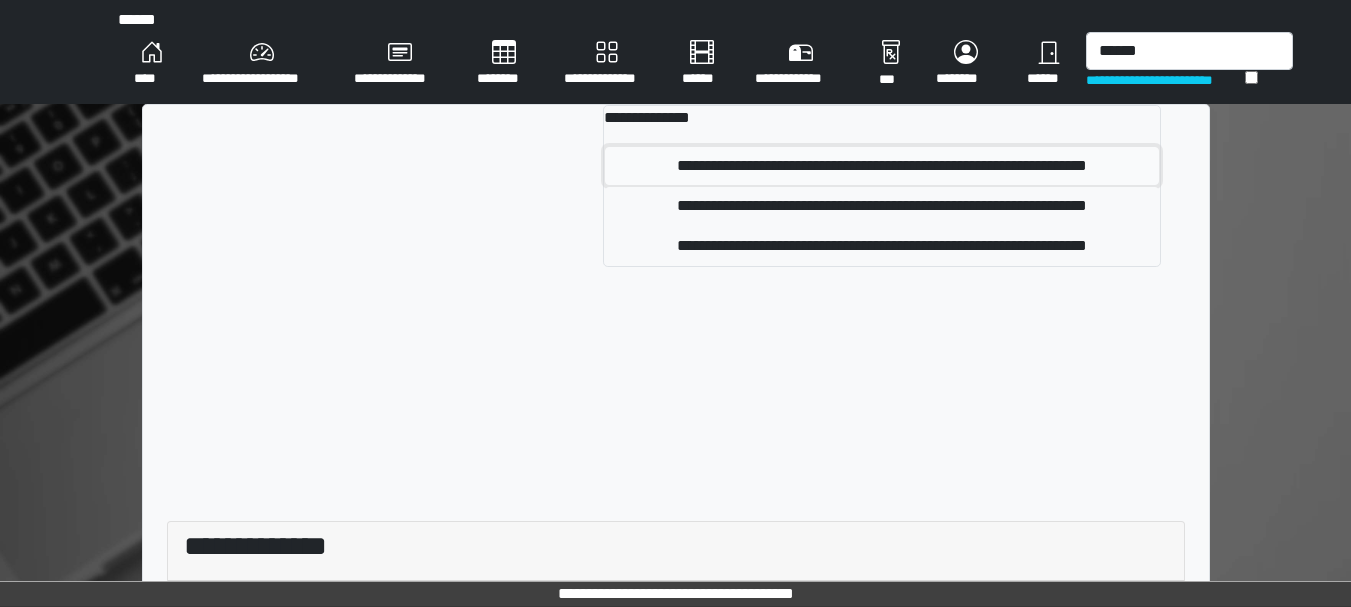 click on "**********" at bounding box center [881, 166] 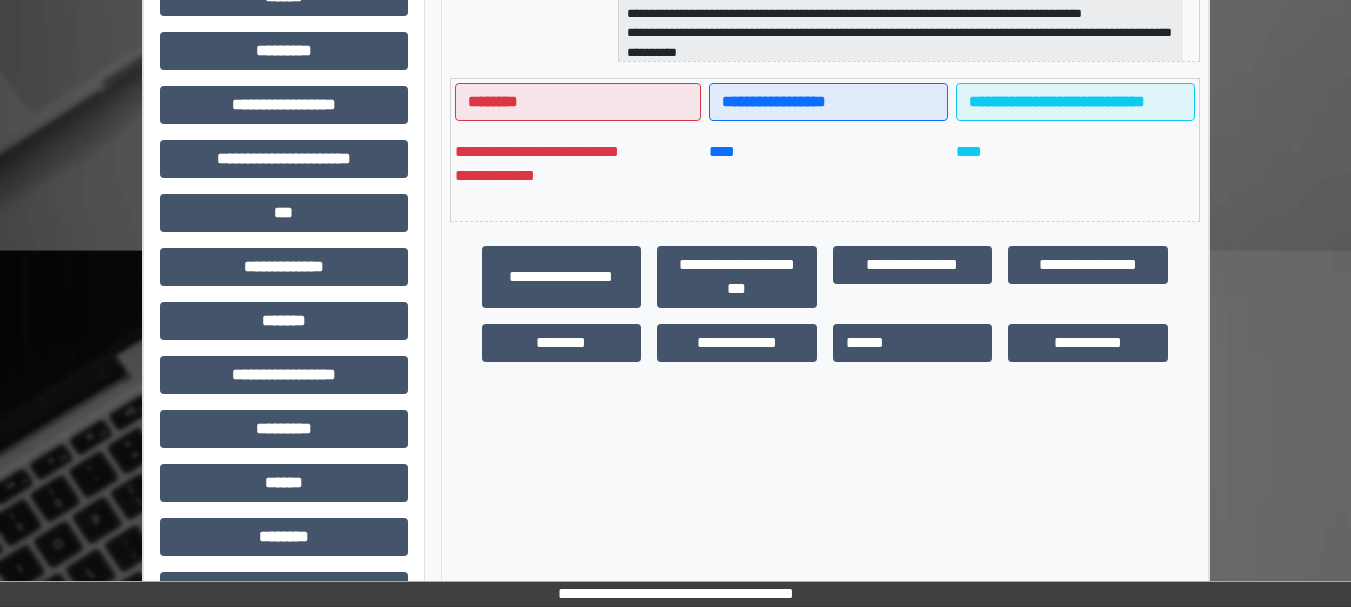 scroll, scrollTop: 591, scrollLeft: 0, axis: vertical 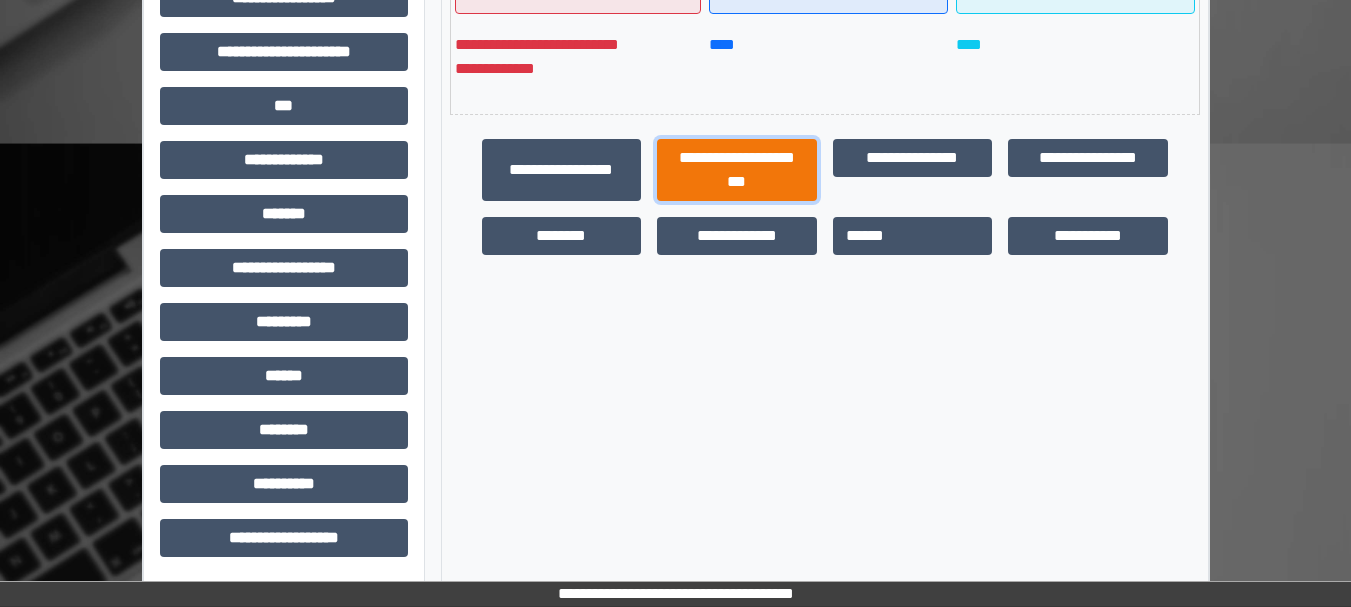 click on "**********" at bounding box center (737, 170) 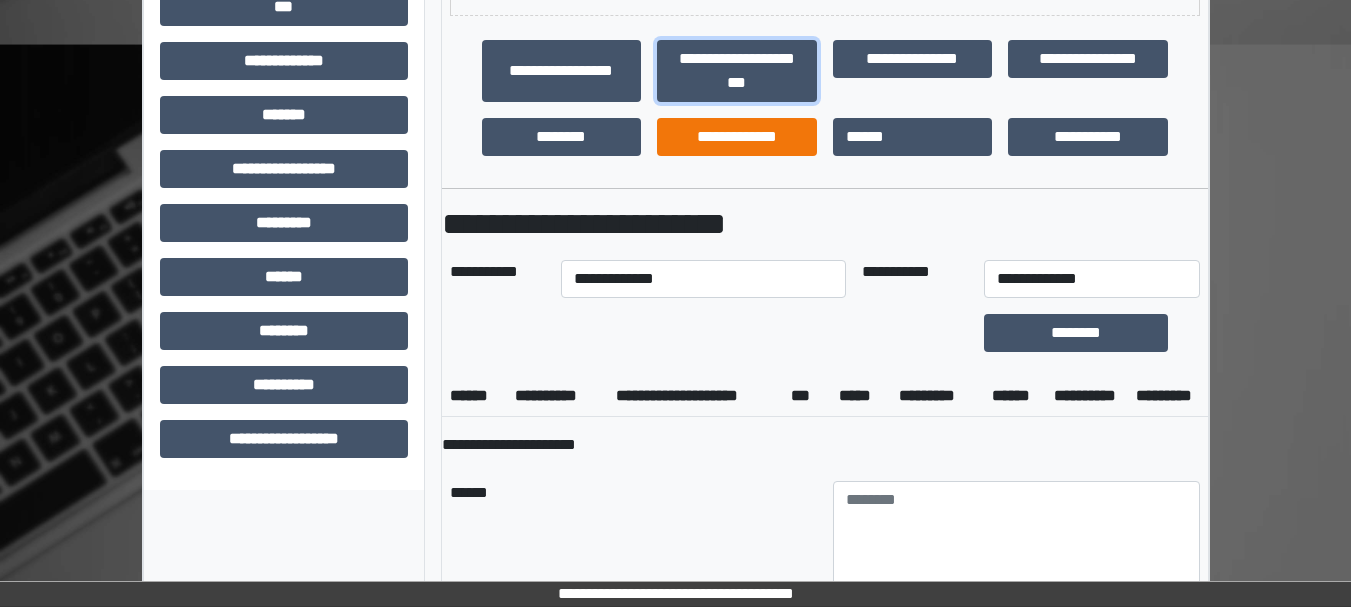 scroll, scrollTop: 631, scrollLeft: 0, axis: vertical 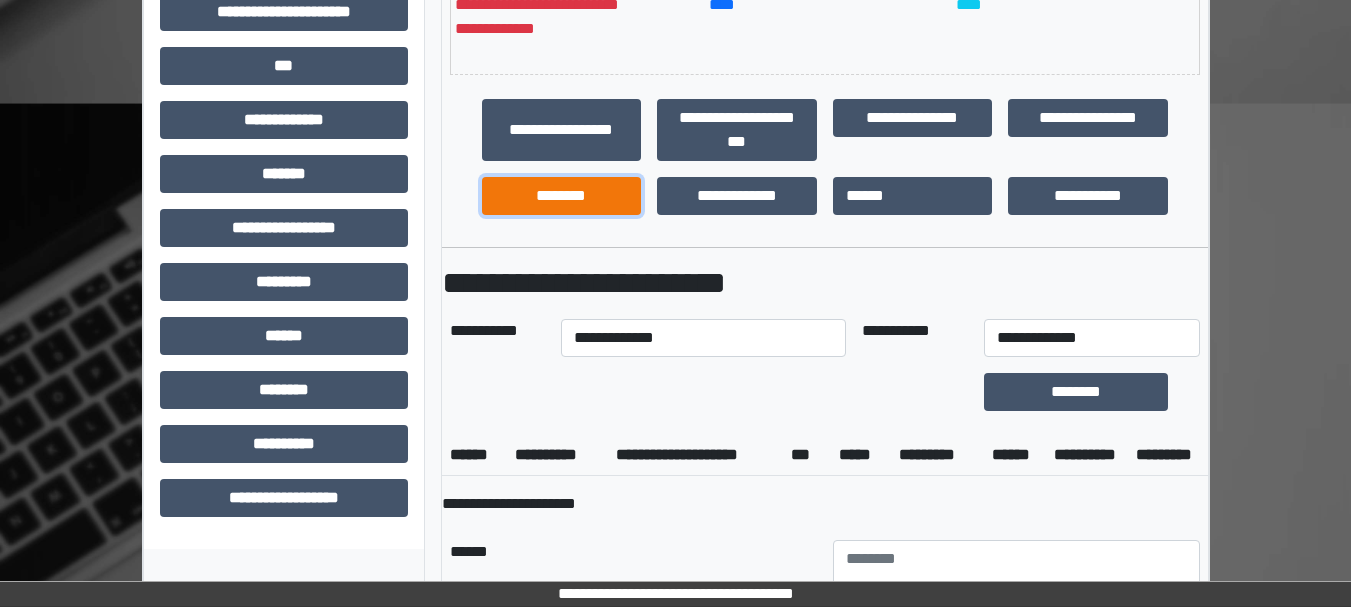 click on "********" at bounding box center [562, 196] 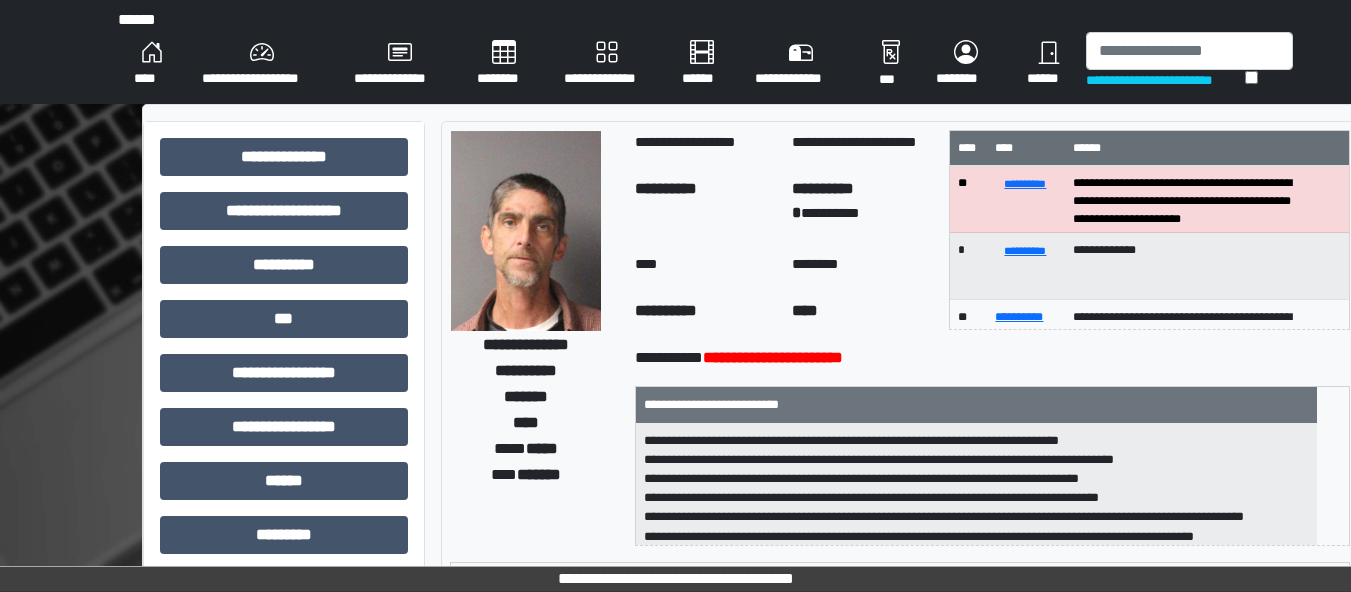 scroll, scrollTop: 0, scrollLeft: 9, axis: horizontal 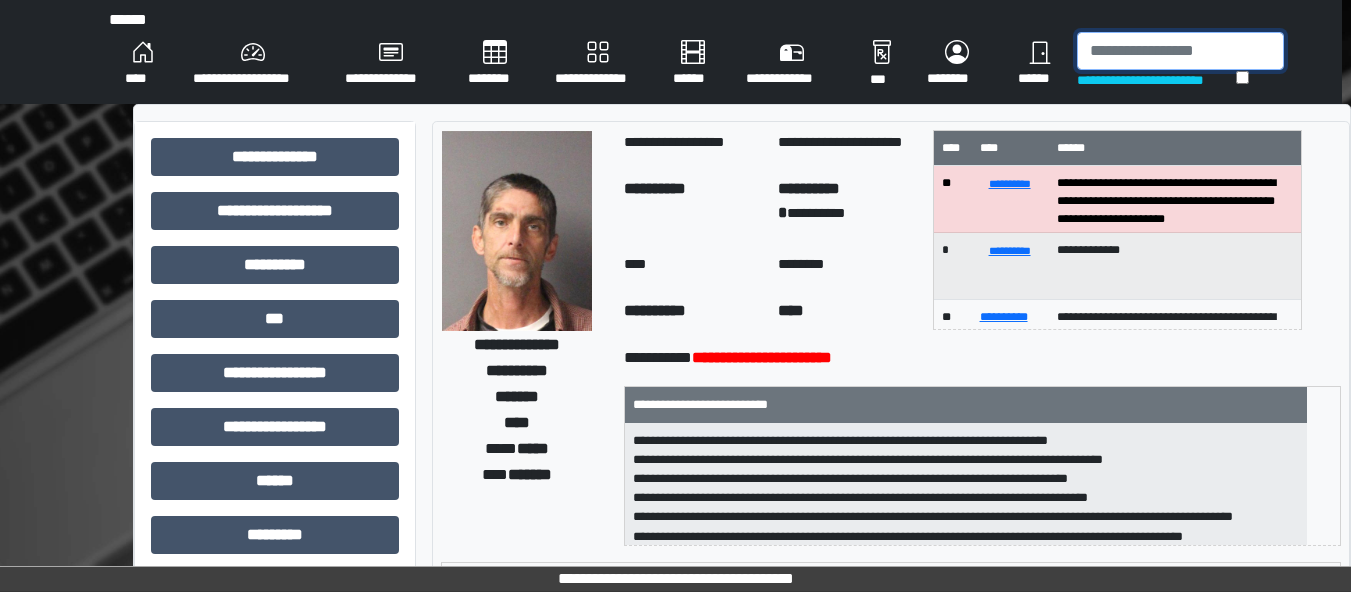 click at bounding box center (1180, 51) 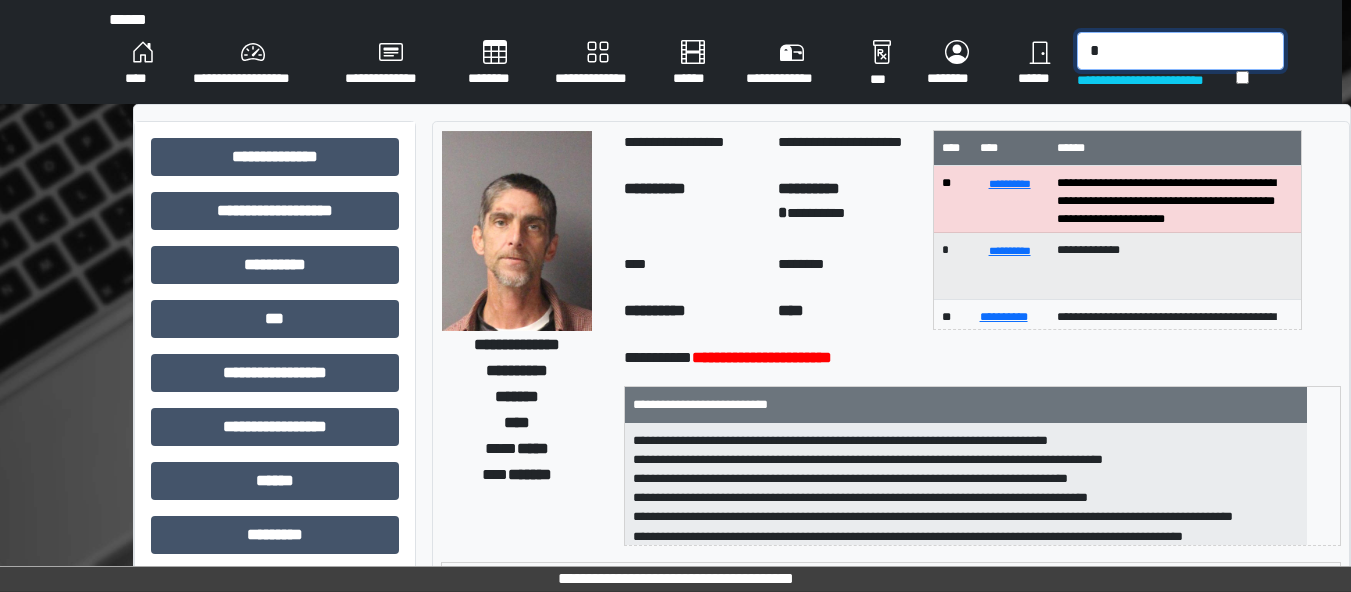 type on "*" 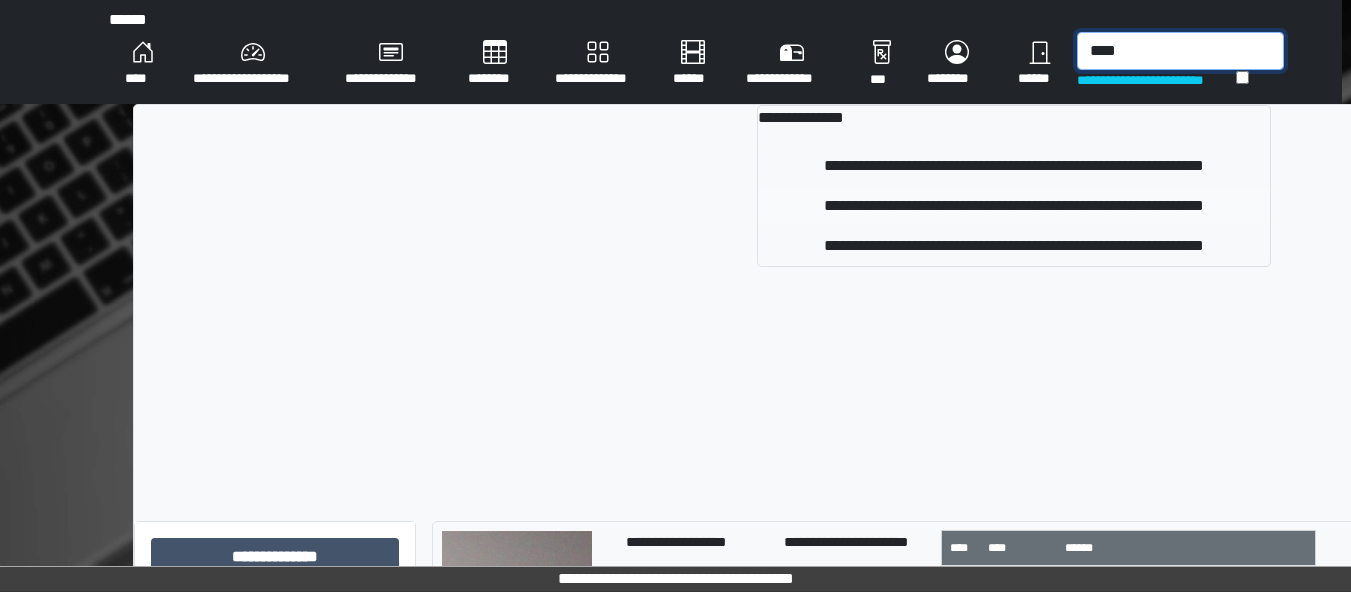 type on "****" 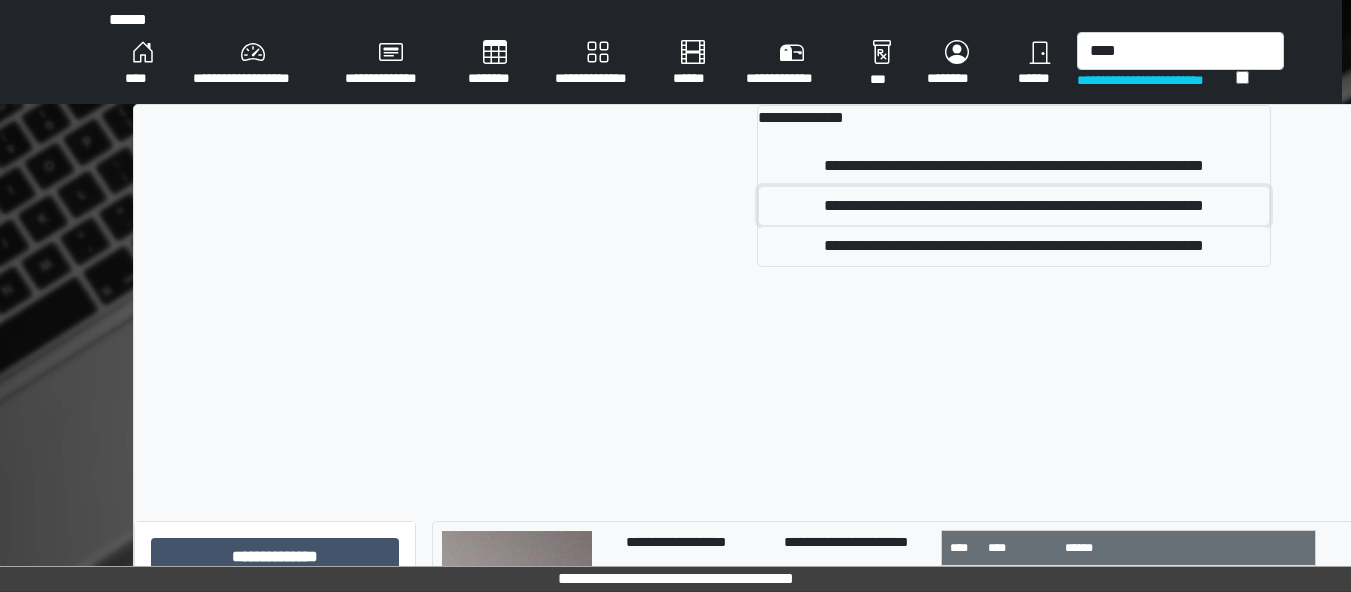 click on "**********" at bounding box center (1014, 206) 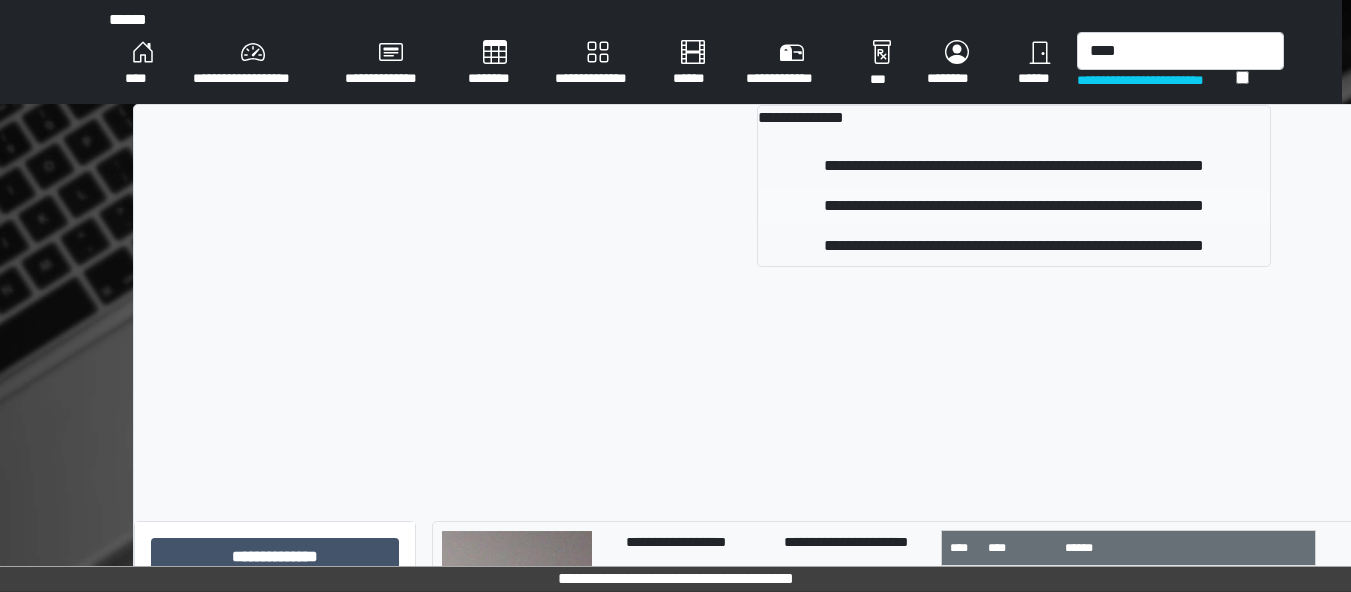 type 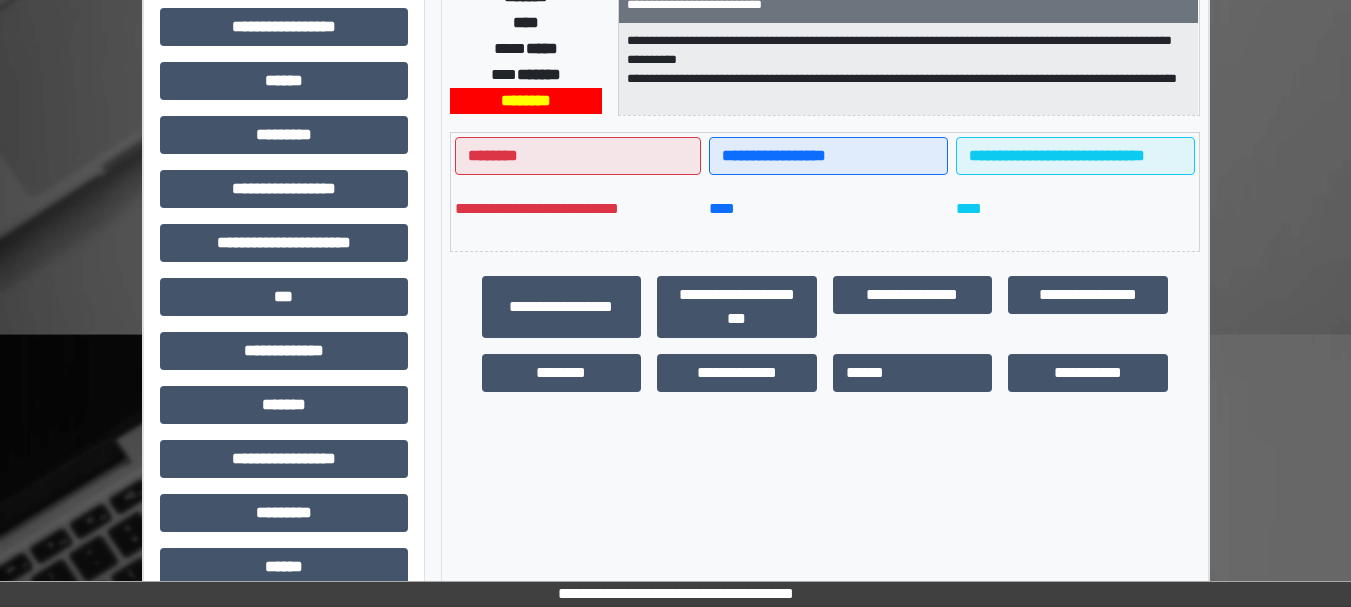 scroll, scrollTop: 401, scrollLeft: 0, axis: vertical 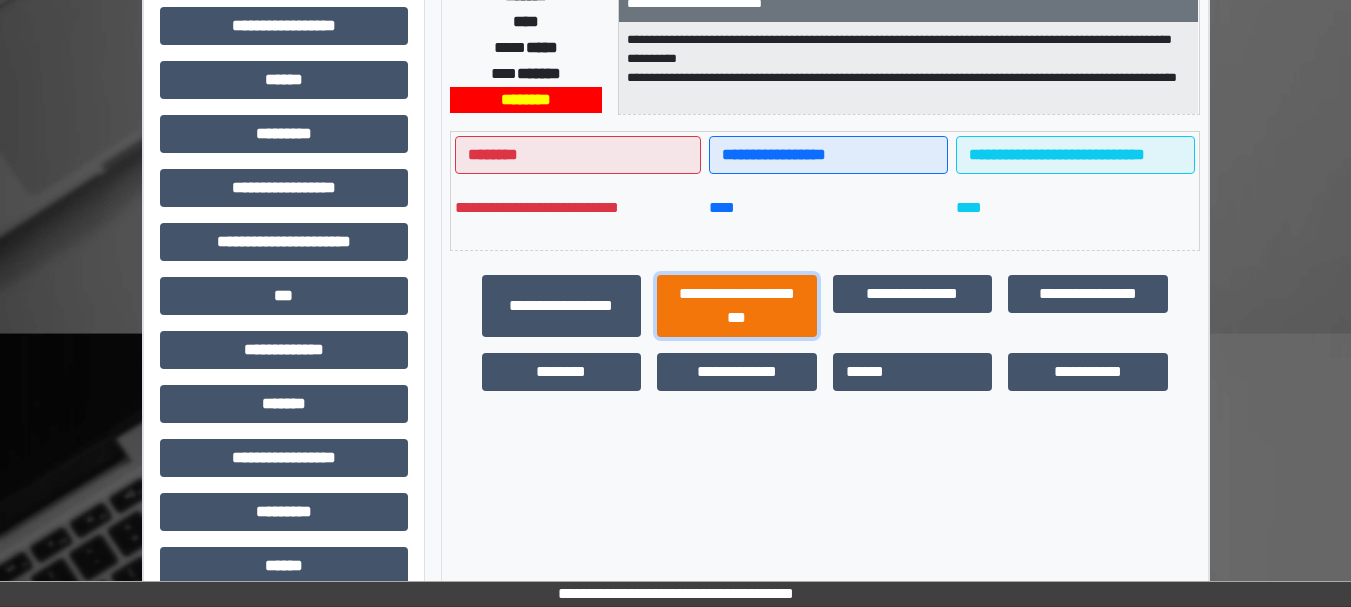 click on "**********" at bounding box center [737, 306] 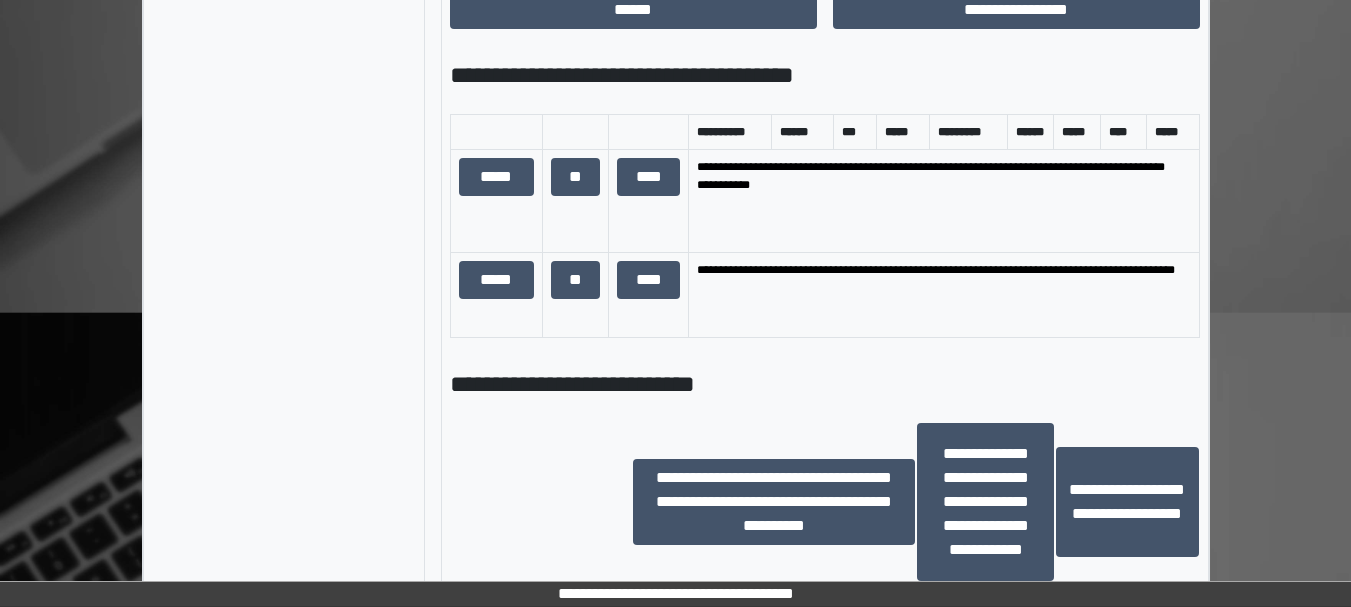 scroll, scrollTop: 1286, scrollLeft: 0, axis: vertical 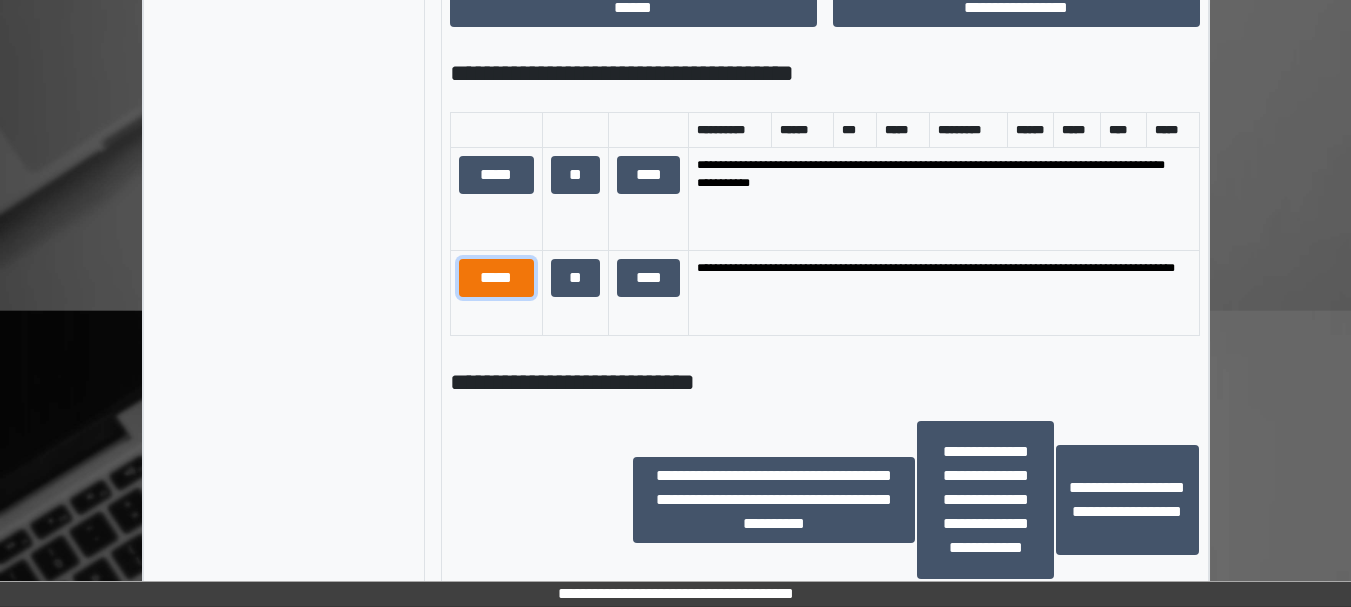 click on "*****" at bounding box center [496, 278] 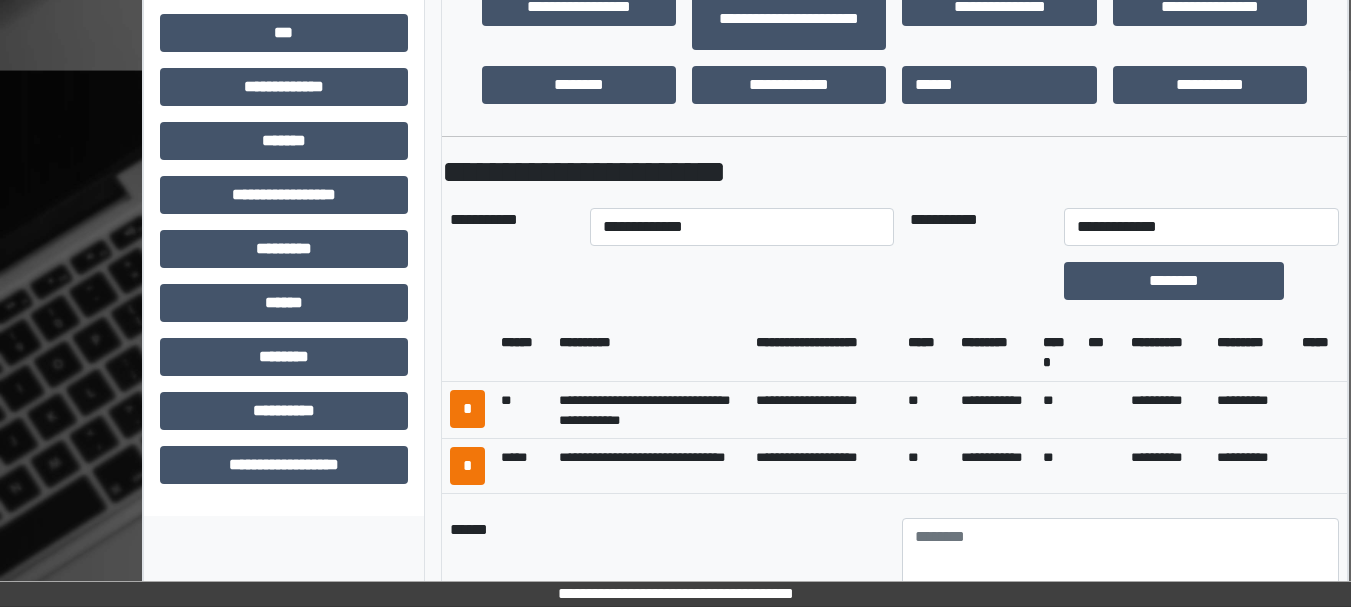 scroll, scrollTop: 663, scrollLeft: 0, axis: vertical 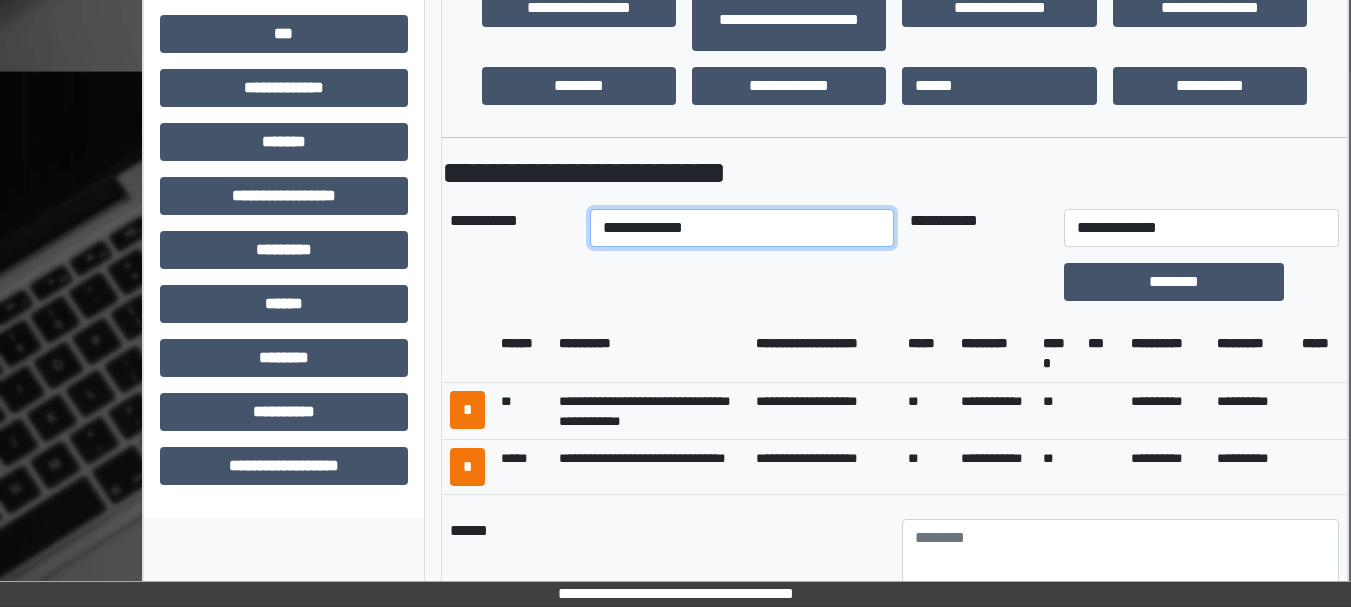 click on "**********" at bounding box center [742, 228] 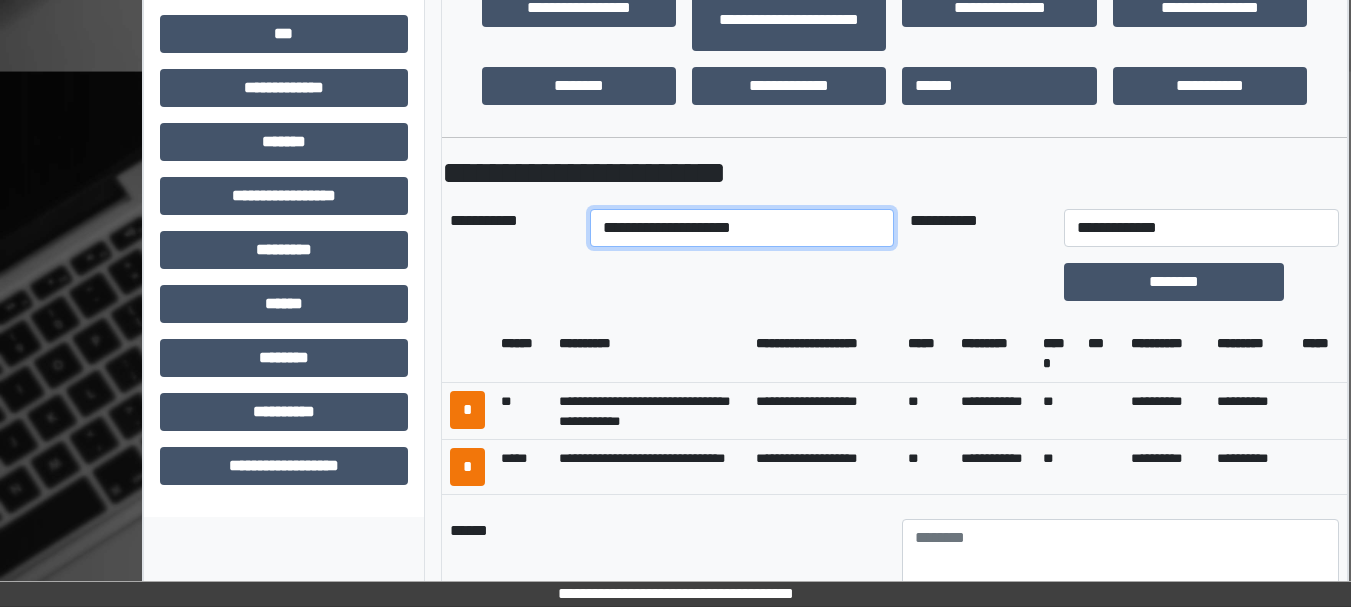 click on "**********" at bounding box center [742, 228] 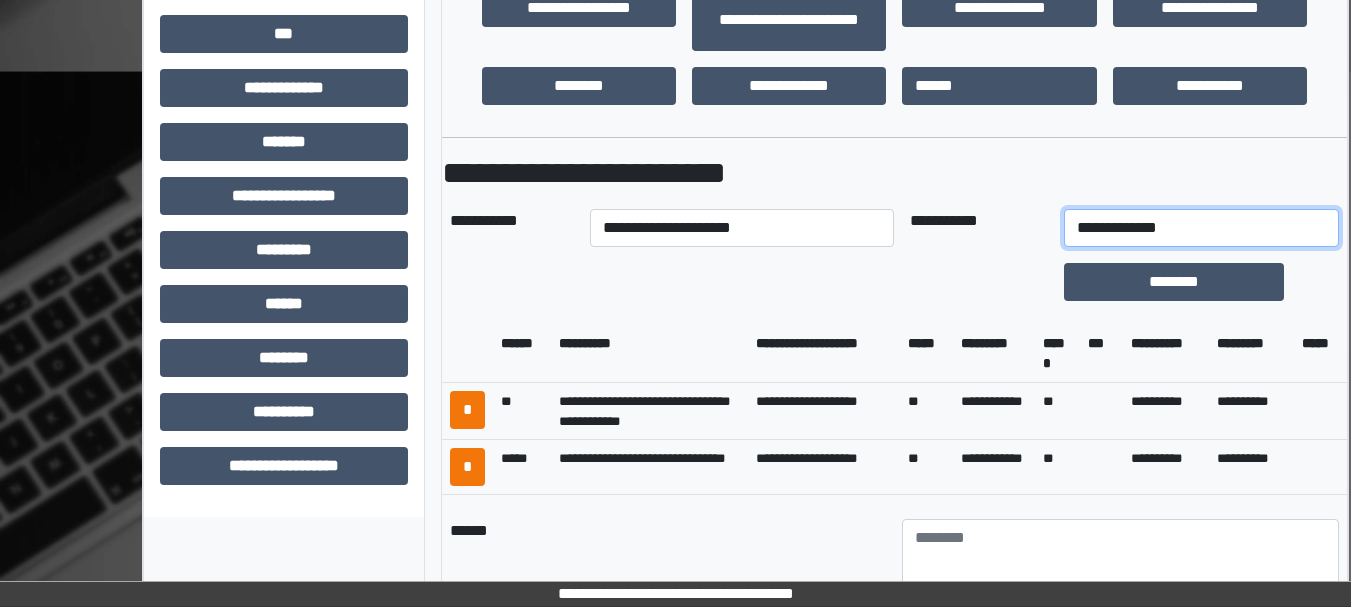 click on "**********" at bounding box center (1202, 228) 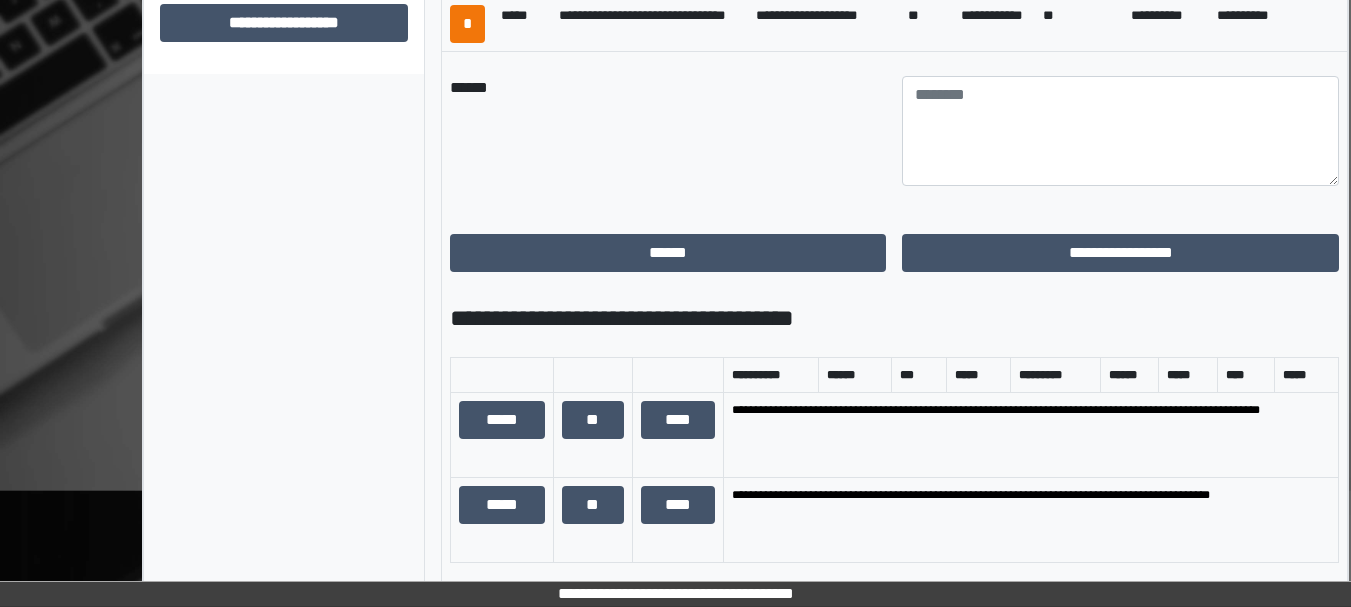 scroll, scrollTop: 1108, scrollLeft: 0, axis: vertical 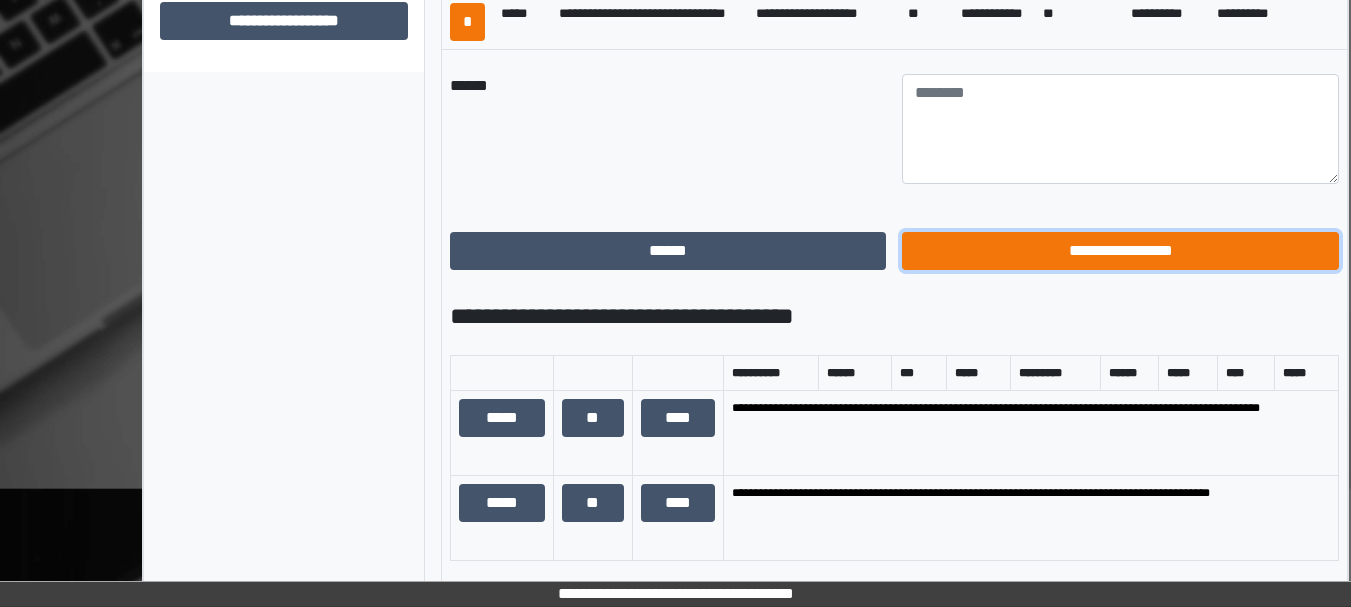 click on "**********" at bounding box center (1120, 251) 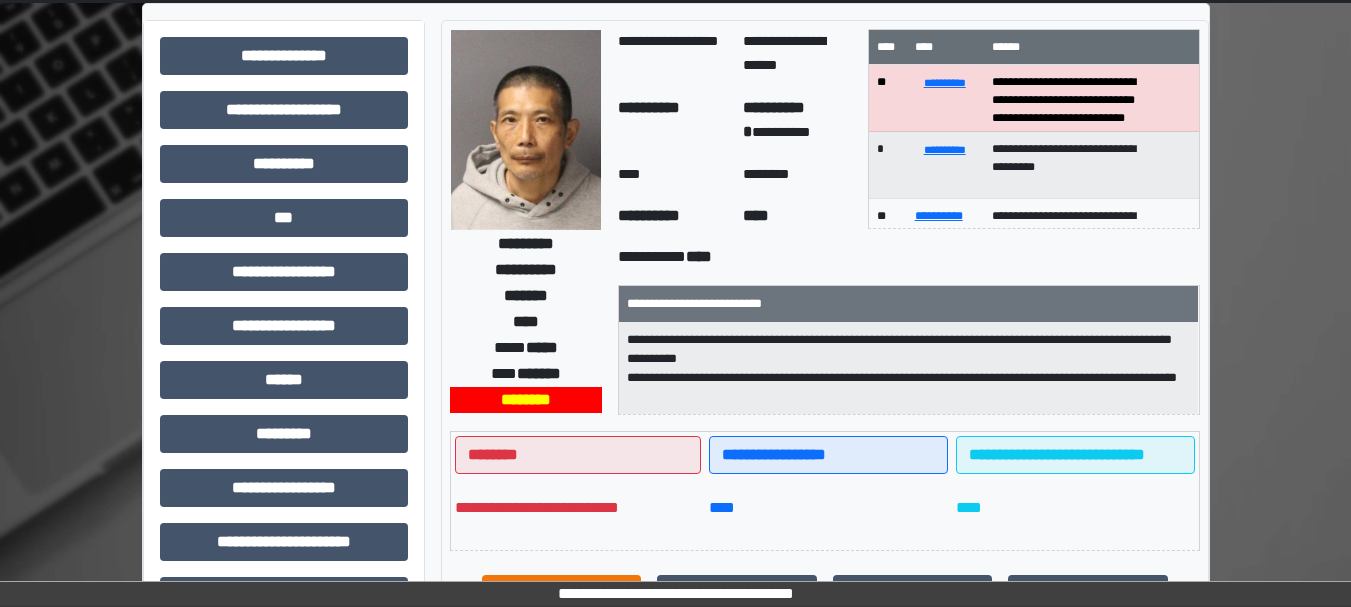 scroll, scrollTop: 0, scrollLeft: 0, axis: both 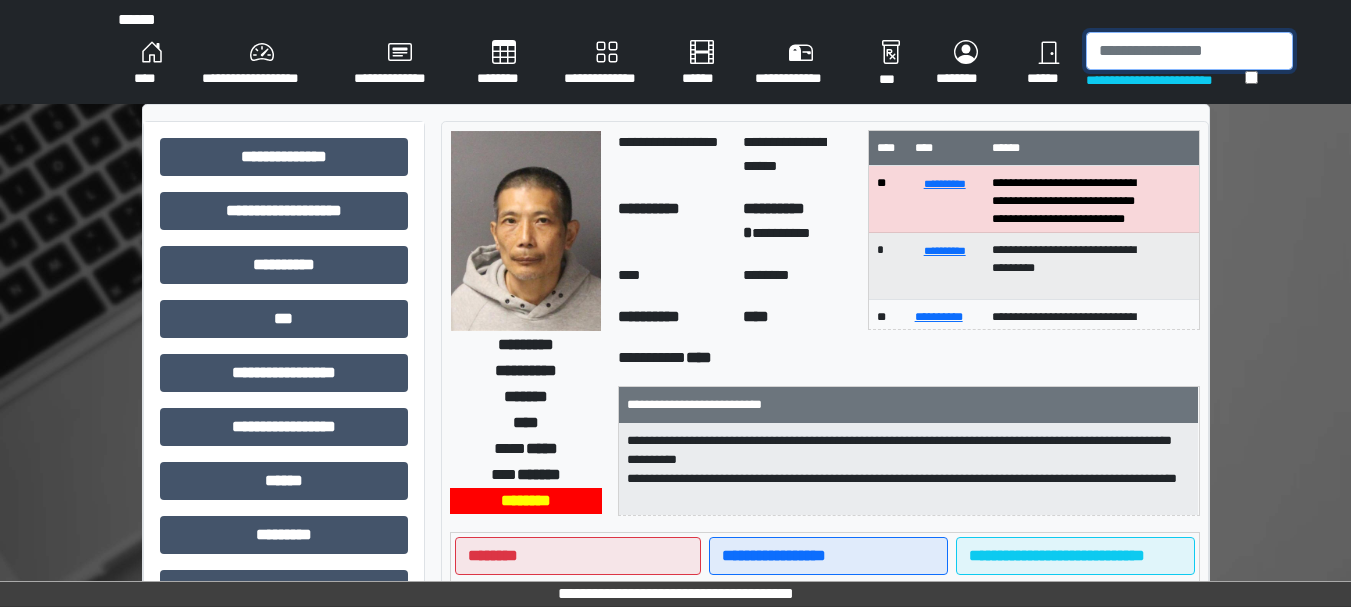 click at bounding box center [1189, 51] 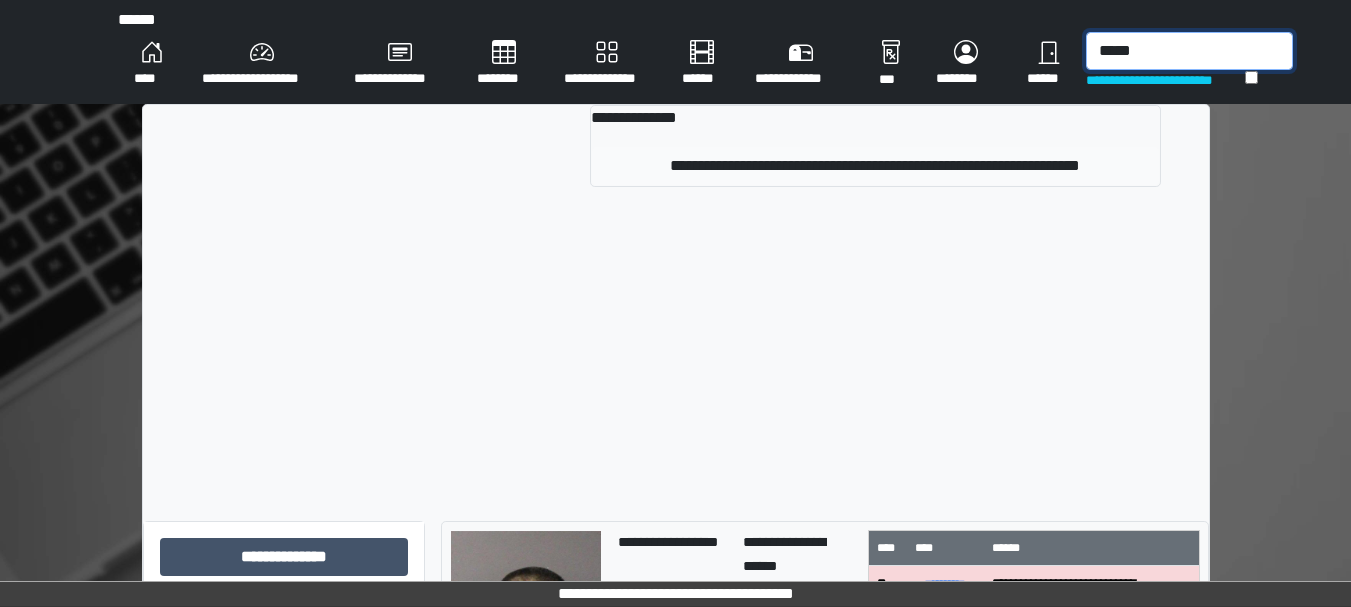 type on "*****" 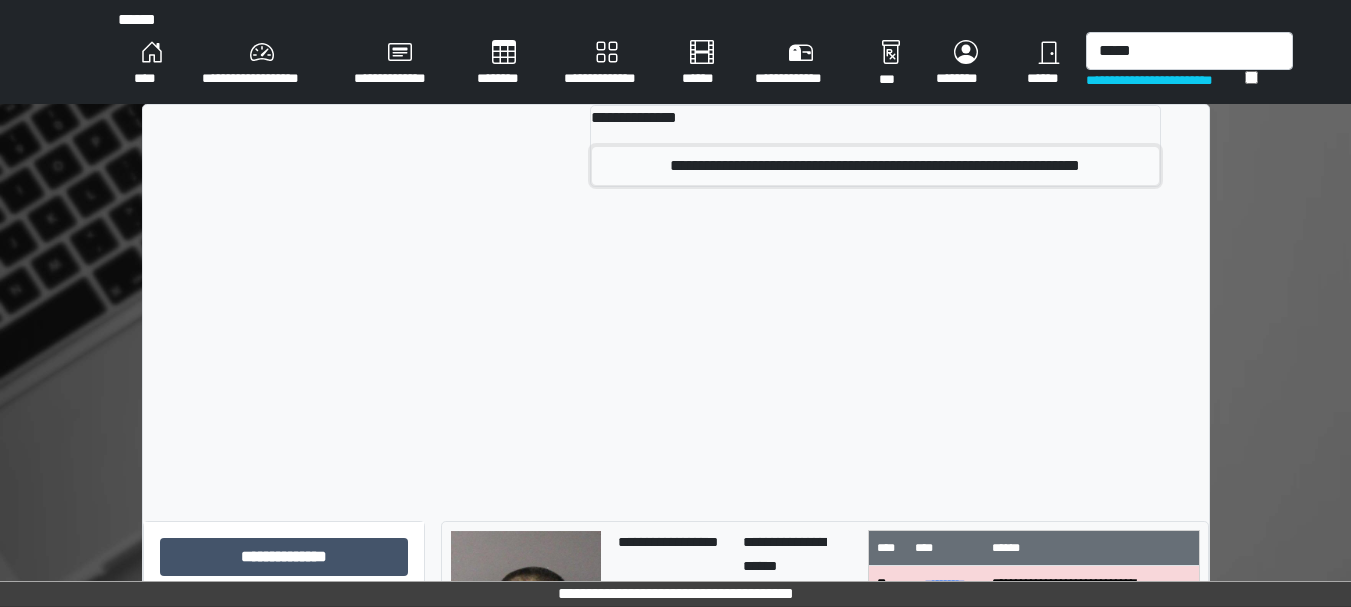 click on "**********" at bounding box center [875, 166] 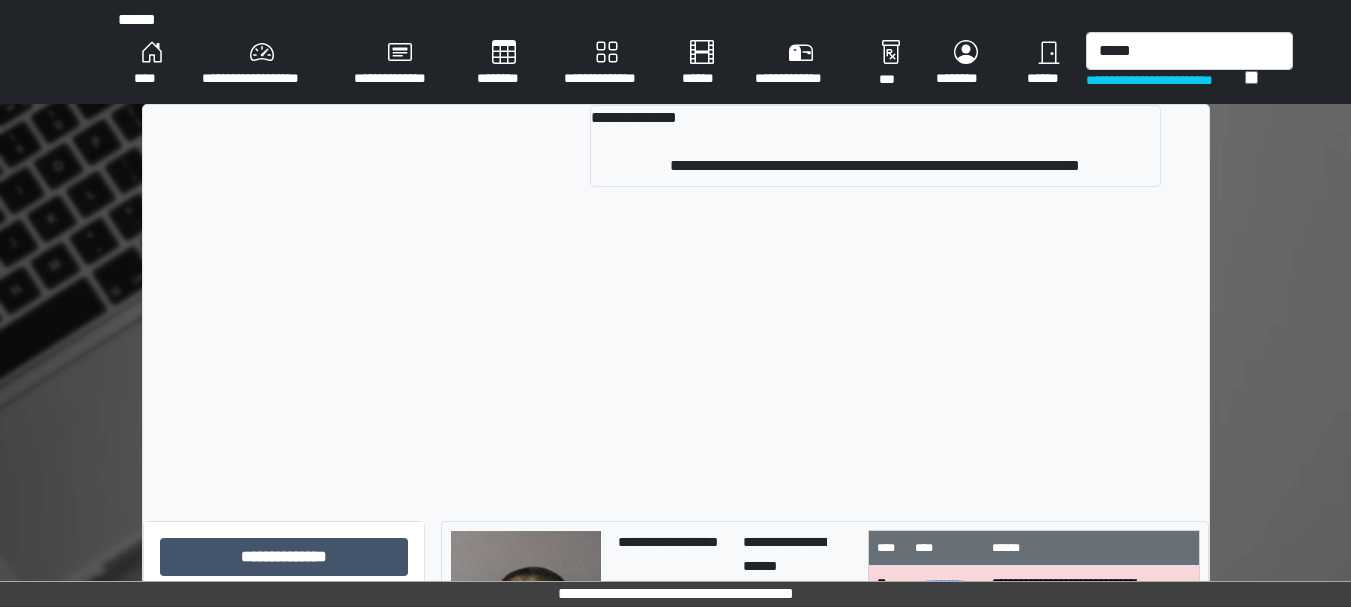 type 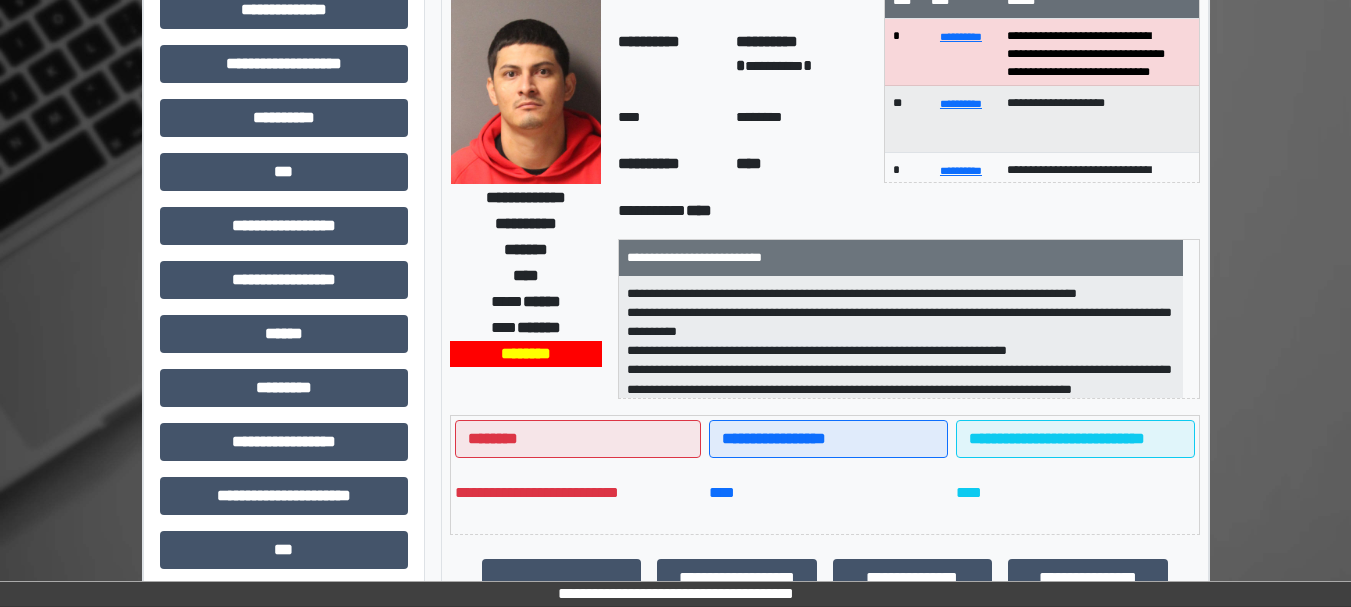 scroll, scrollTop: 148, scrollLeft: 0, axis: vertical 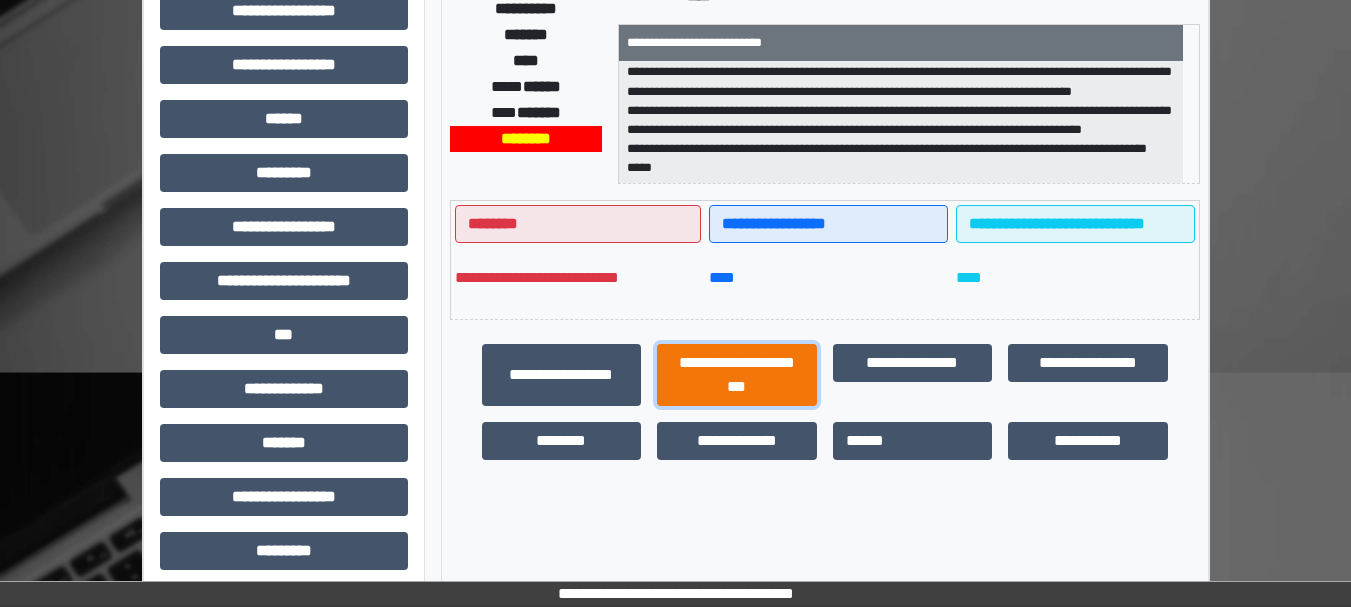 click on "**********" at bounding box center [737, 375] 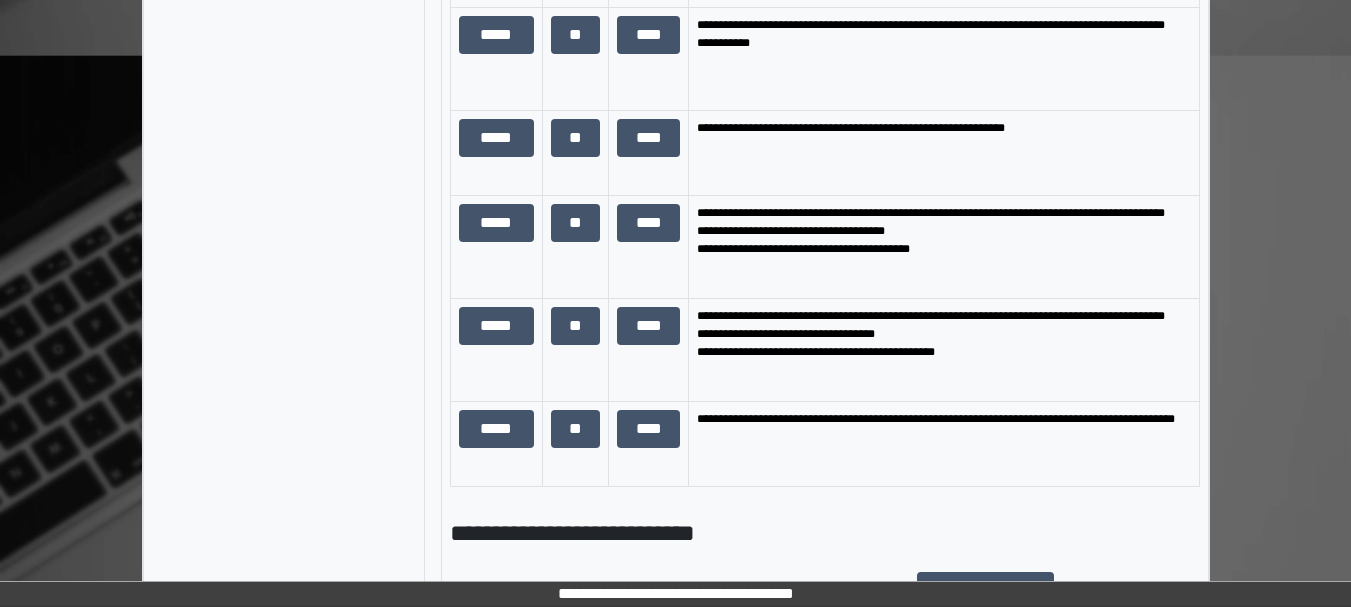 scroll, scrollTop: 1544, scrollLeft: 0, axis: vertical 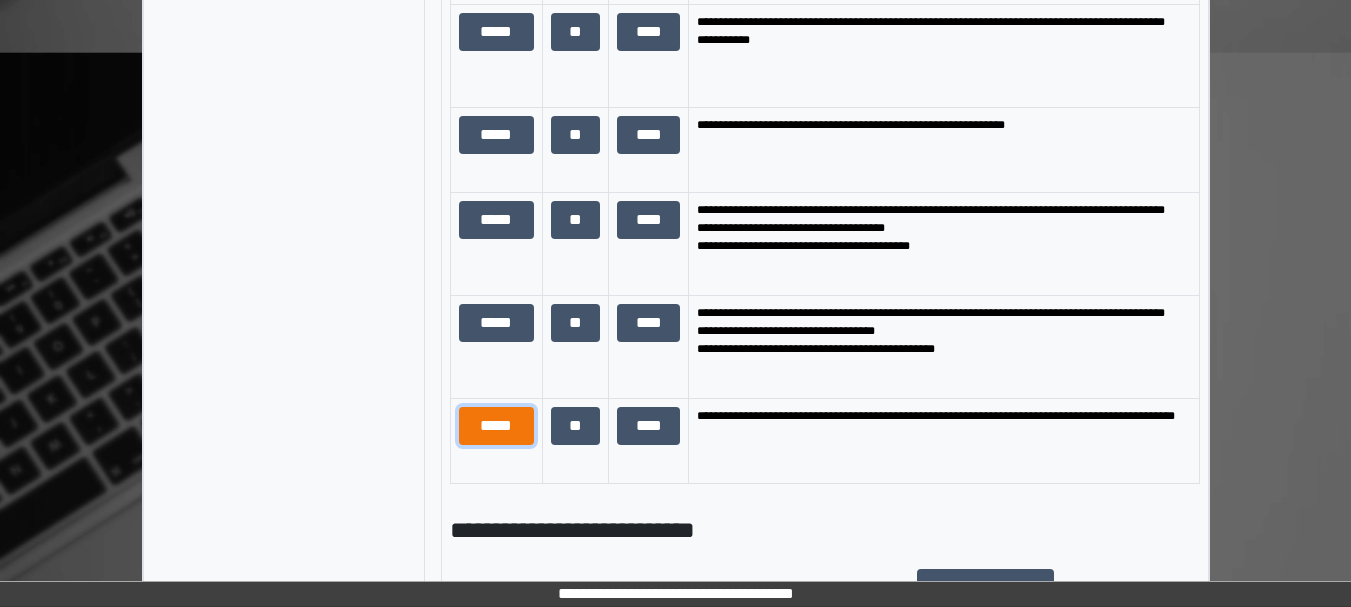 click on "*****" at bounding box center (496, 426) 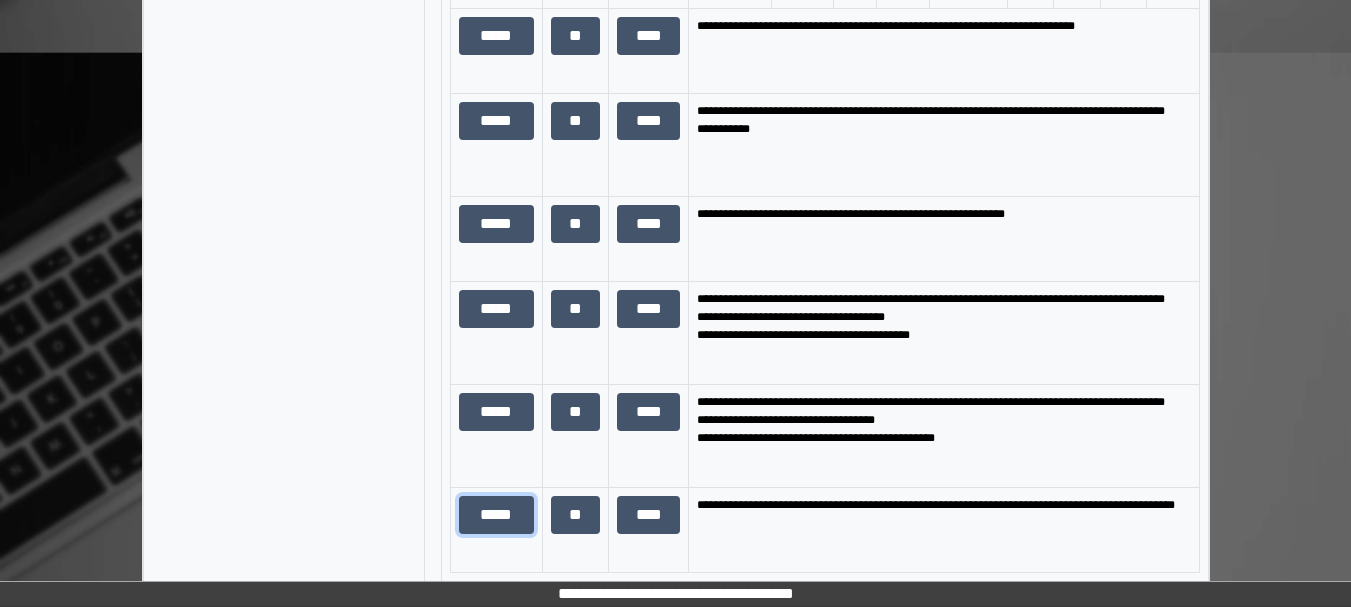 scroll, scrollTop: 83, scrollLeft: 0, axis: vertical 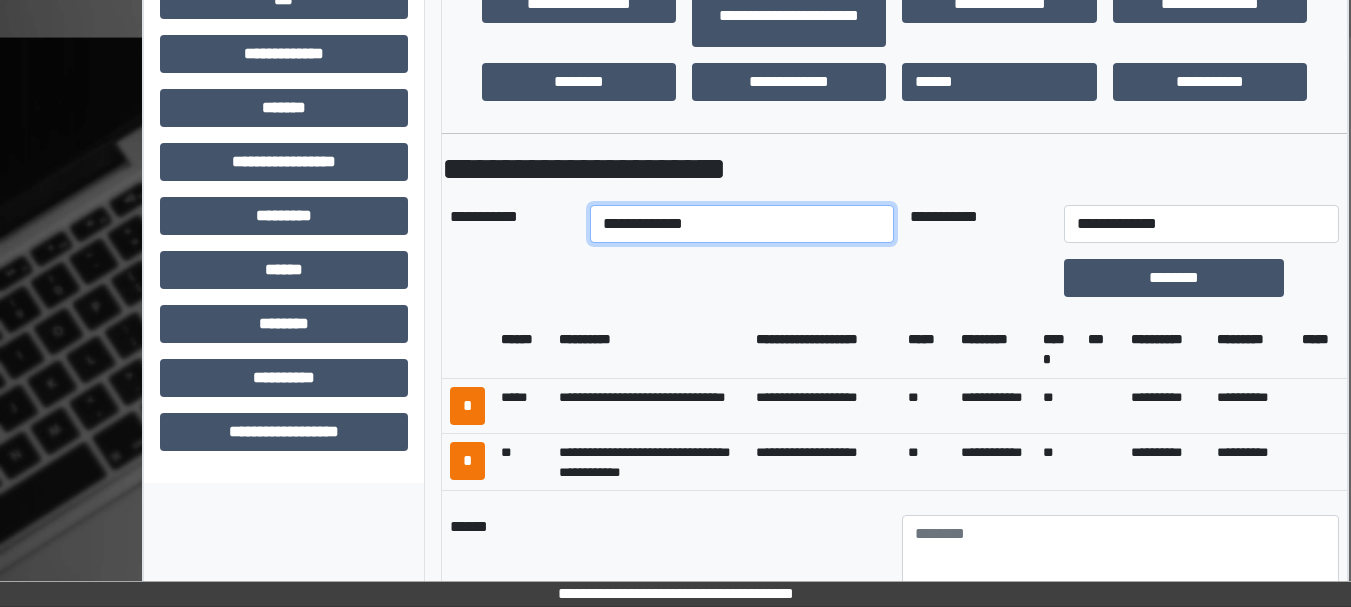 click on "**********" at bounding box center (742, 224) 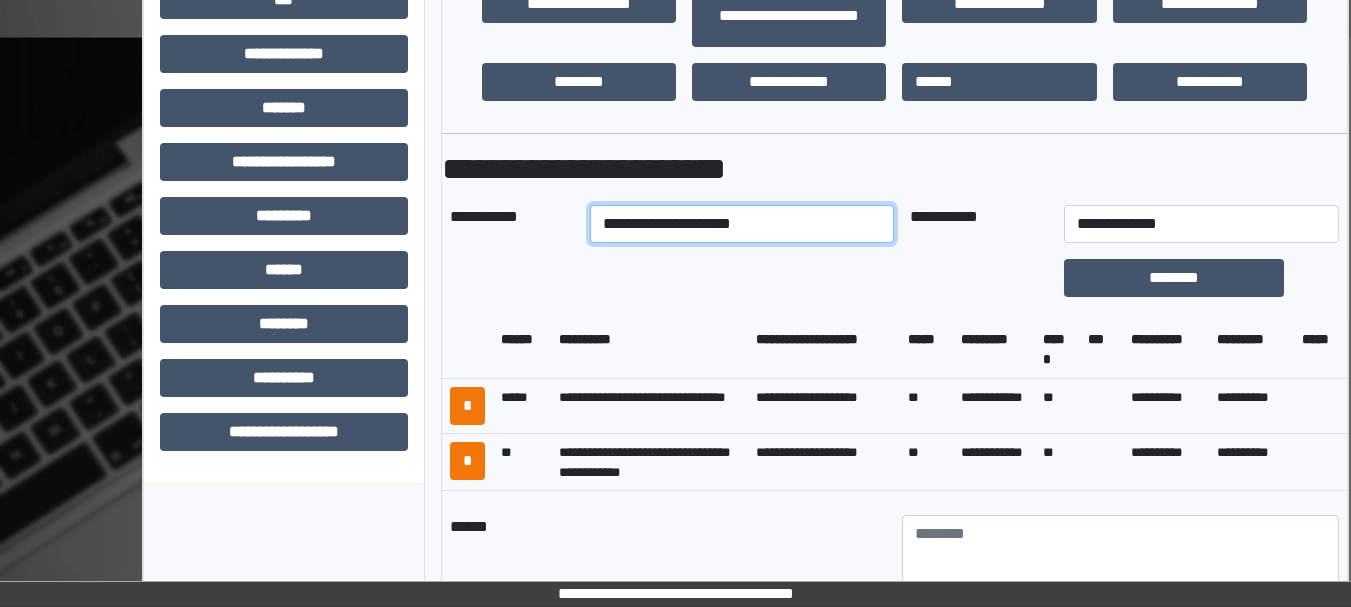 click on "**********" at bounding box center (742, 224) 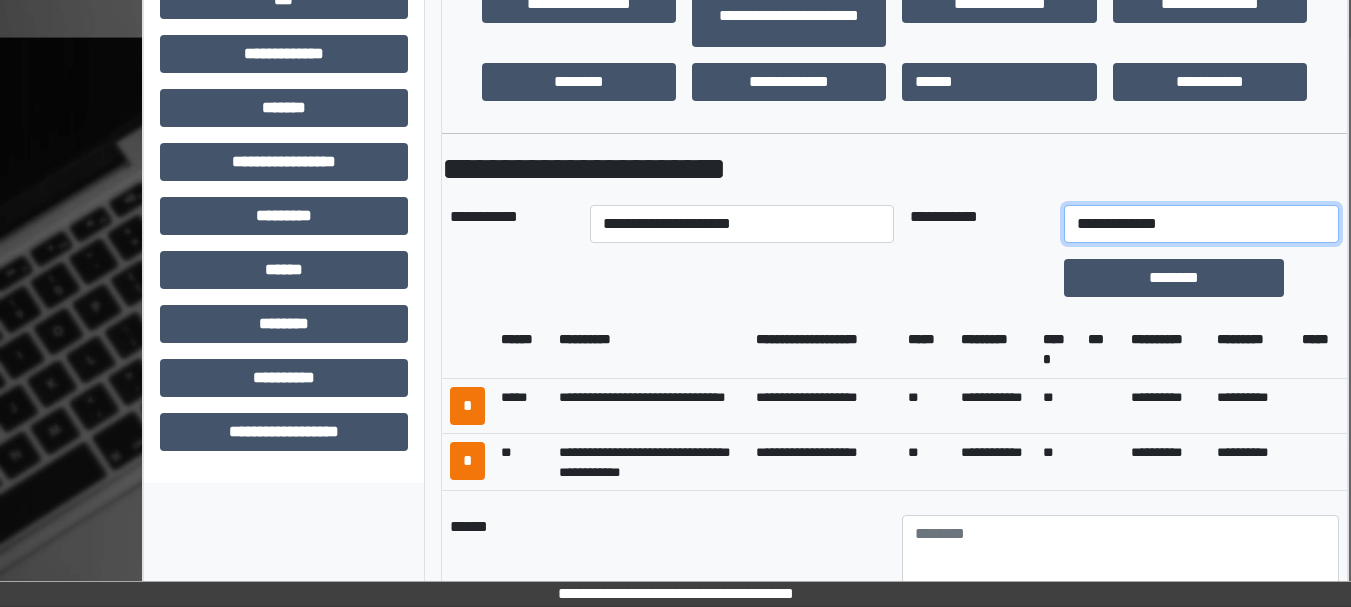 click on "**********" at bounding box center [1202, 224] 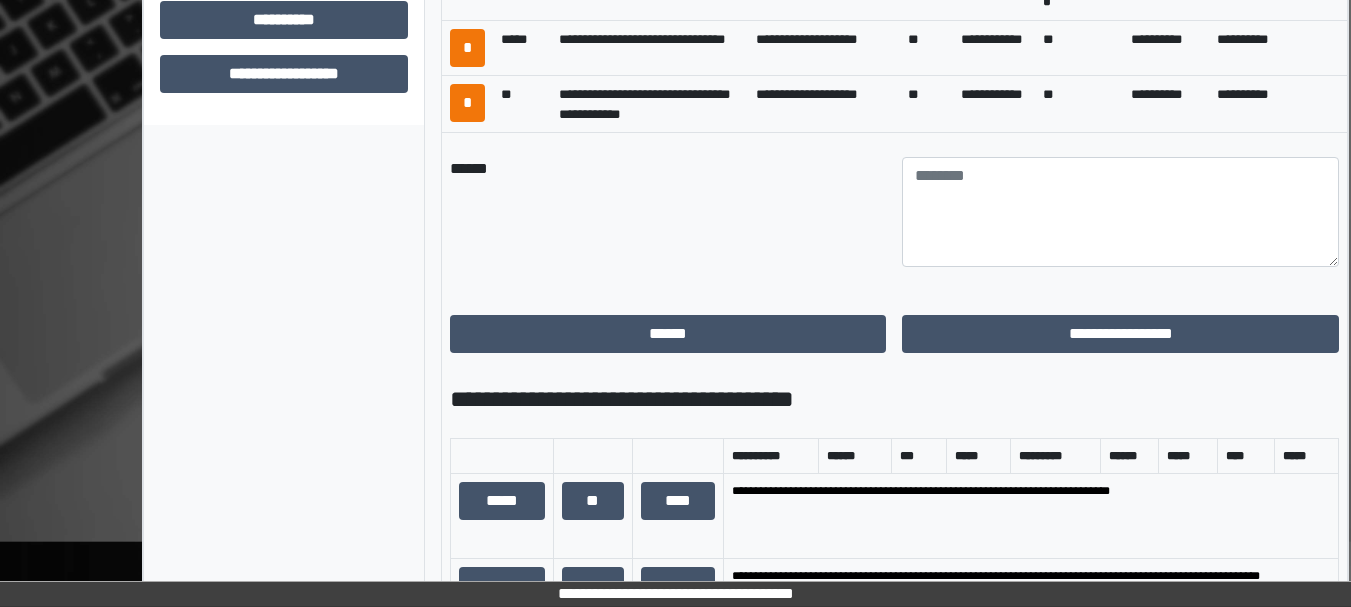 scroll, scrollTop: 1056, scrollLeft: 0, axis: vertical 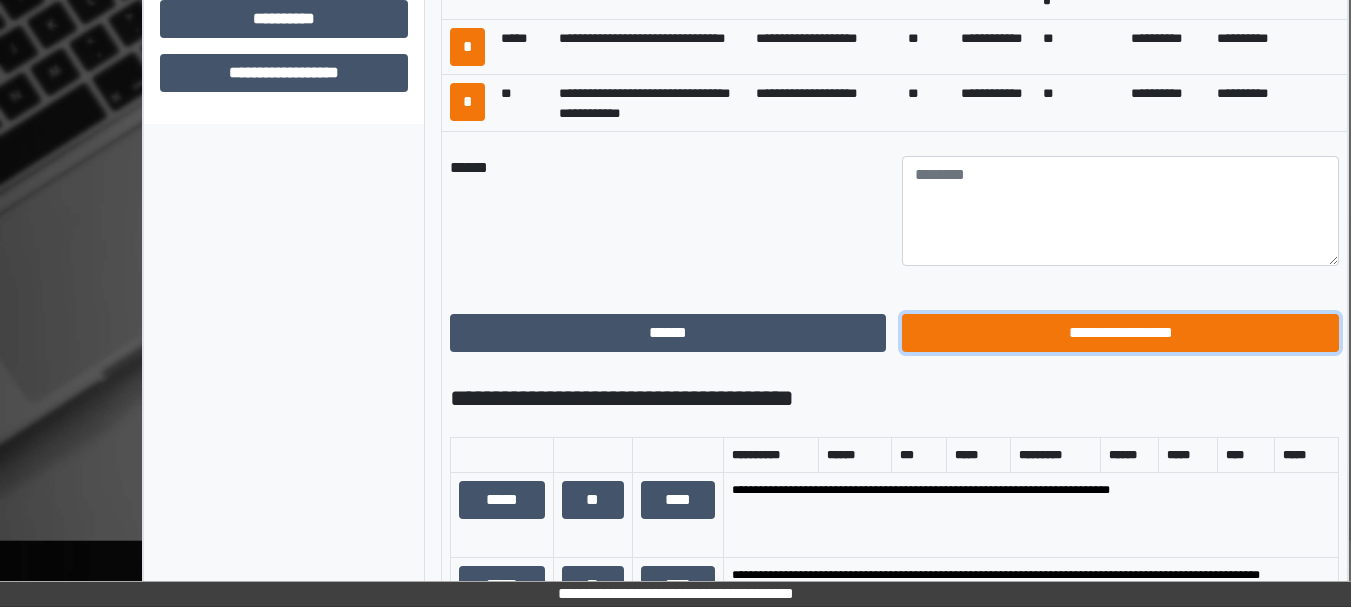click on "**********" at bounding box center (1120, 333) 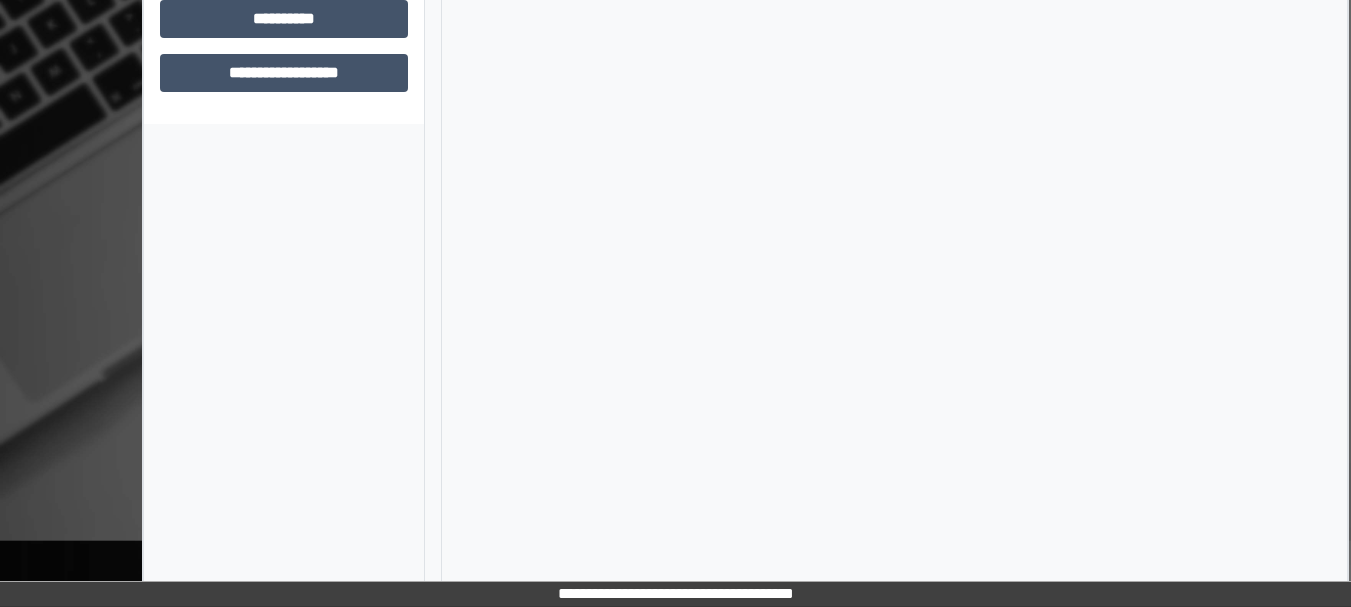 scroll, scrollTop: 591, scrollLeft: 0, axis: vertical 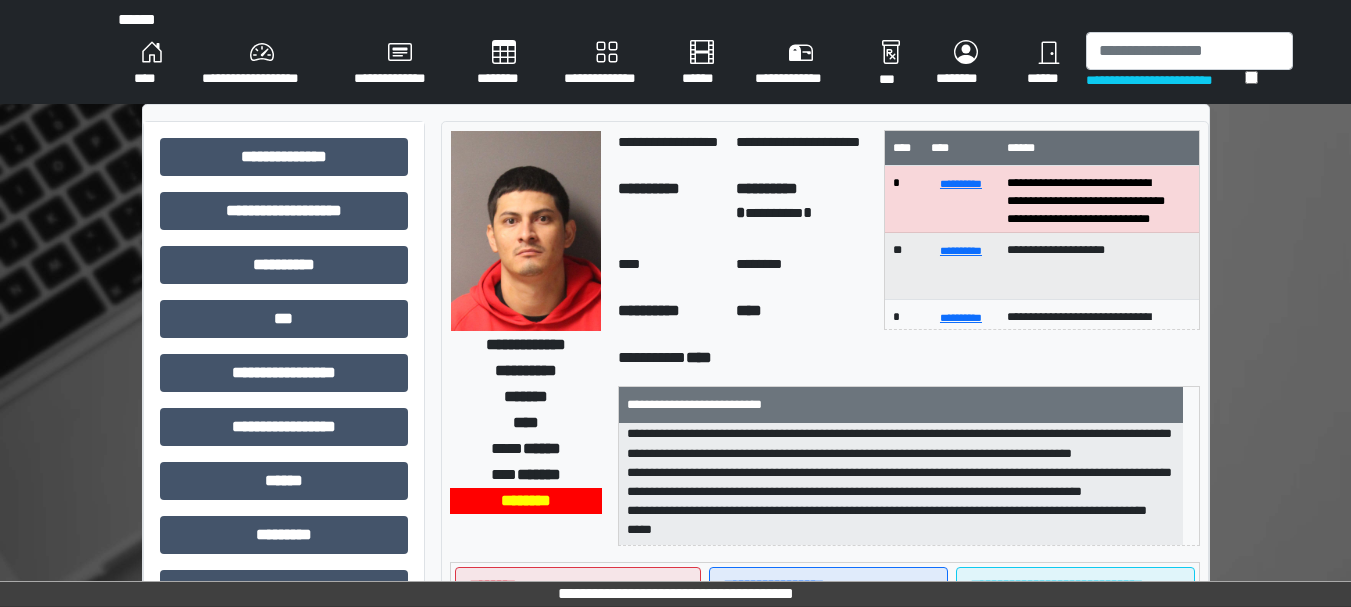 click on "****" at bounding box center [152, 64] 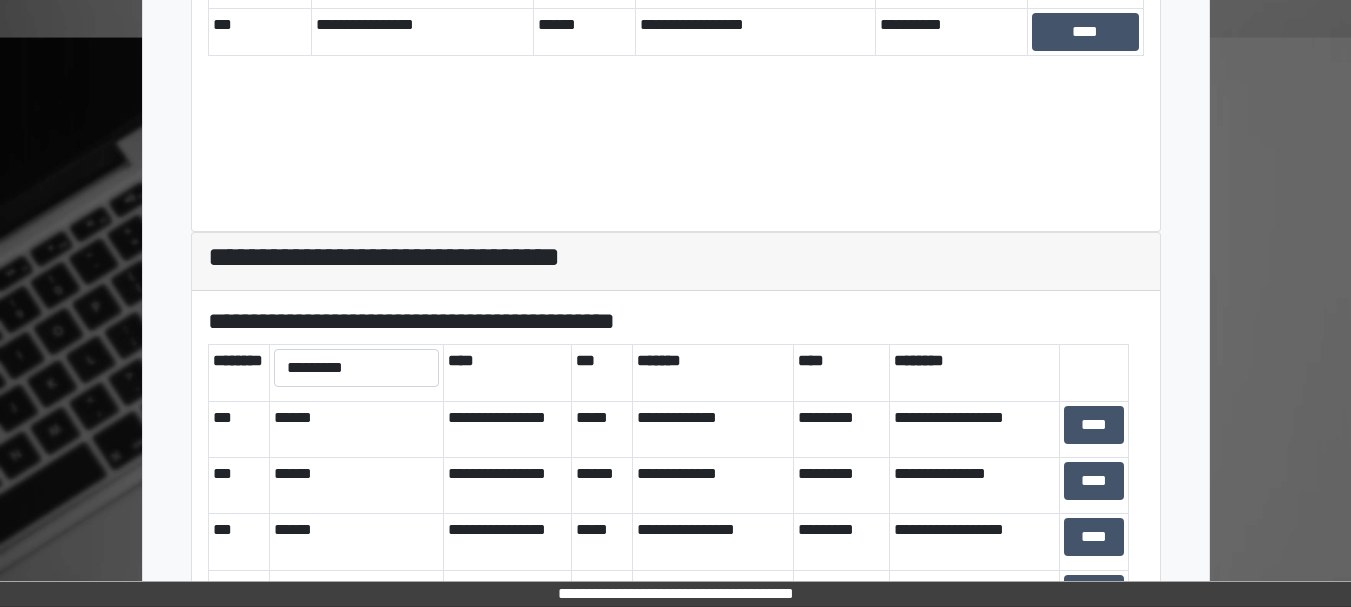 scroll, scrollTop: 732, scrollLeft: 0, axis: vertical 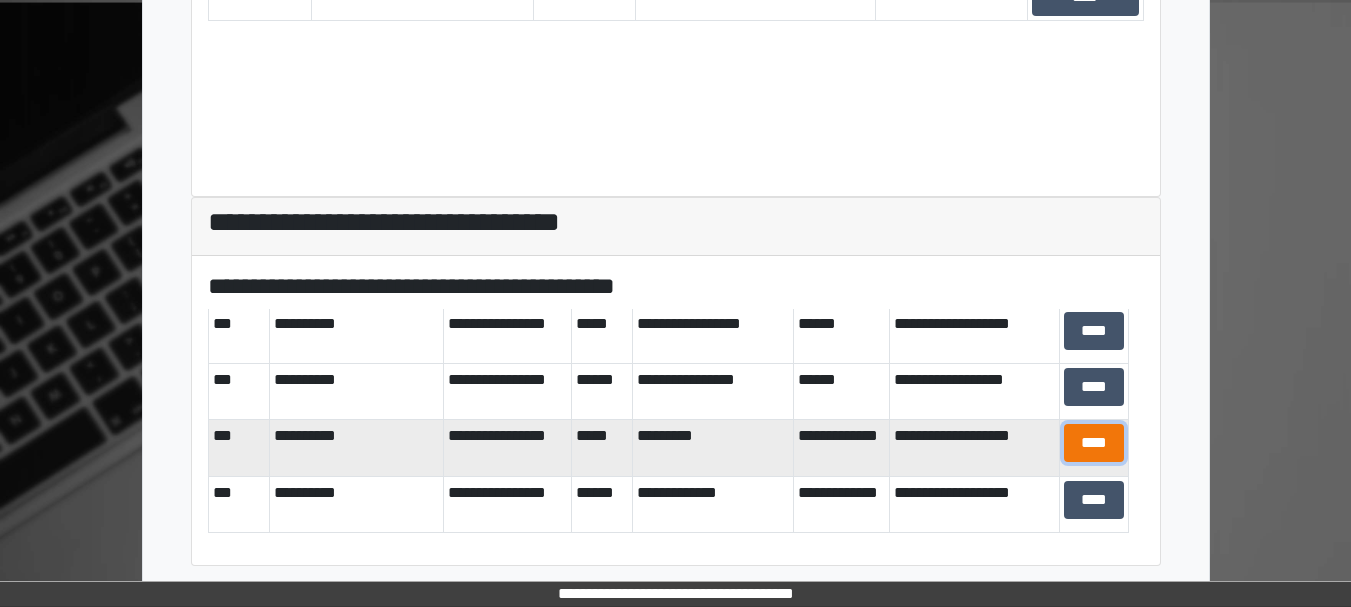 click on "****" at bounding box center [1094, 443] 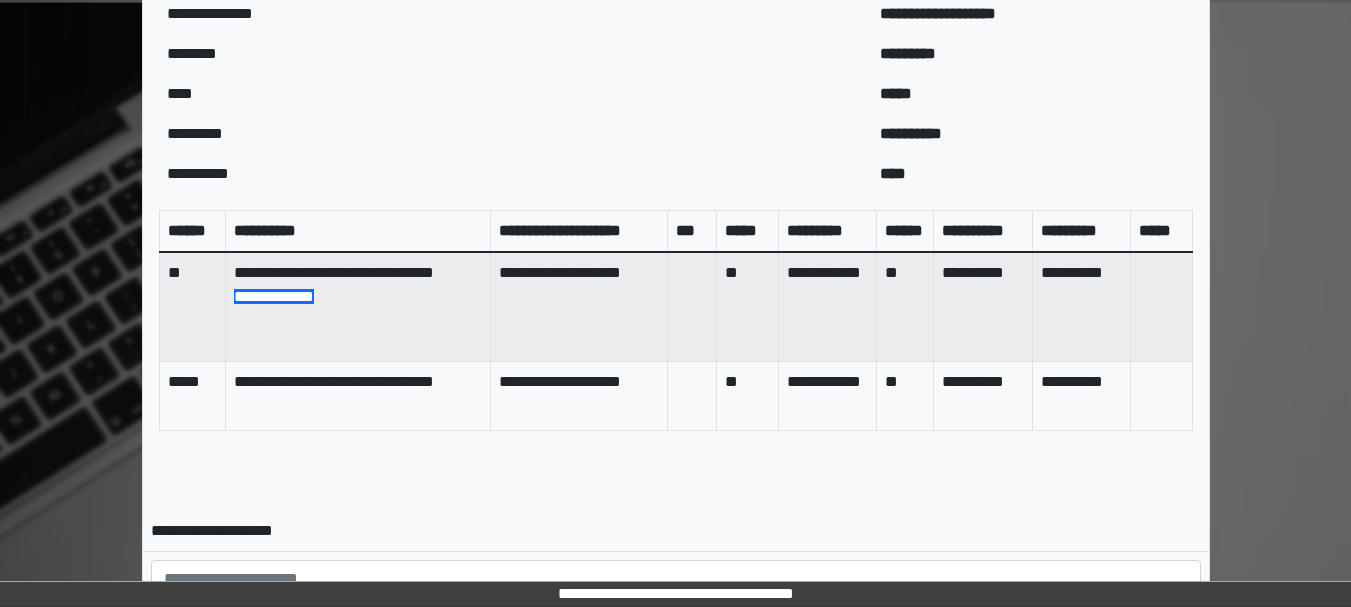 scroll, scrollTop: 957, scrollLeft: 0, axis: vertical 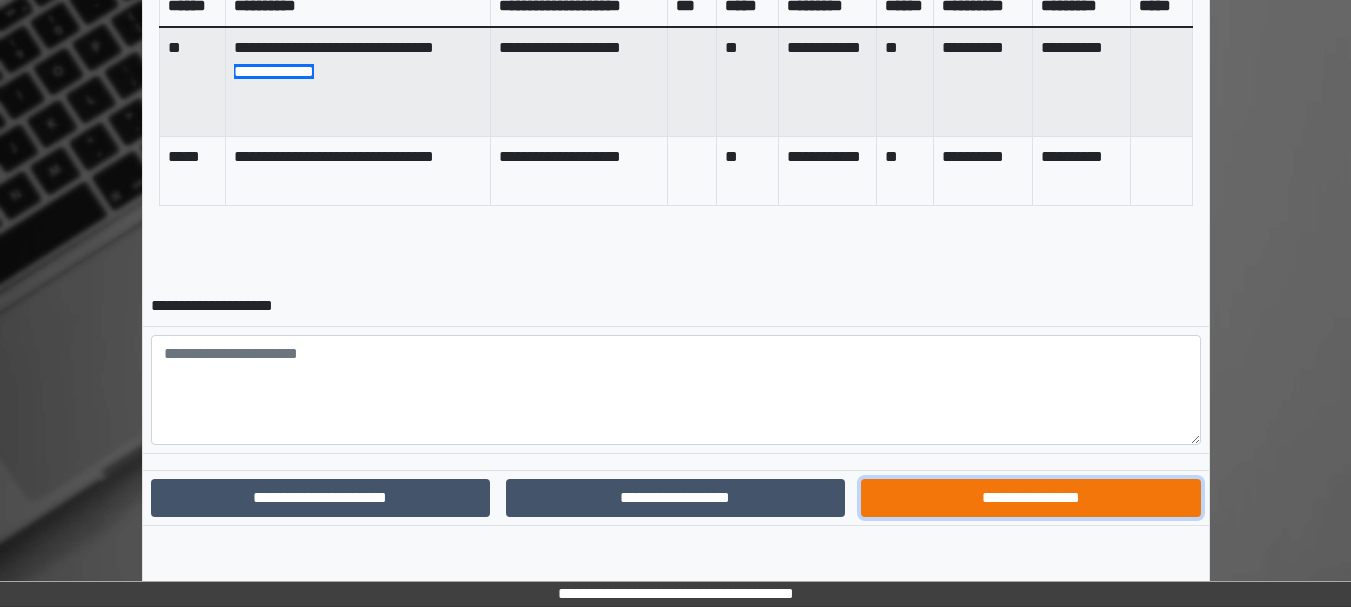 click on "**********" at bounding box center (1030, 498) 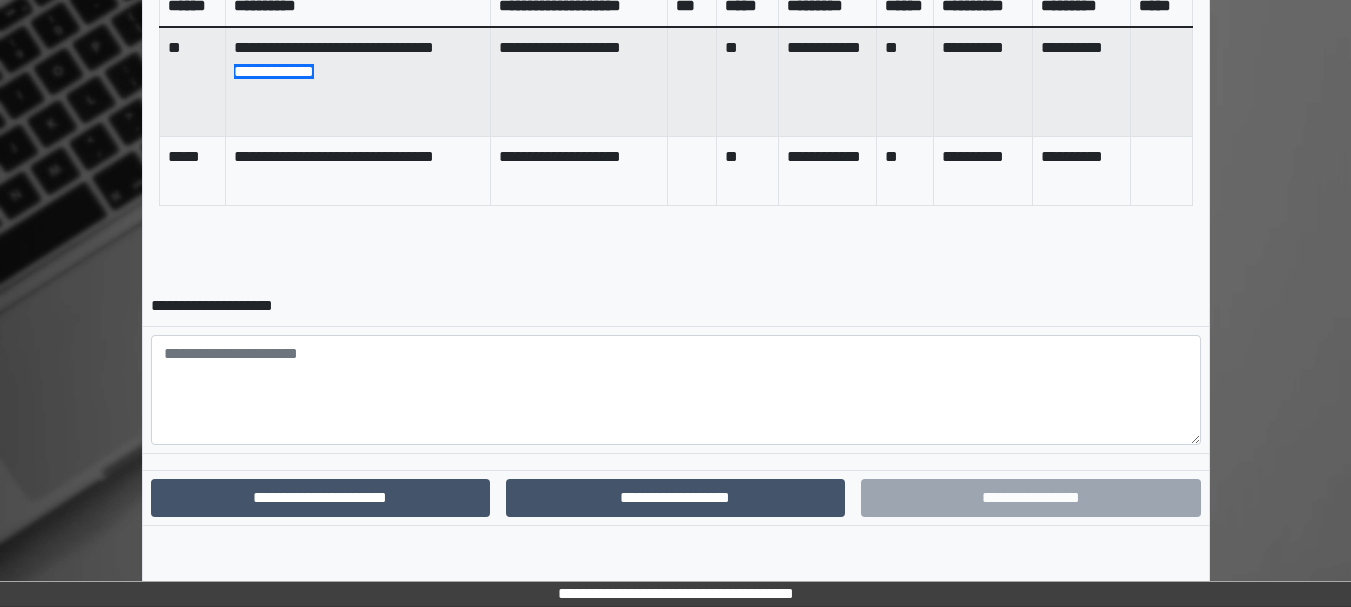 scroll, scrollTop: 854, scrollLeft: 0, axis: vertical 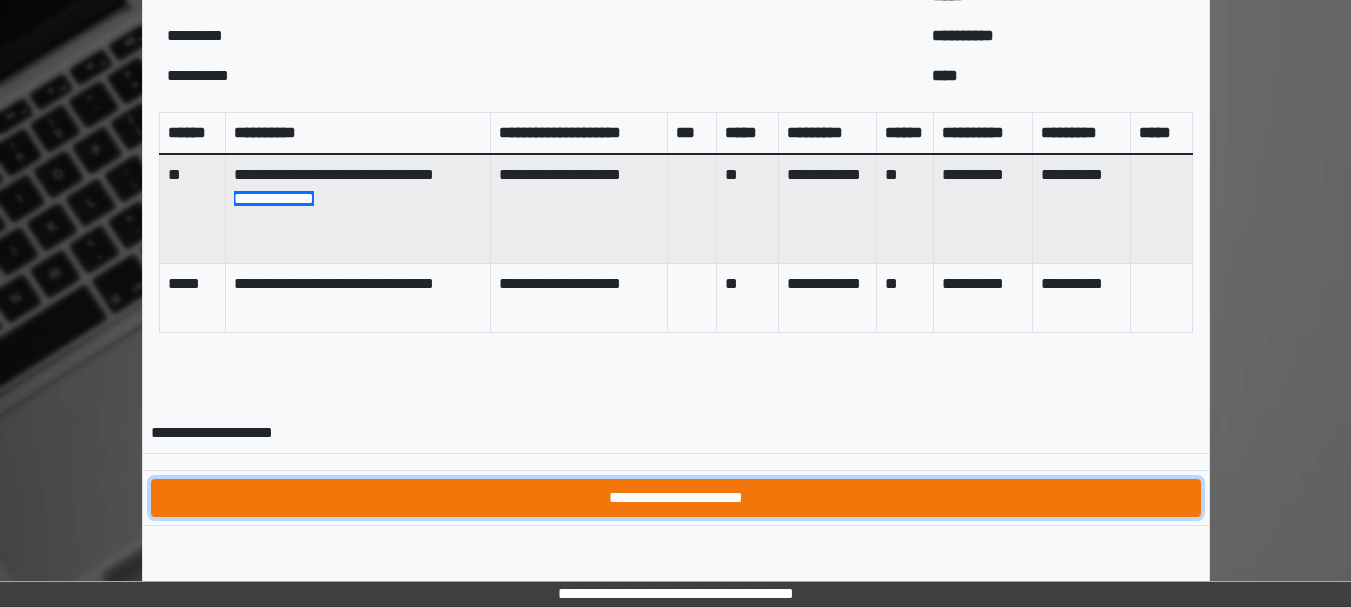 click on "**********" at bounding box center (676, 498) 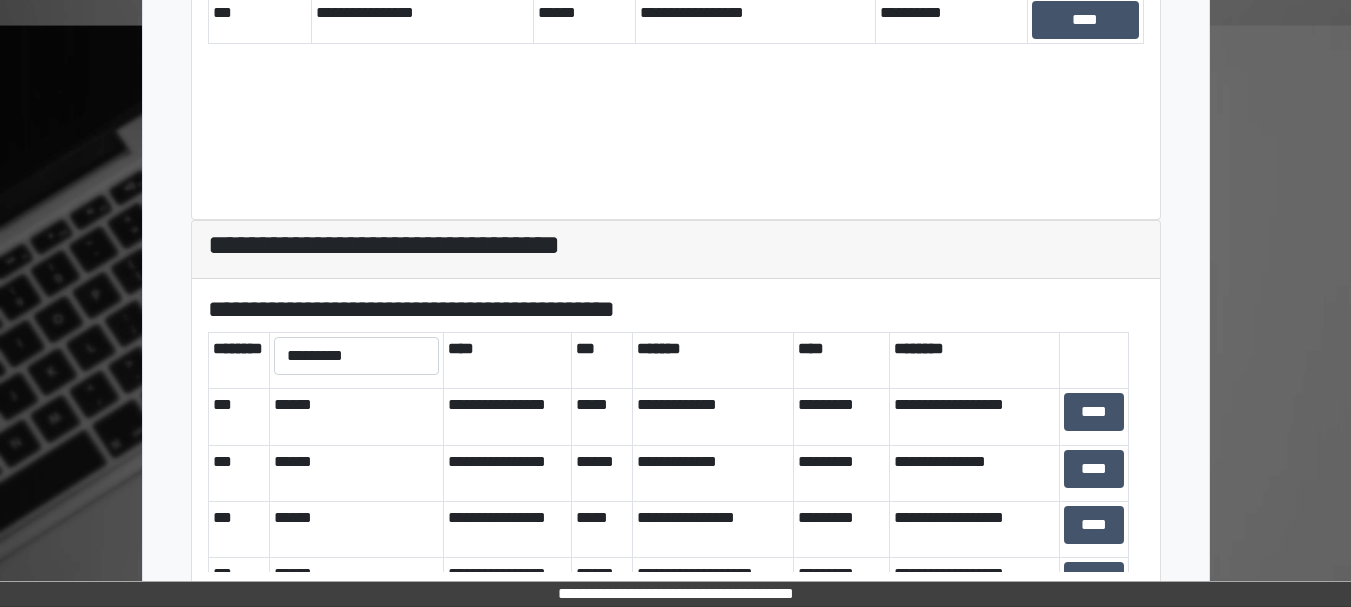 scroll, scrollTop: 732, scrollLeft: 0, axis: vertical 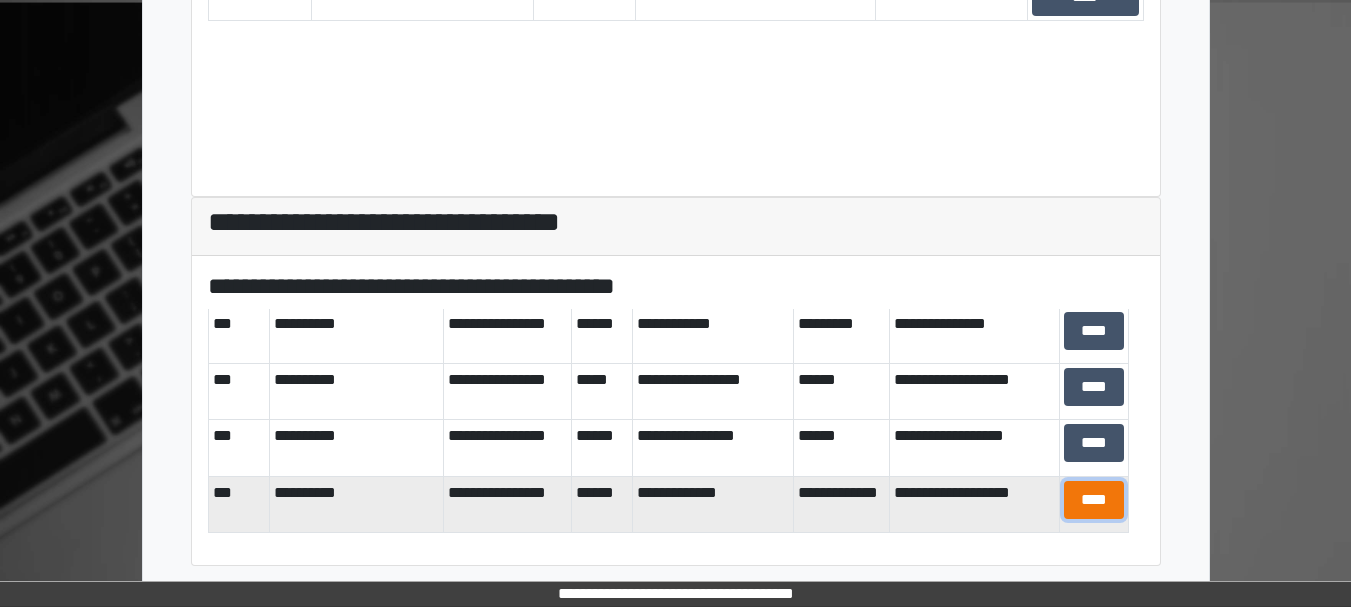 click on "****" at bounding box center (1094, 500) 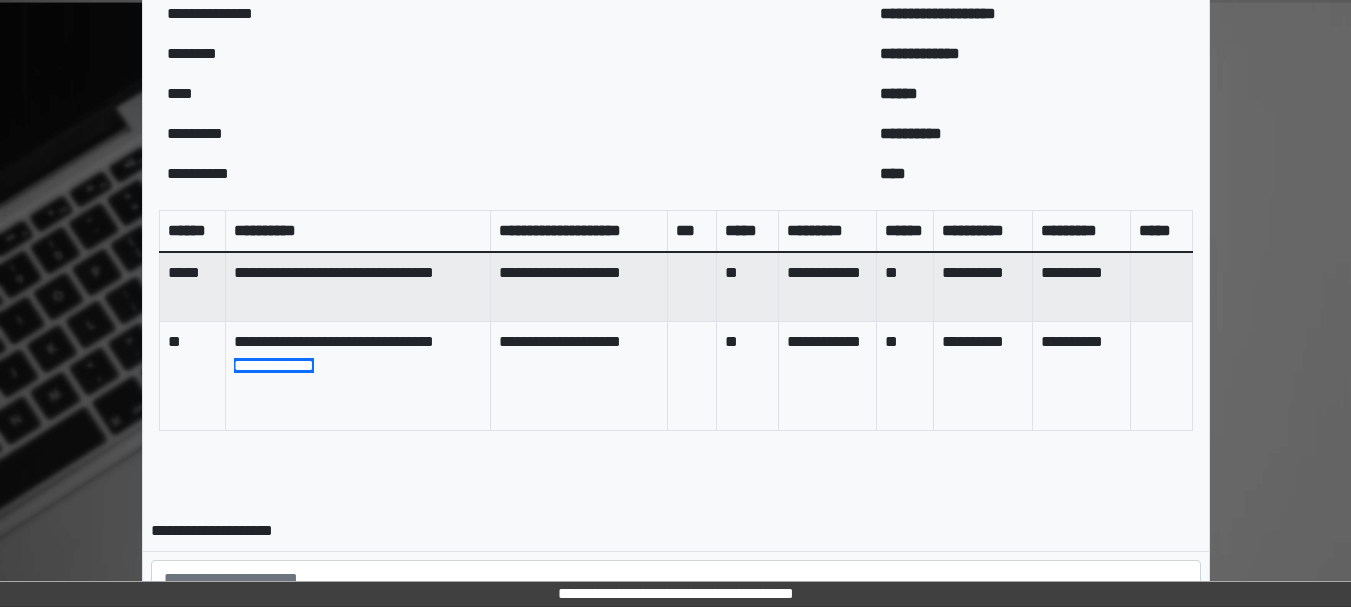 scroll, scrollTop: 957, scrollLeft: 0, axis: vertical 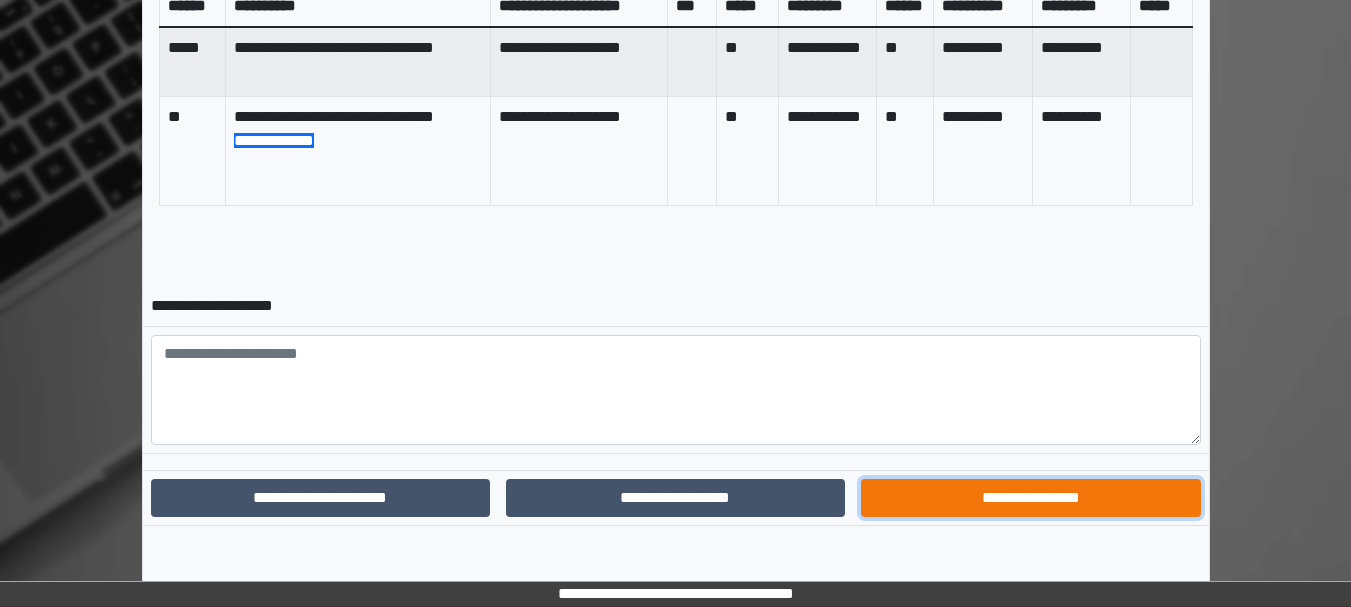 click on "**********" at bounding box center [1030, 498] 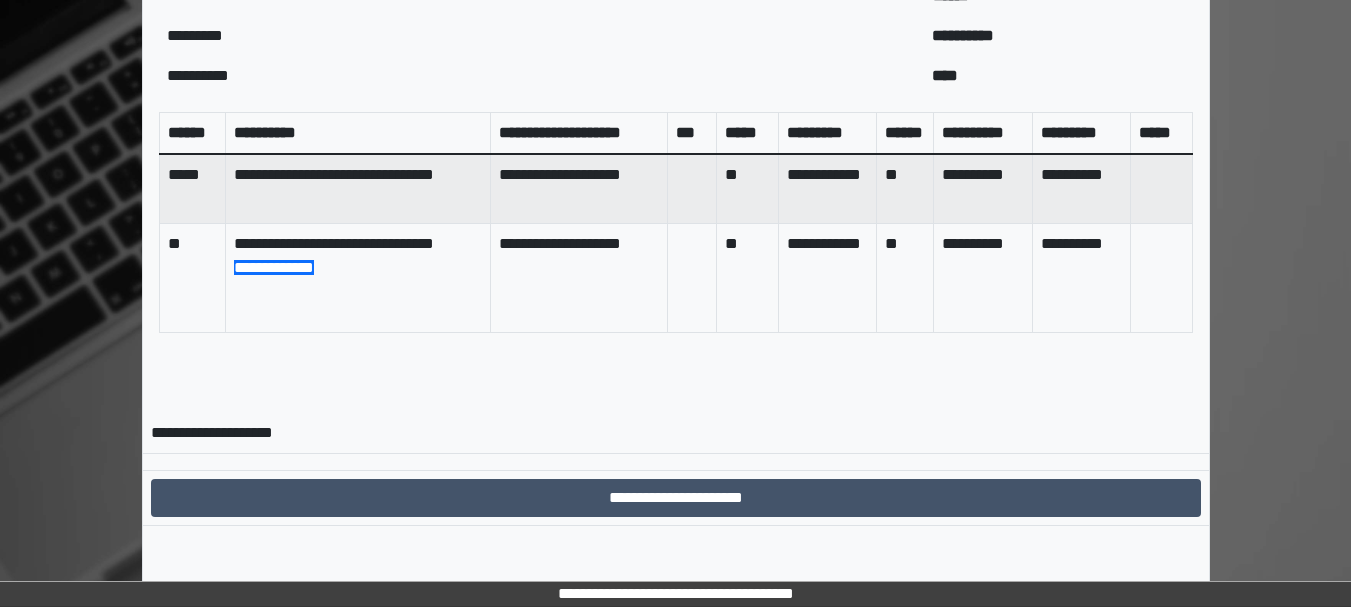 scroll, scrollTop: 854, scrollLeft: 0, axis: vertical 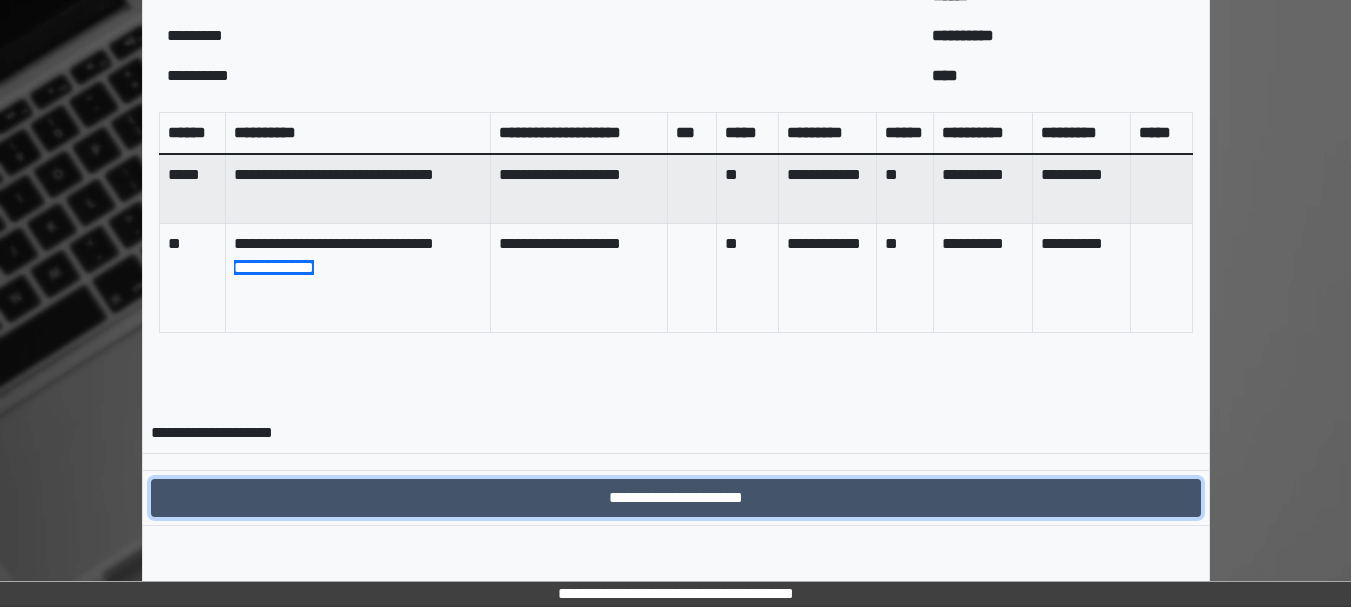 click on "**********" at bounding box center [676, 498] 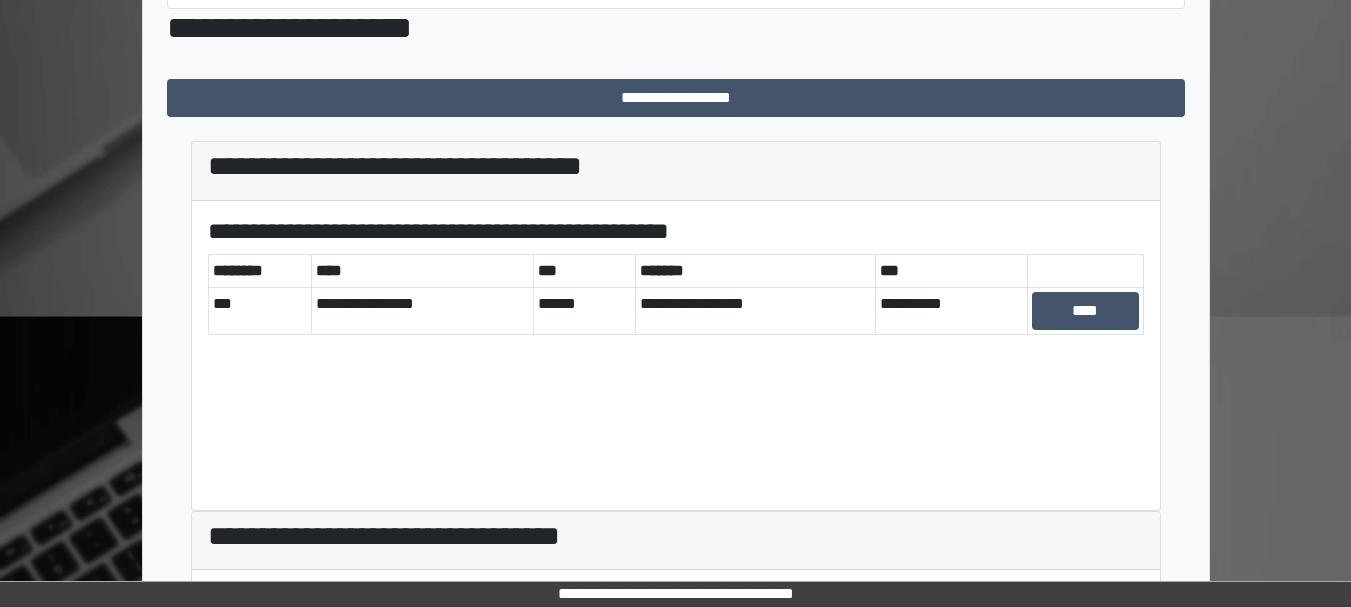 scroll, scrollTop: 732, scrollLeft: 0, axis: vertical 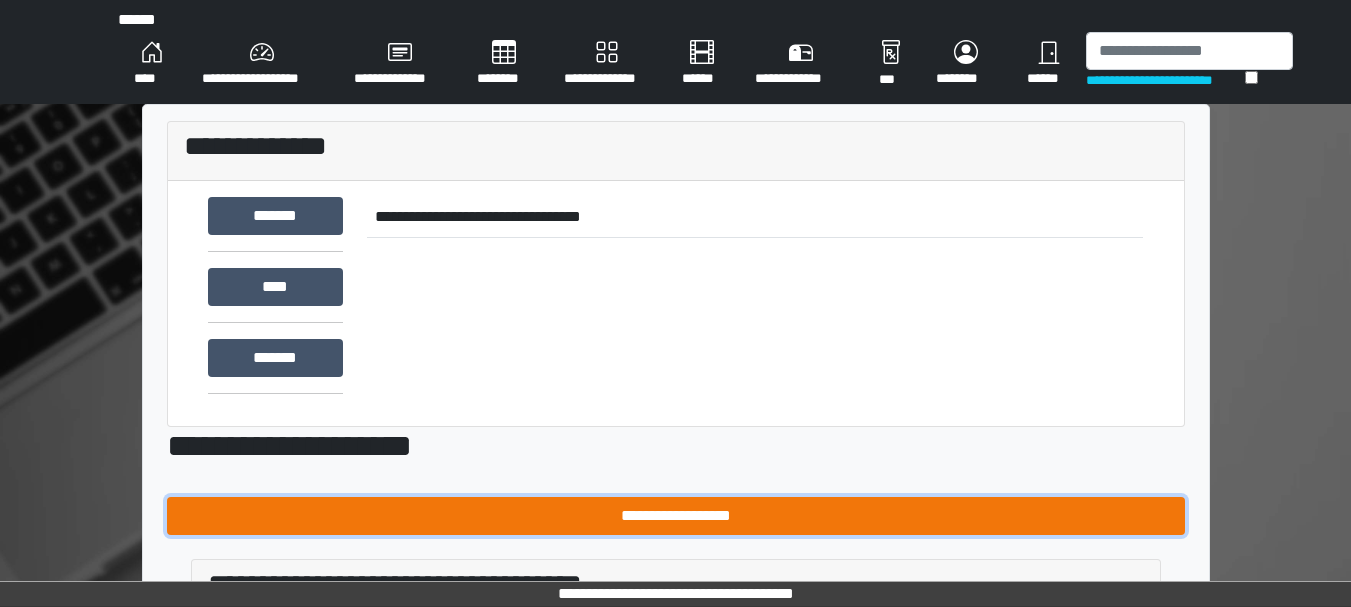 click on "**********" at bounding box center [676, 516] 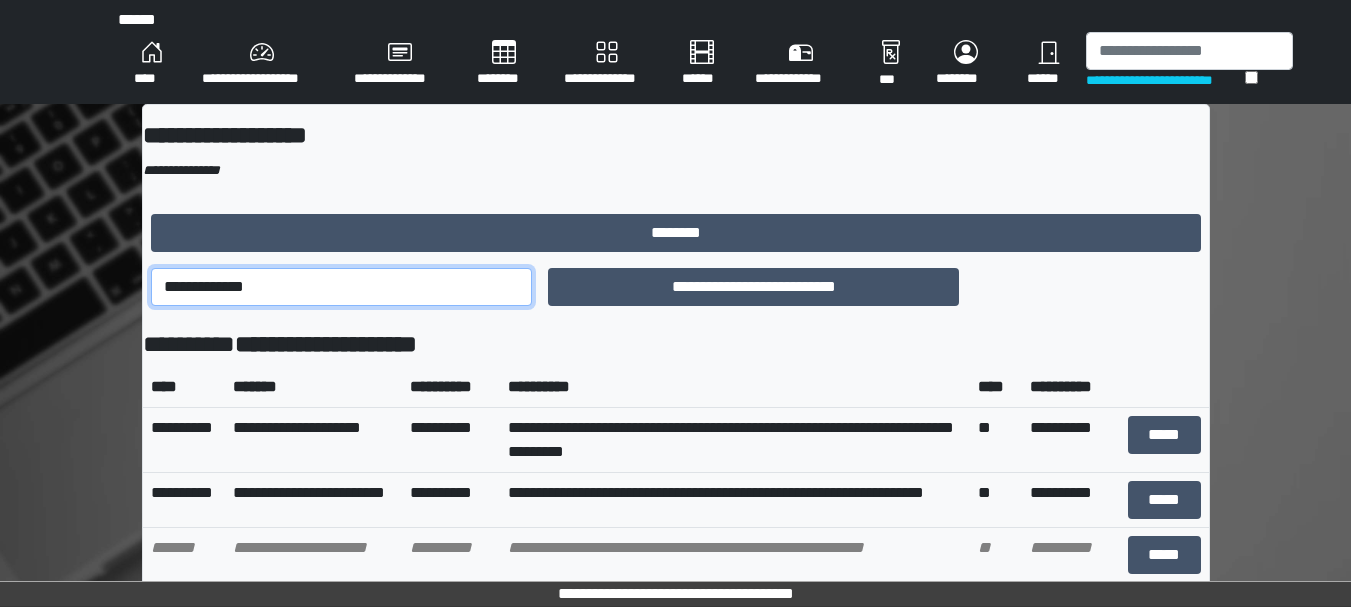 click on "**********" at bounding box center (342, 287) 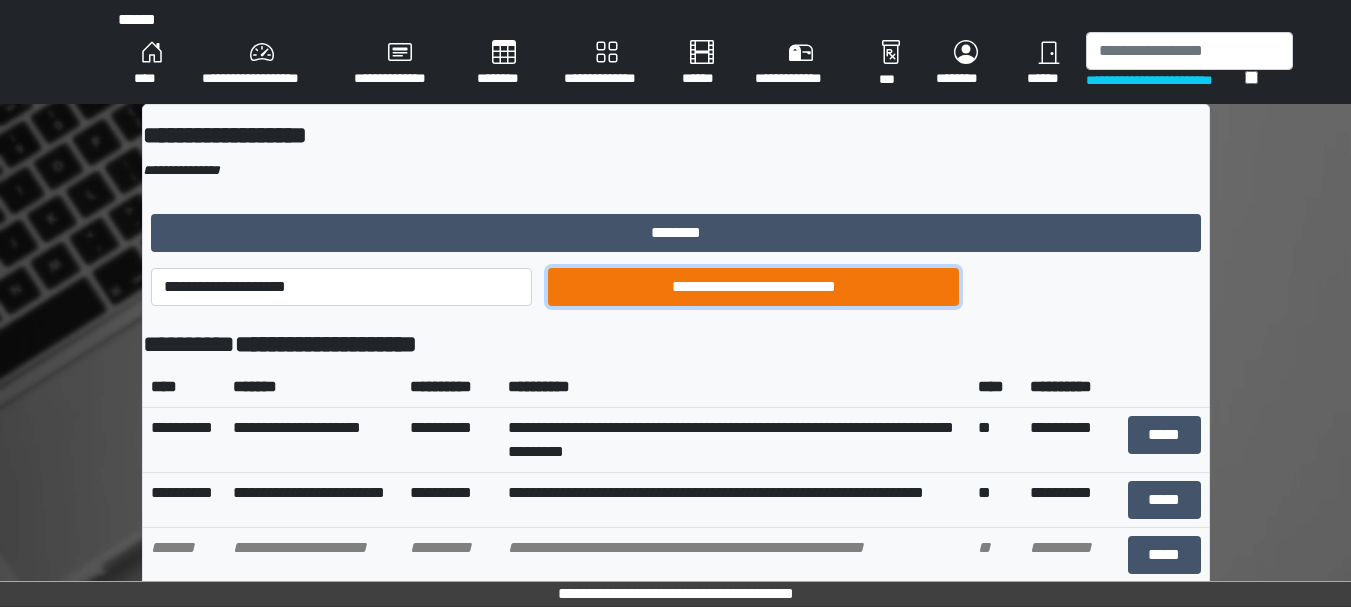 click on "**********" at bounding box center (753, 287) 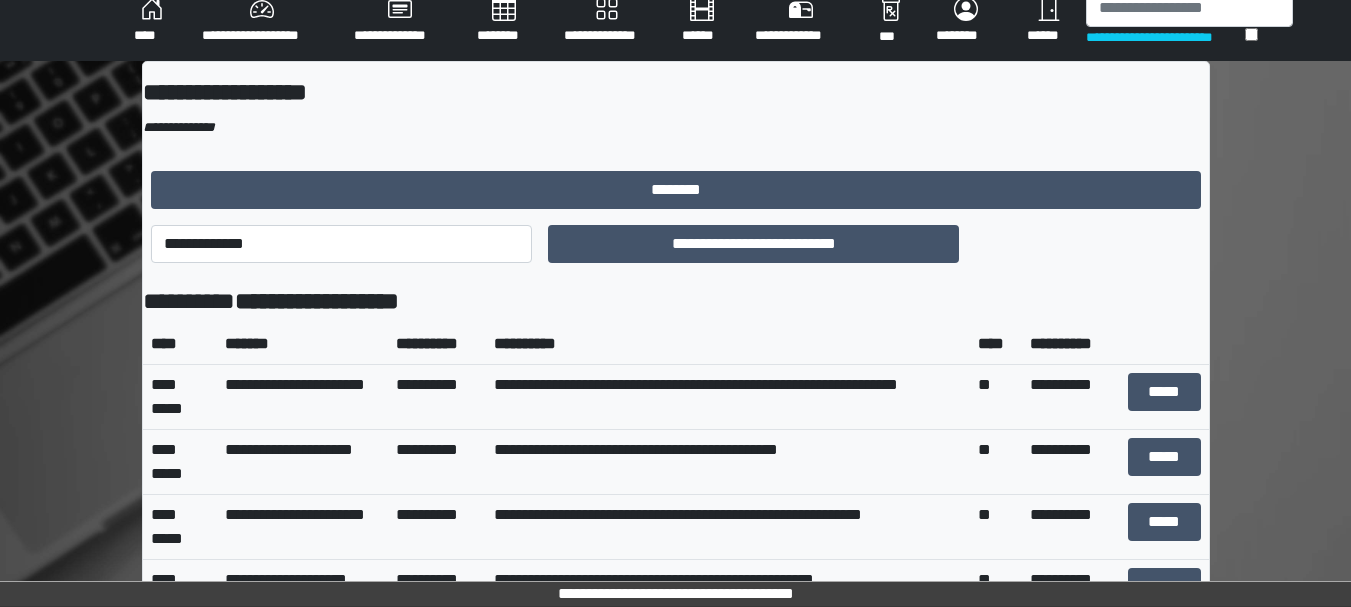 scroll, scrollTop: 0, scrollLeft: 0, axis: both 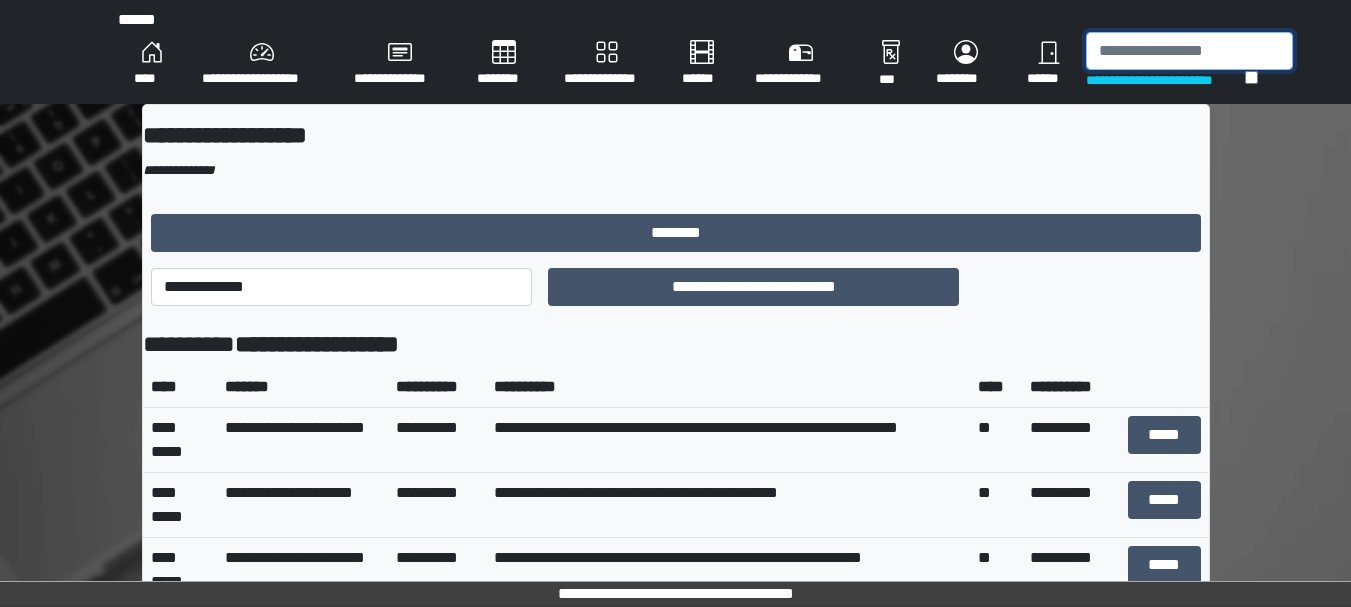 click at bounding box center (1189, 51) 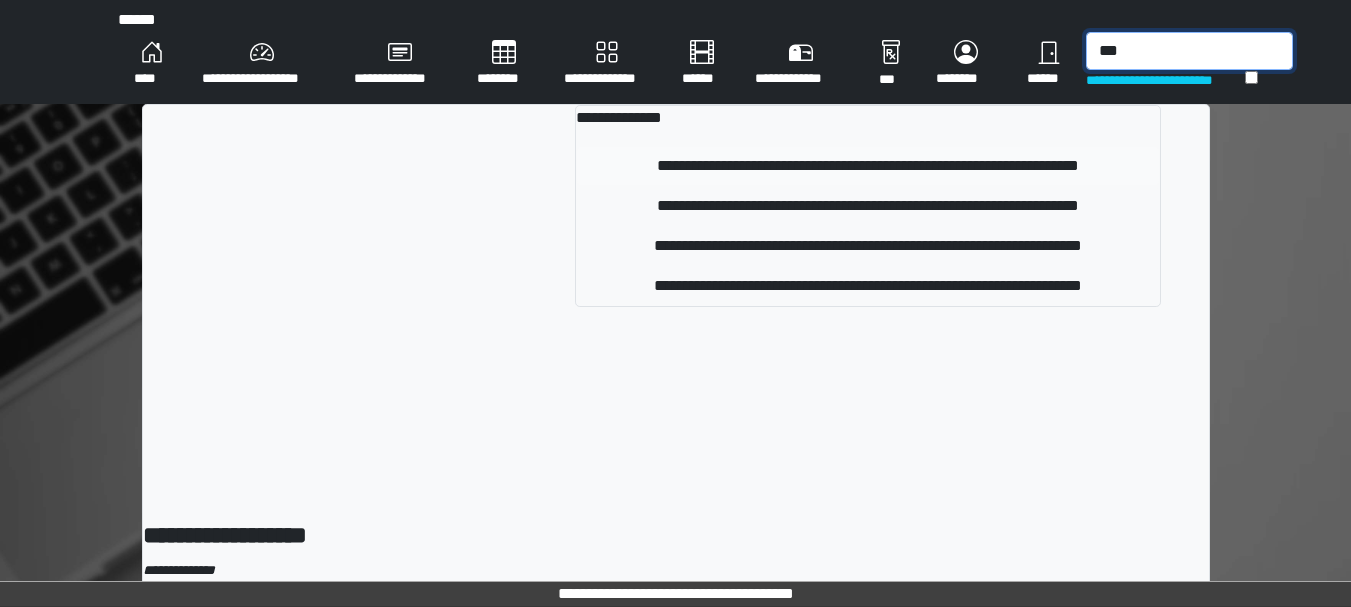 type on "***" 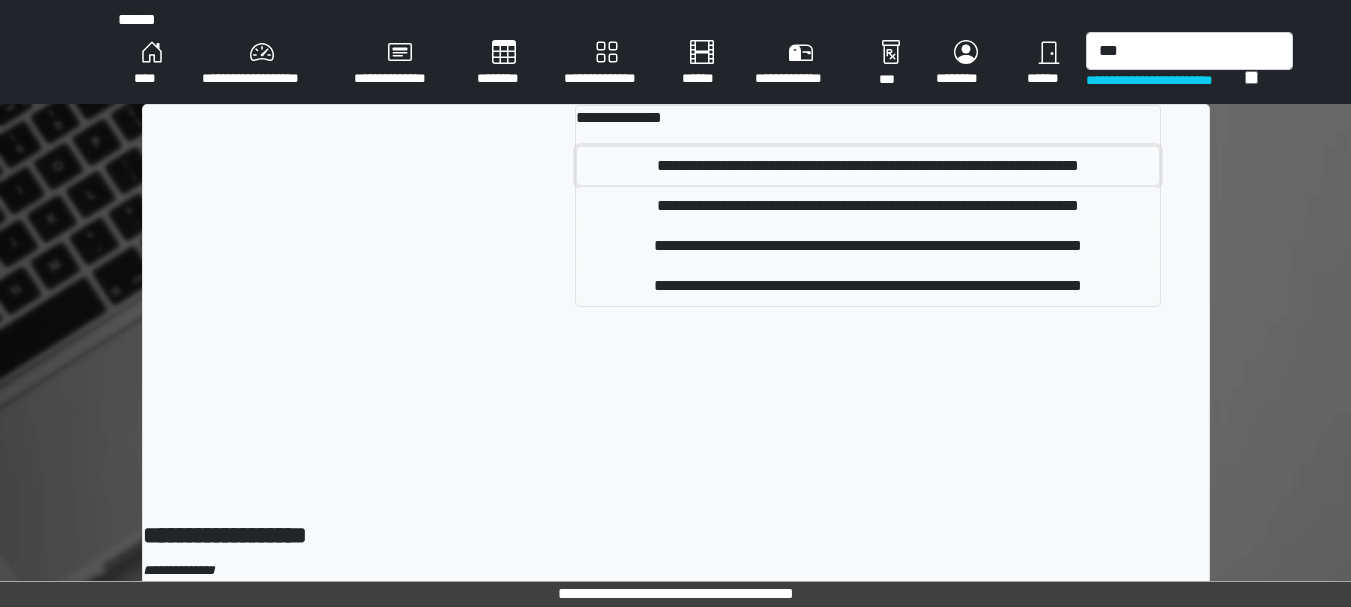 click on "**********" at bounding box center (867, 166) 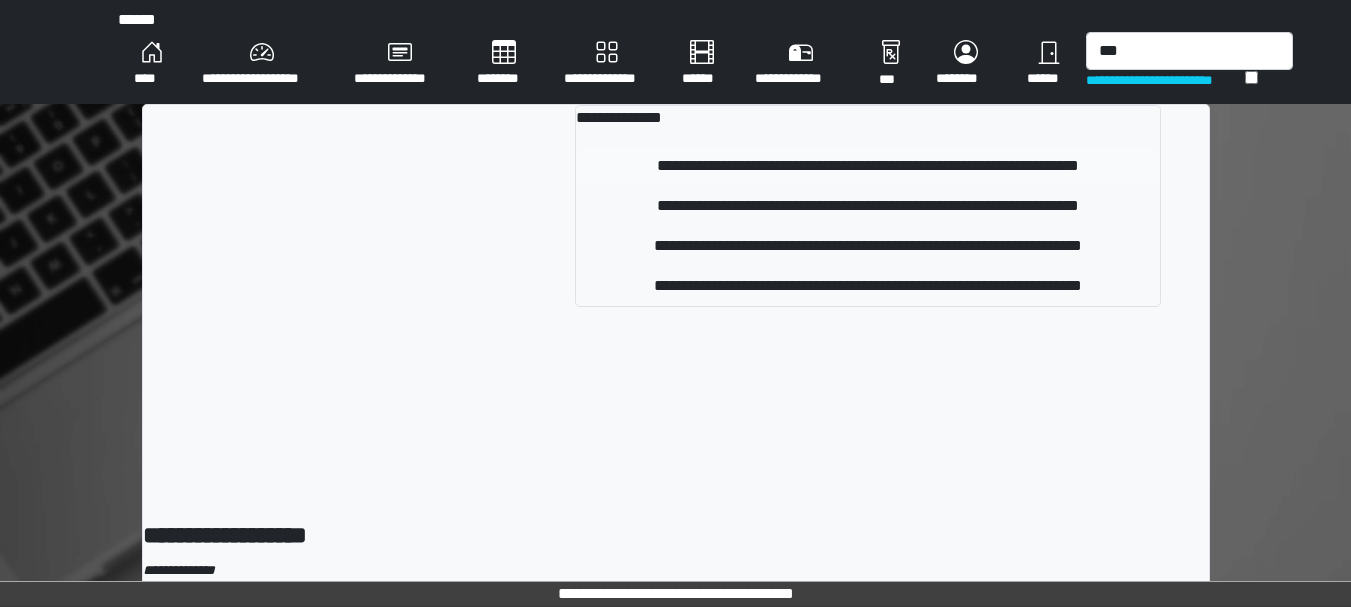 type 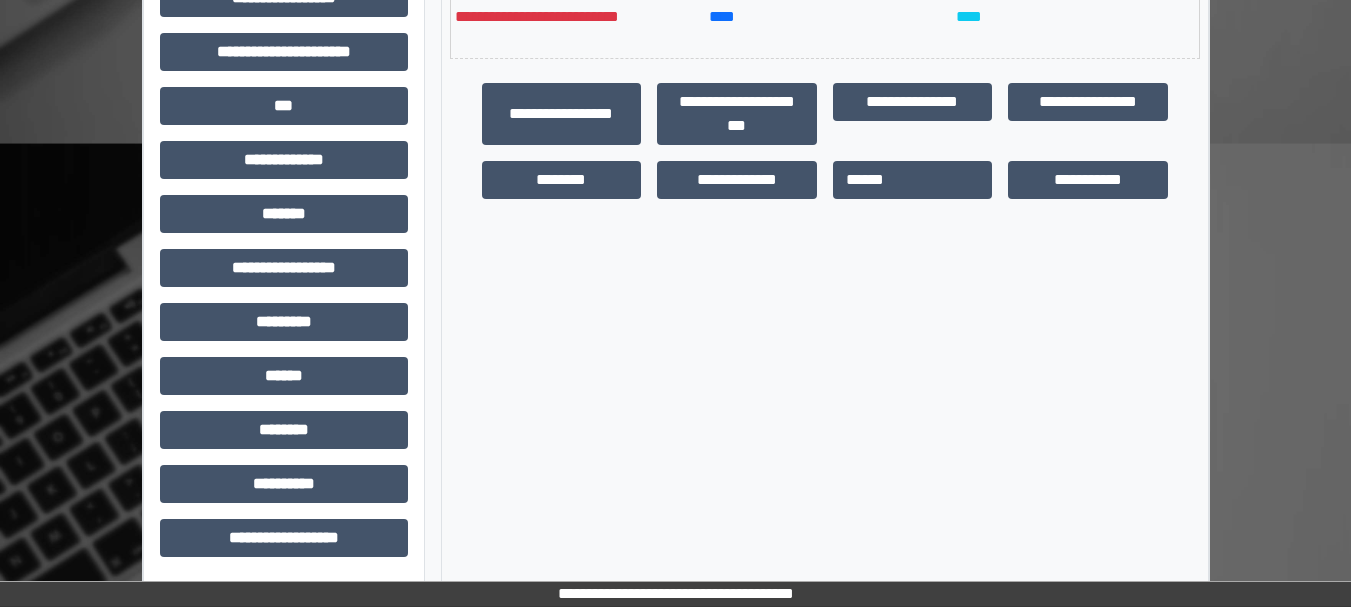 scroll, scrollTop: 590, scrollLeft: 0, axis: vertical 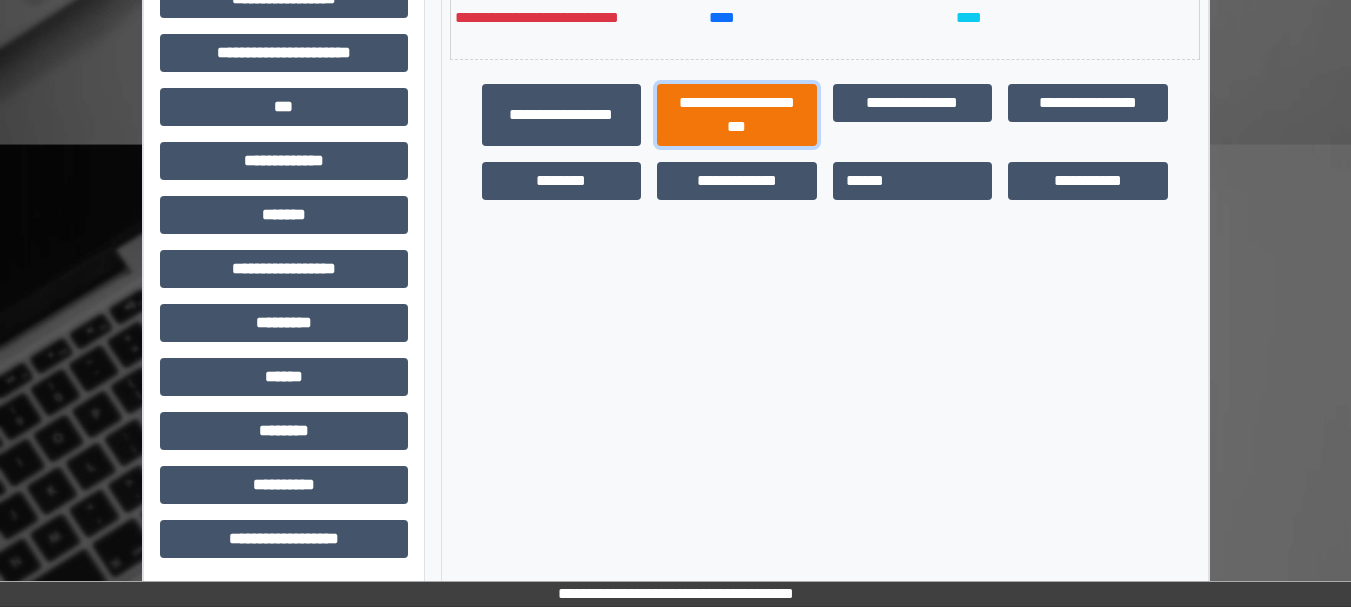 click on "**********" at bounding box center [737, 115] 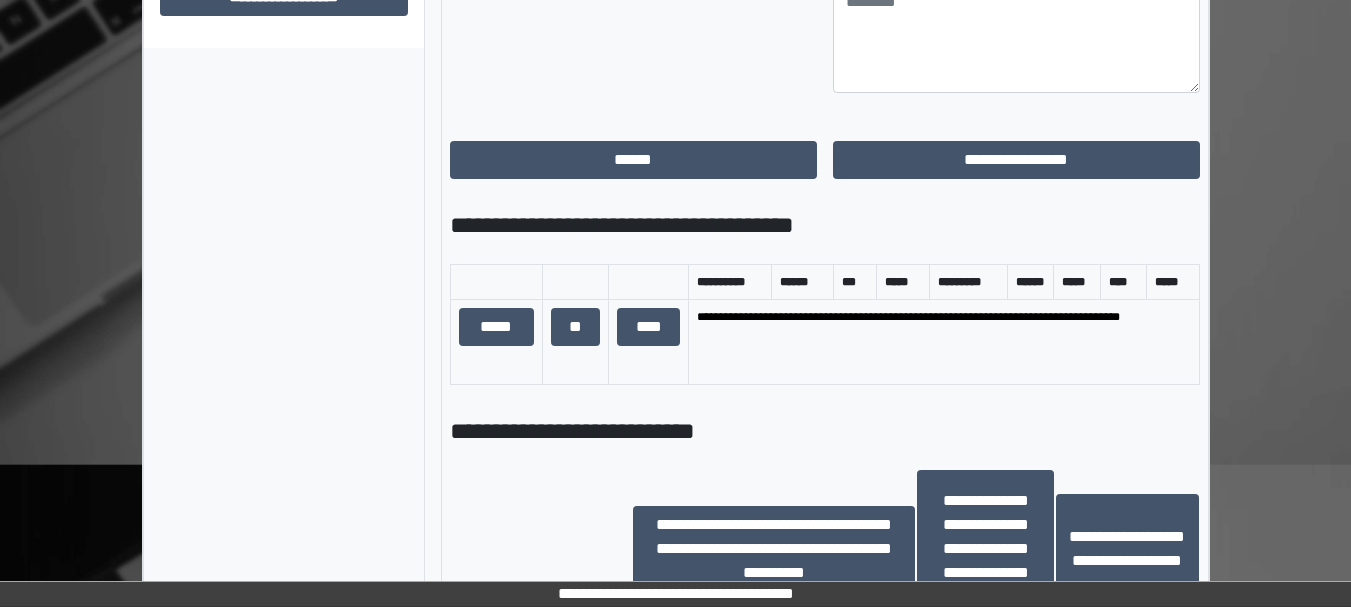 scroll, scrollTop: 1161, scrollLeft: 0, axis: vertical 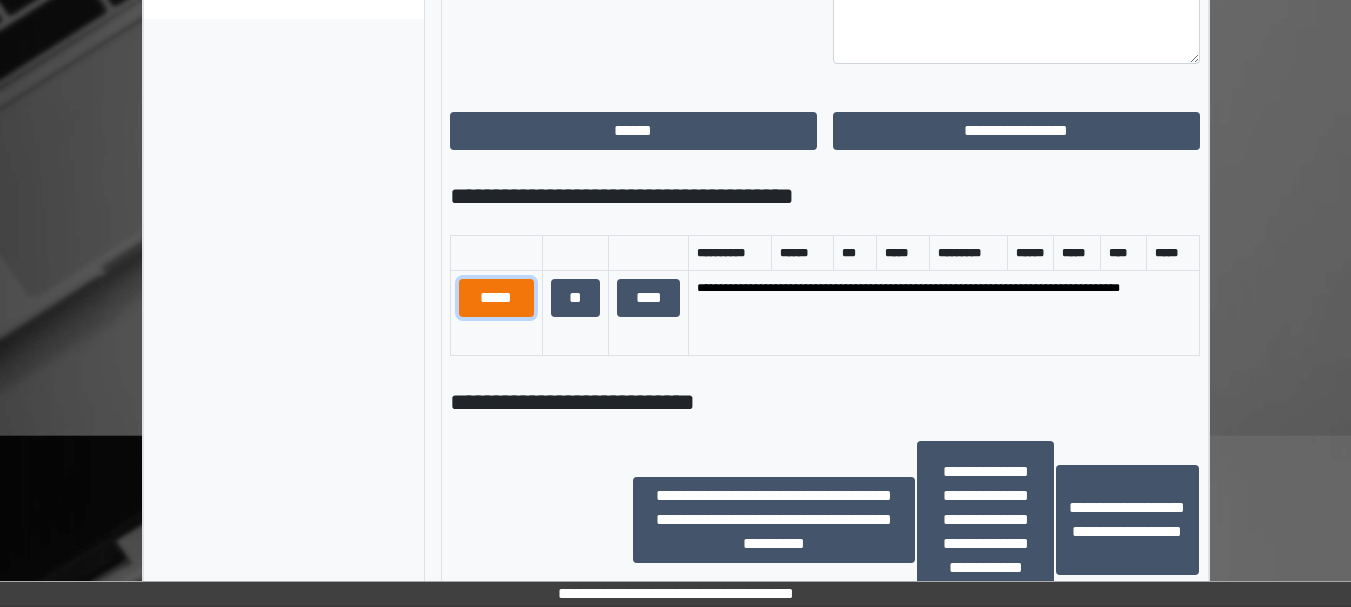 click on "*****" at bounding box center [496, 298] 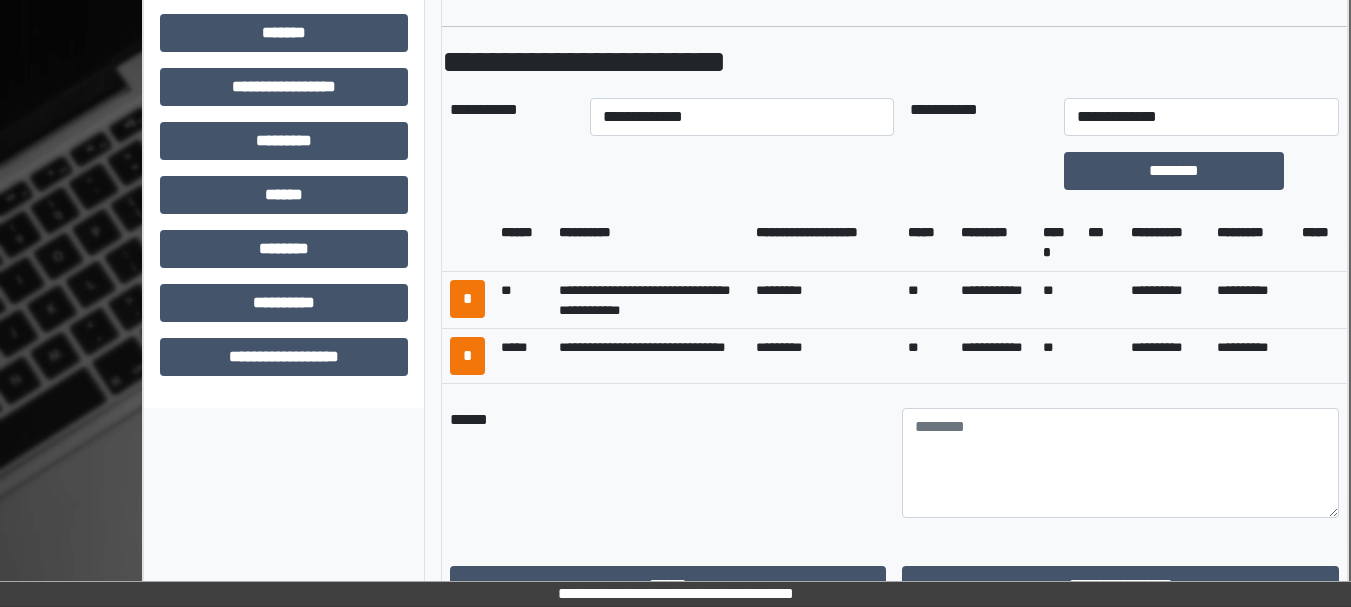scroll, scrollTop: 771, scrollLeft: 0, axis: vertical 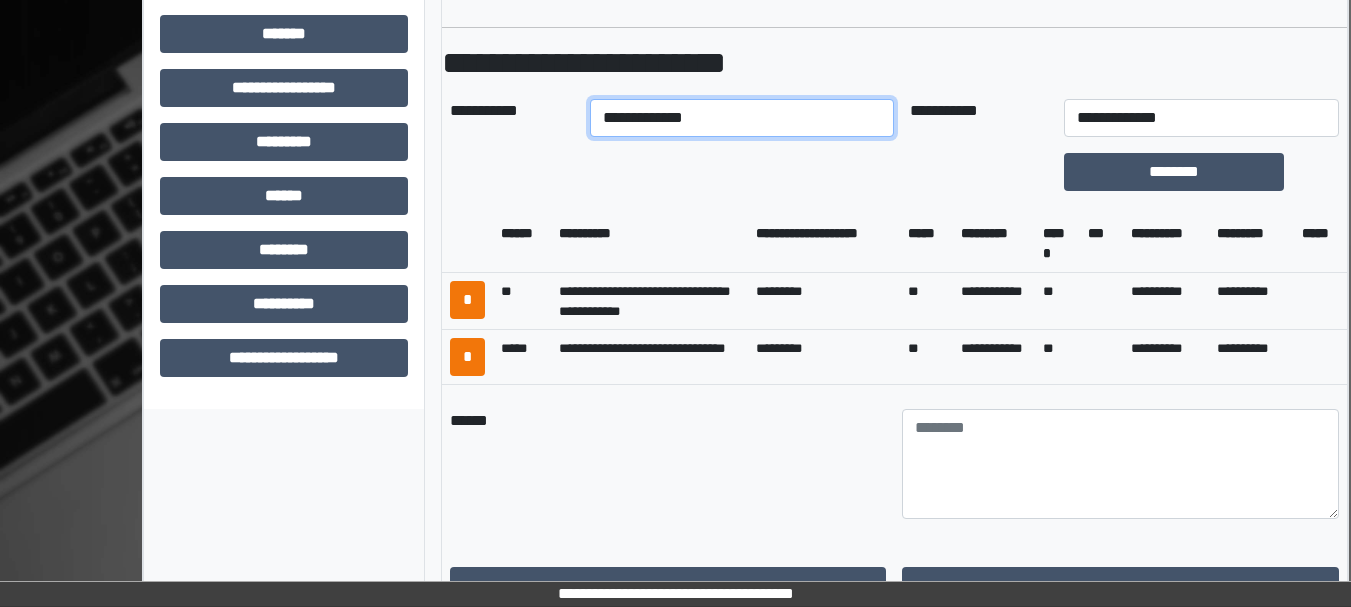 click on "**********" at bounding box center [742, 118] 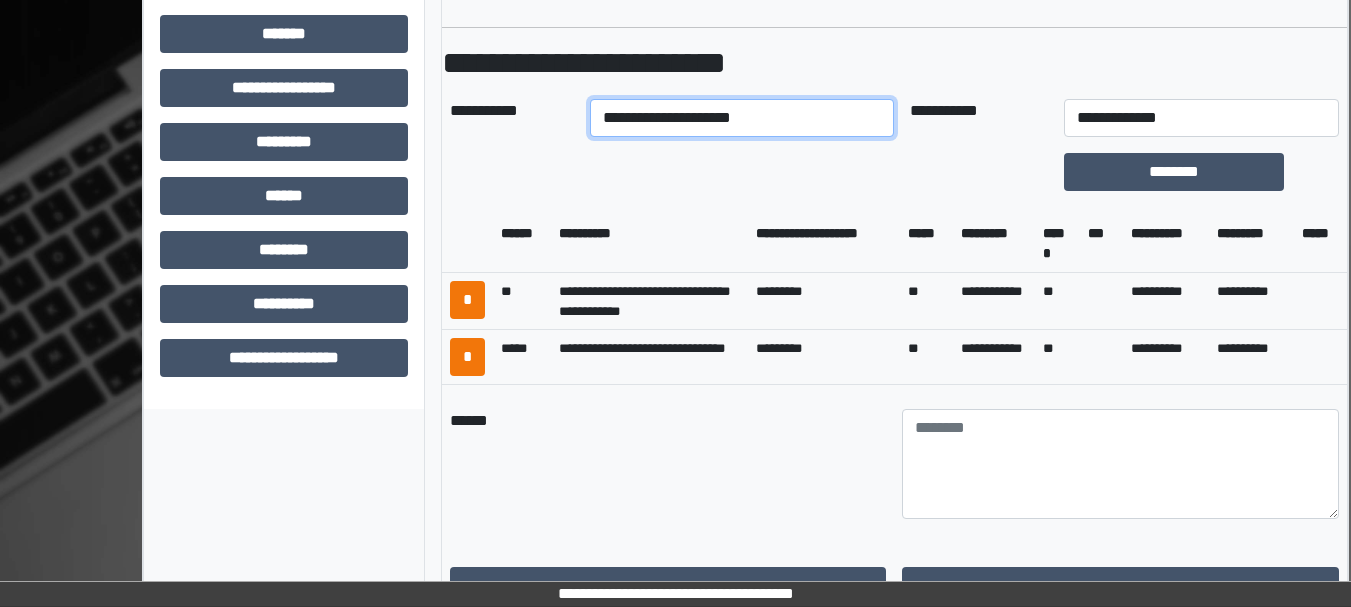click on "**********" at bounding box center (742, 118) 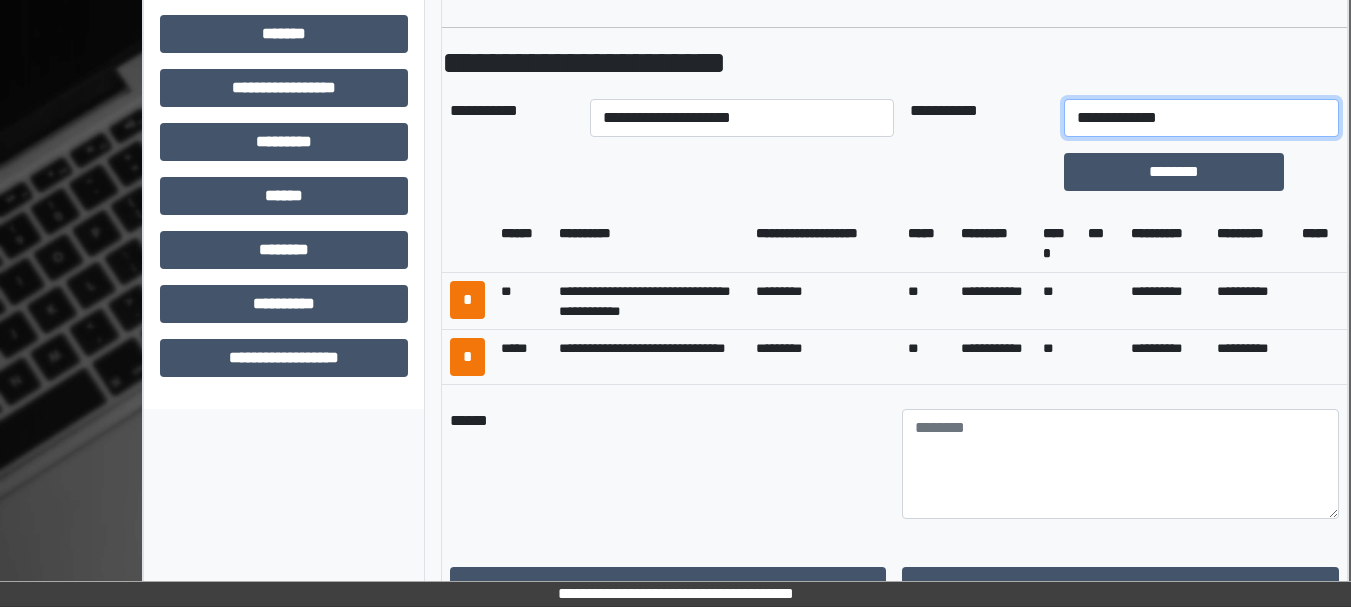 click on "**********" at bounding box center [1202, 118] 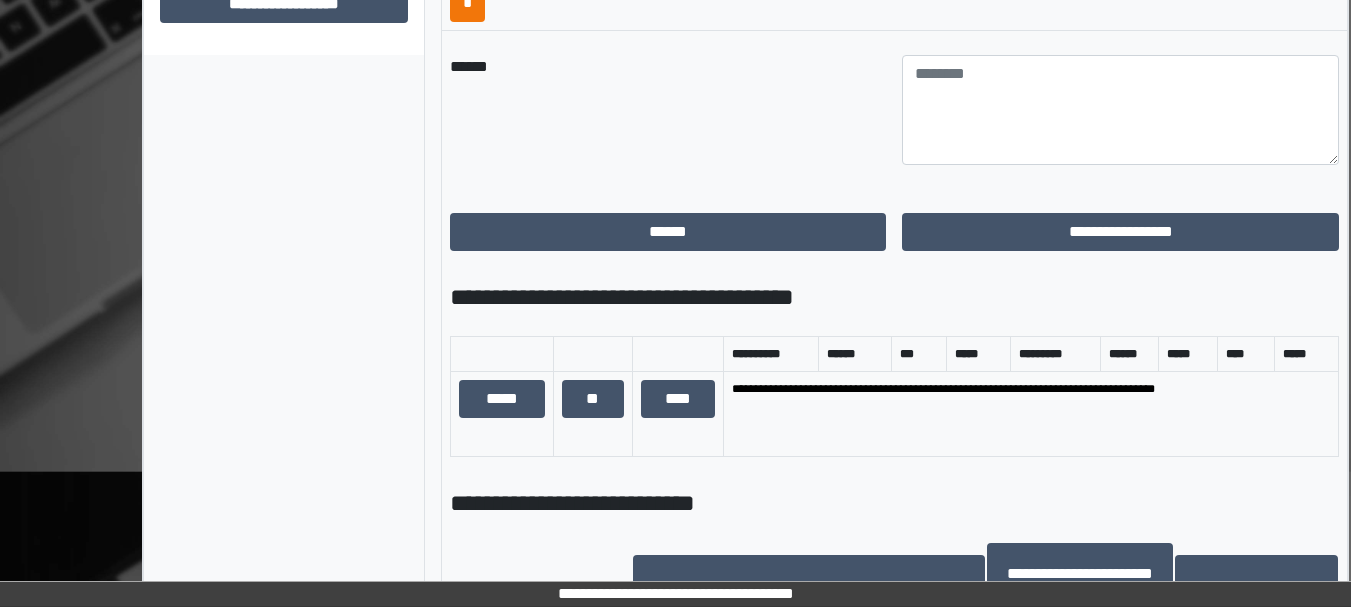 scroll, scrollTop: 1126, scrollLeft: 0, axis: vertical 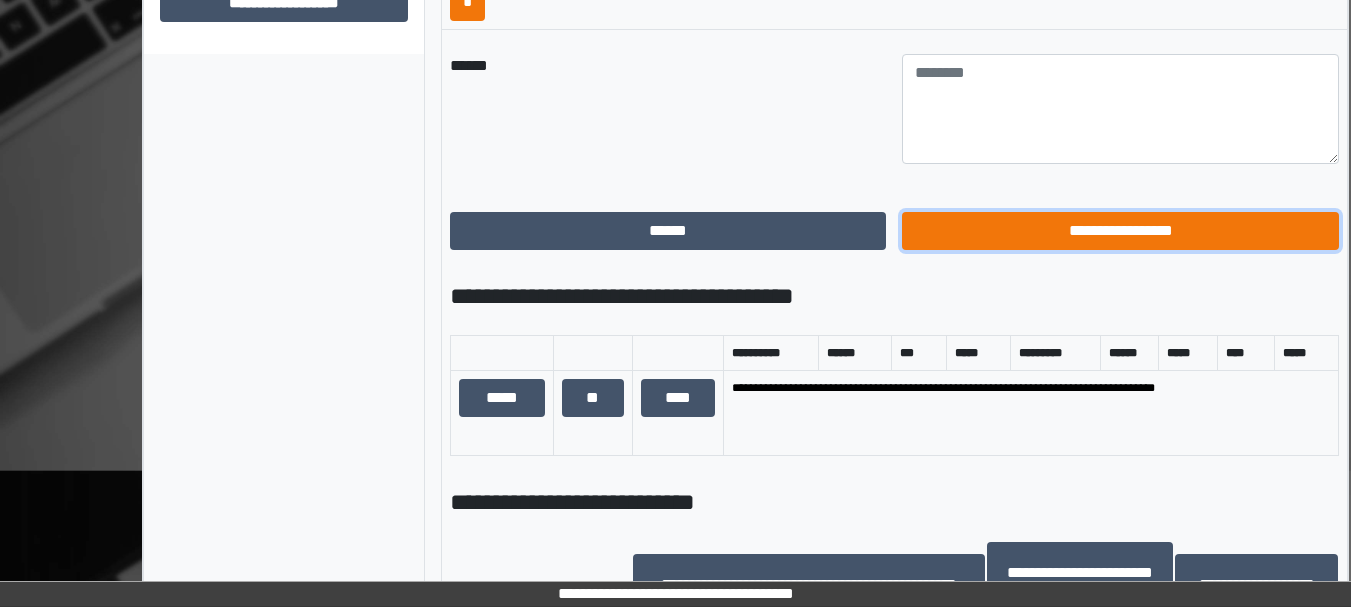 click on "**********" at bounding box center (1120, 231) 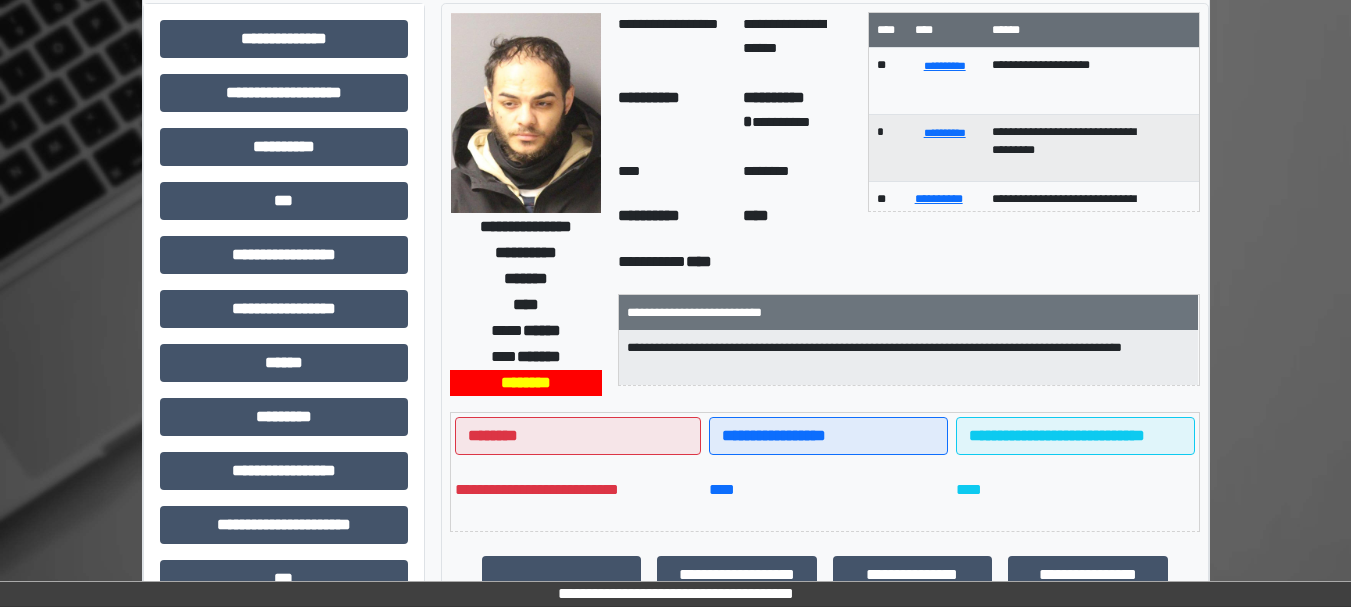 scroll, scrollTop: 0, scrollLeft: 0, axis: both 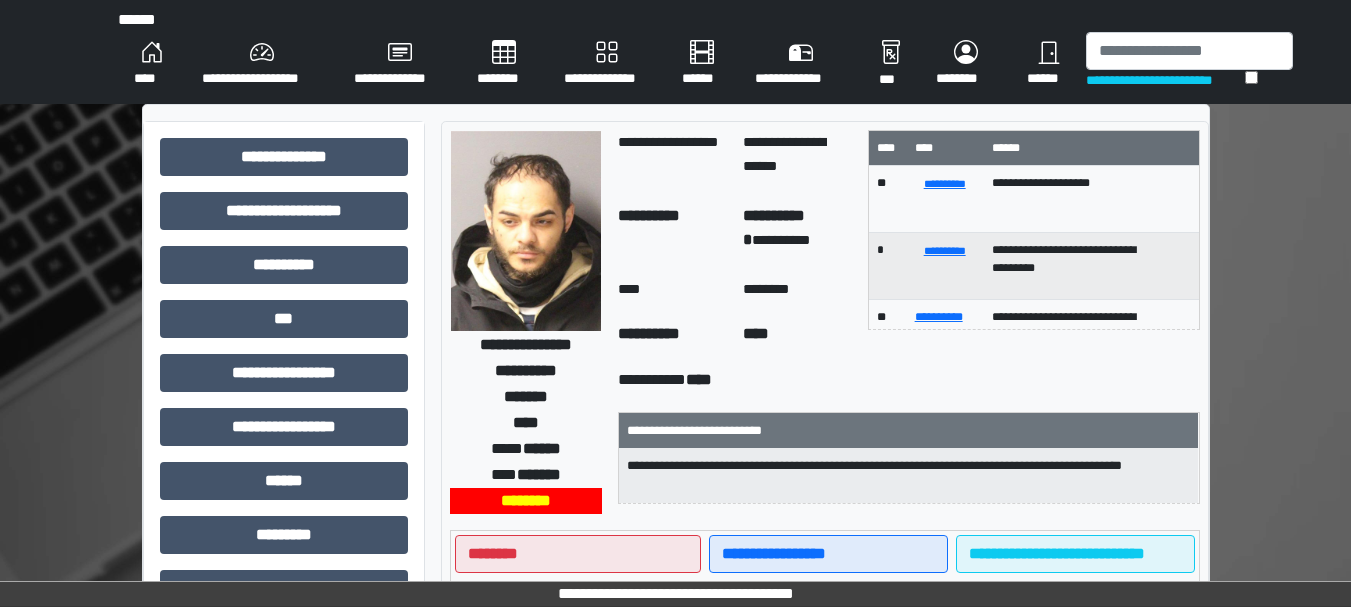 click on "**********" at bounding box center [676, 52] 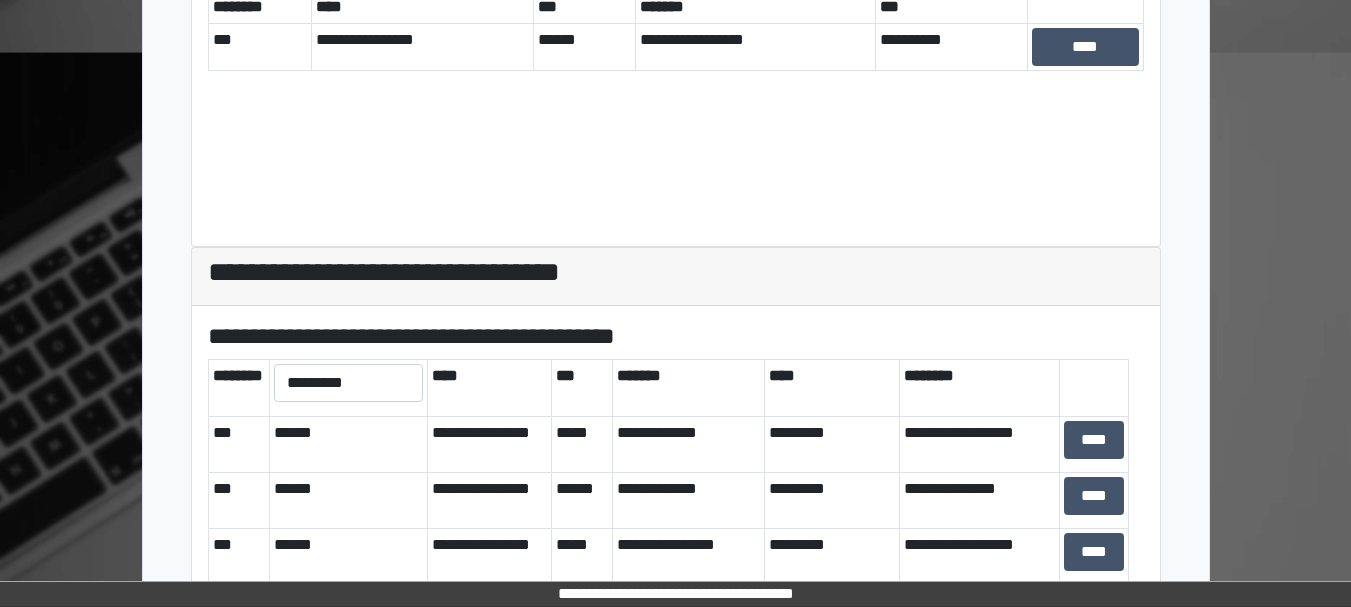 scroll, scrollTop: 732, scrollLeft: 0, axis: vertical 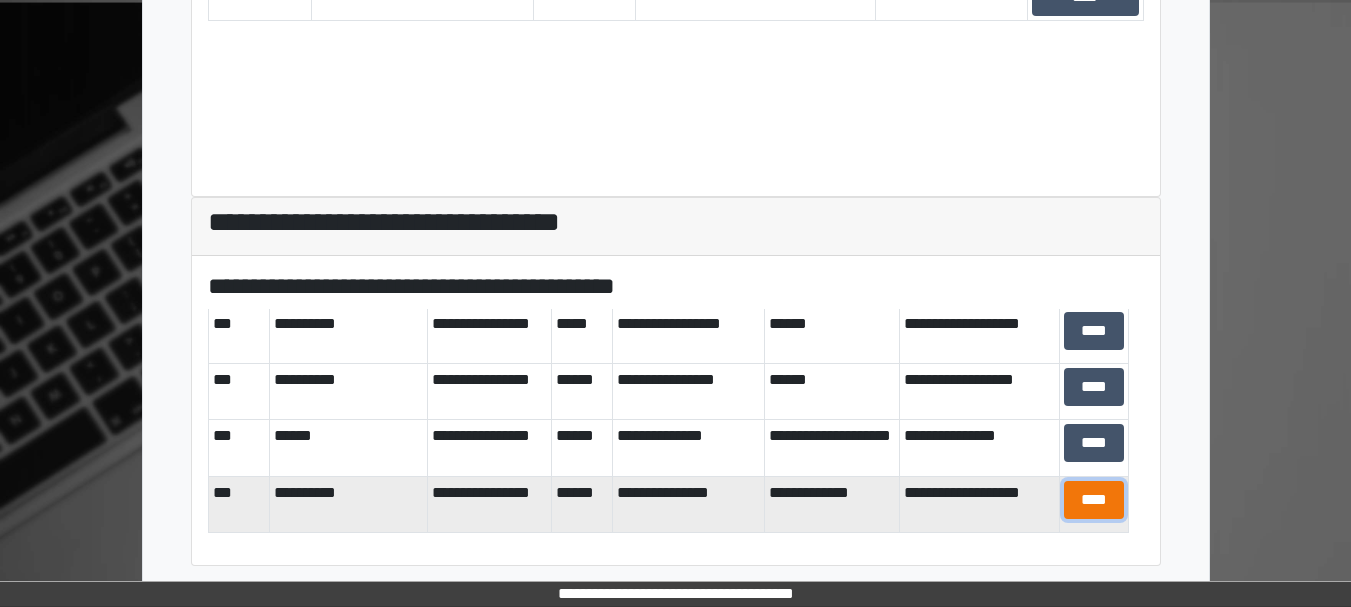 click on "****" at bounding box center [1094, 500] 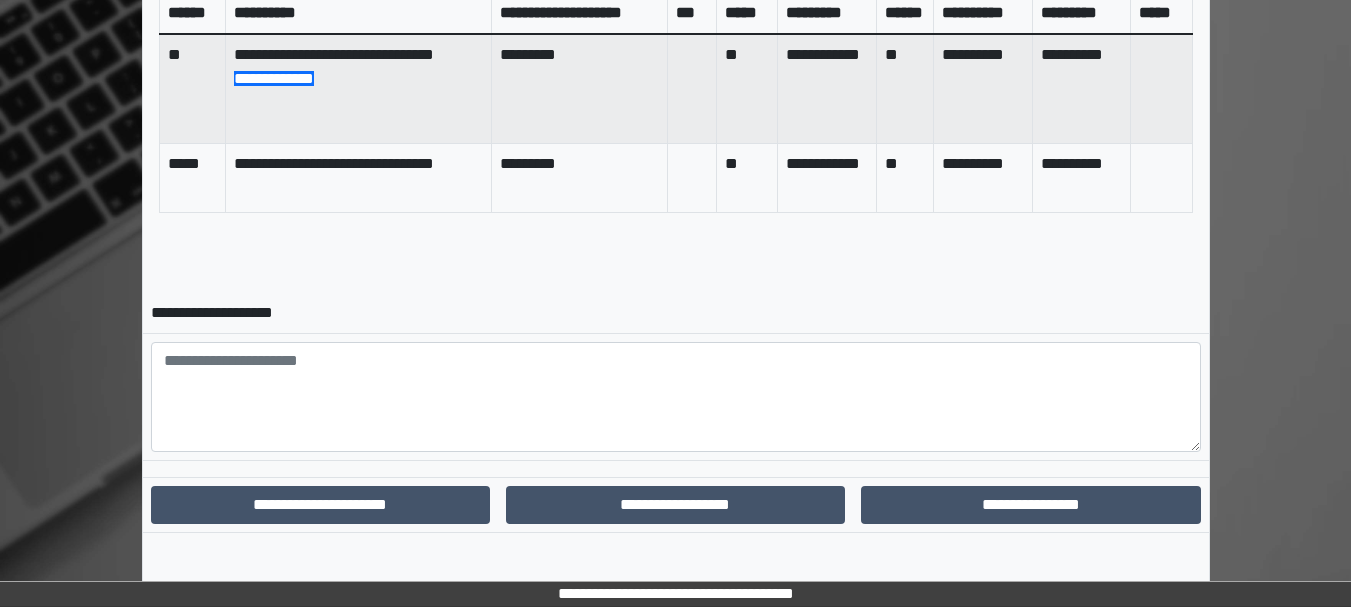 scroll, scrollTop: 957, scrollLeft: 0, axis: vertical 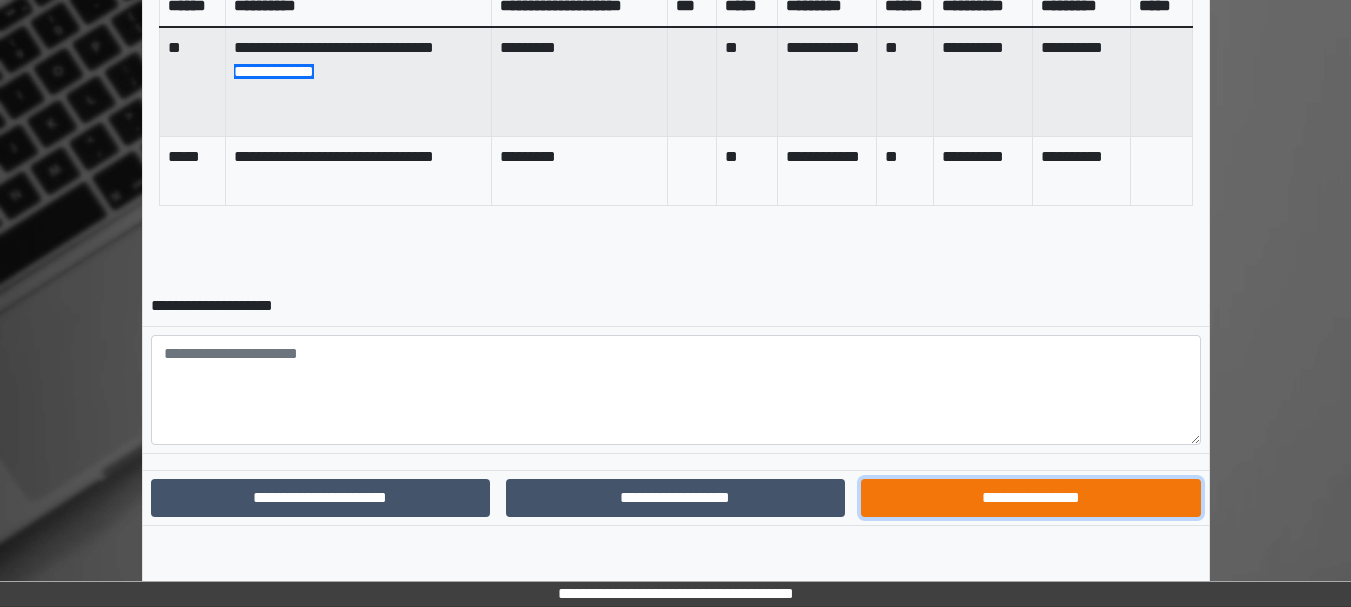 click on "**********" at bounding box center [1030, 498] 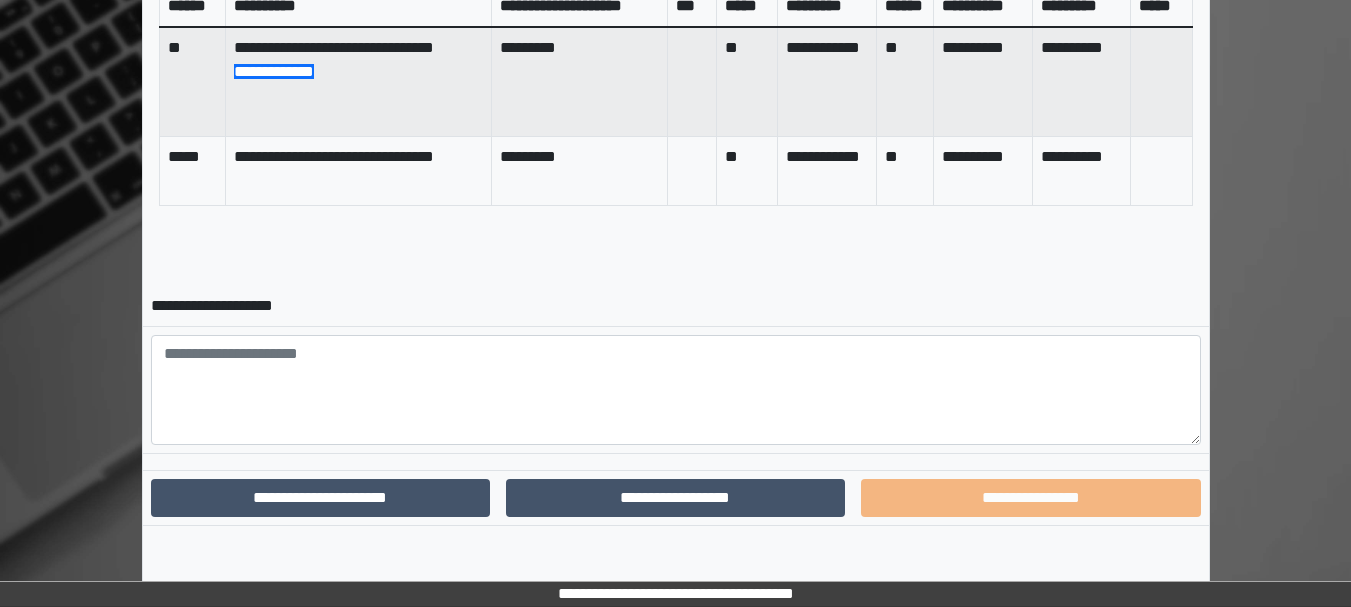 scroll, scrollTop: 854, scrollLeft: 0, axis: vertical 